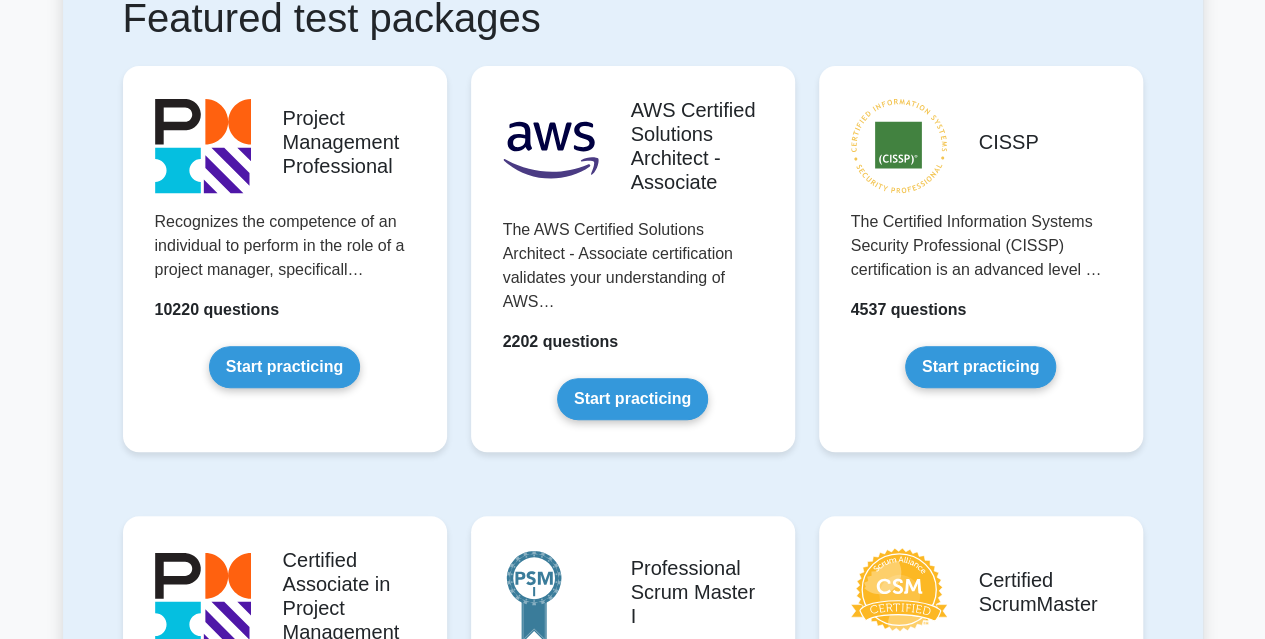 scroll, scrollTop: 400, scrollLeft: 0, axis: vertical 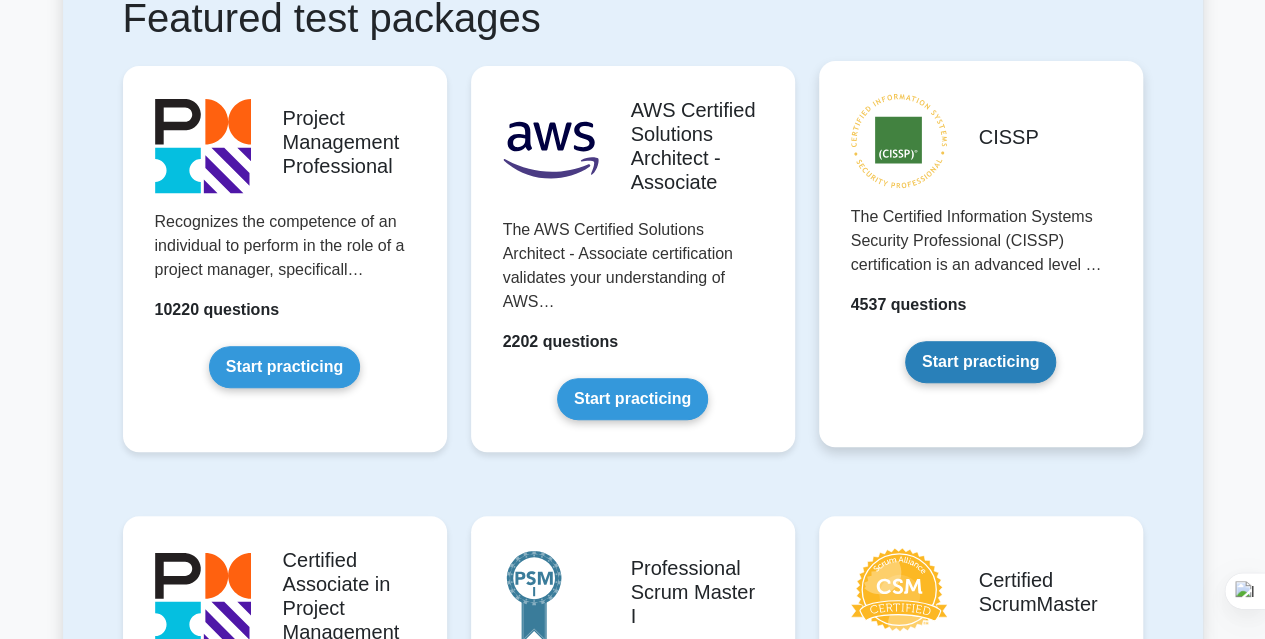 click on "Start practicing" at bounding box center [980, 362] 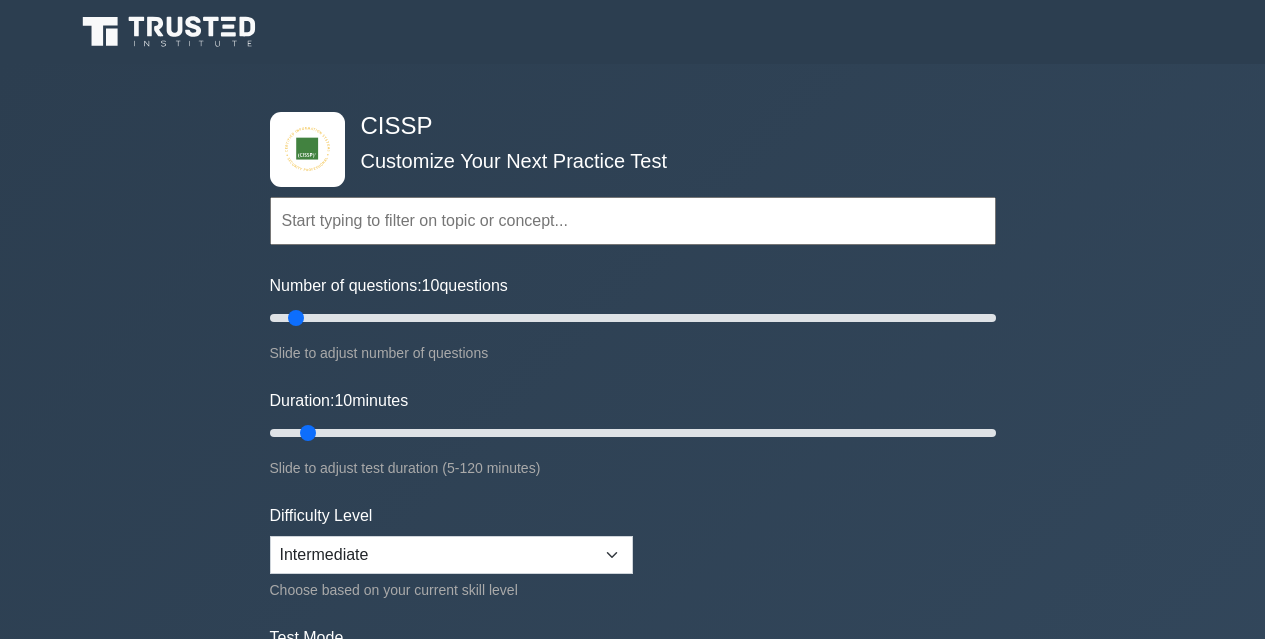 scroll, scrollTop: 0, scrollLeft: 0, axis: both 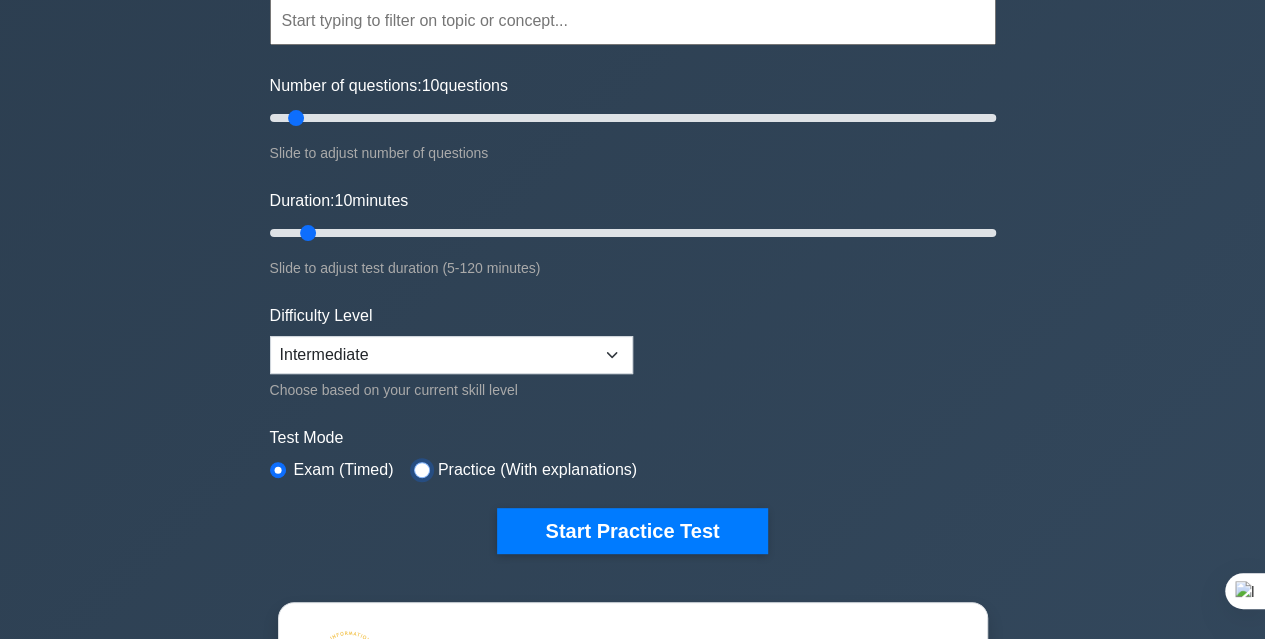click at bounding box center (422, 470) 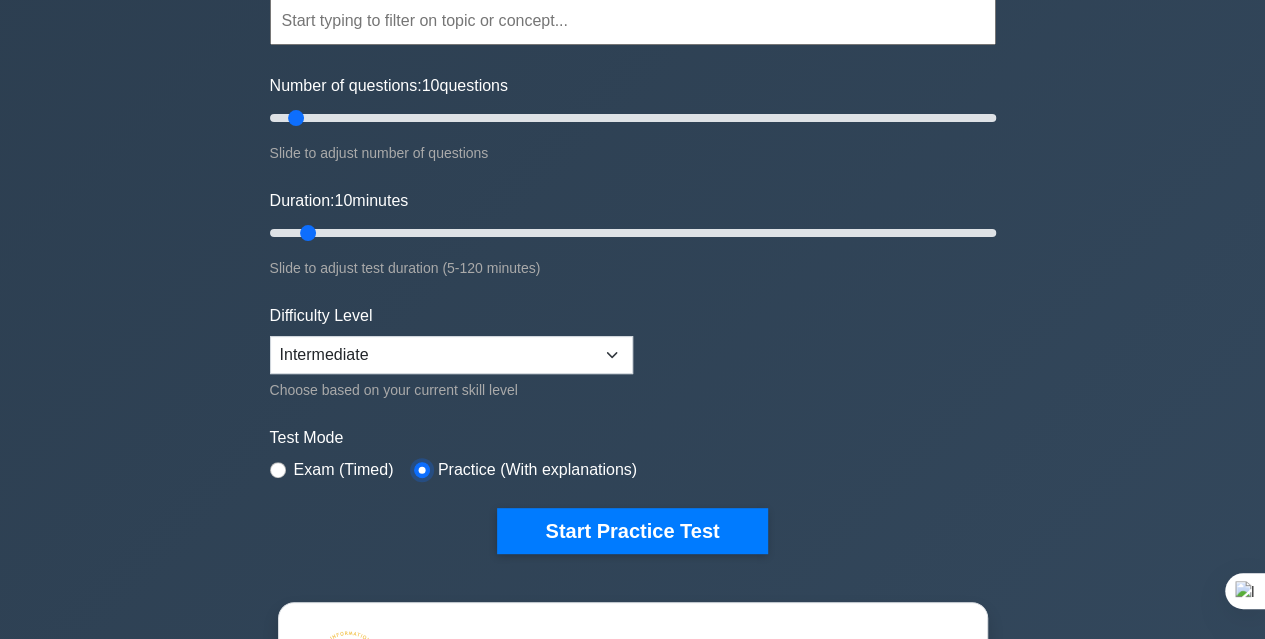 scroll, scrollTop: 100, scrollLeft: 0, axis: vertical 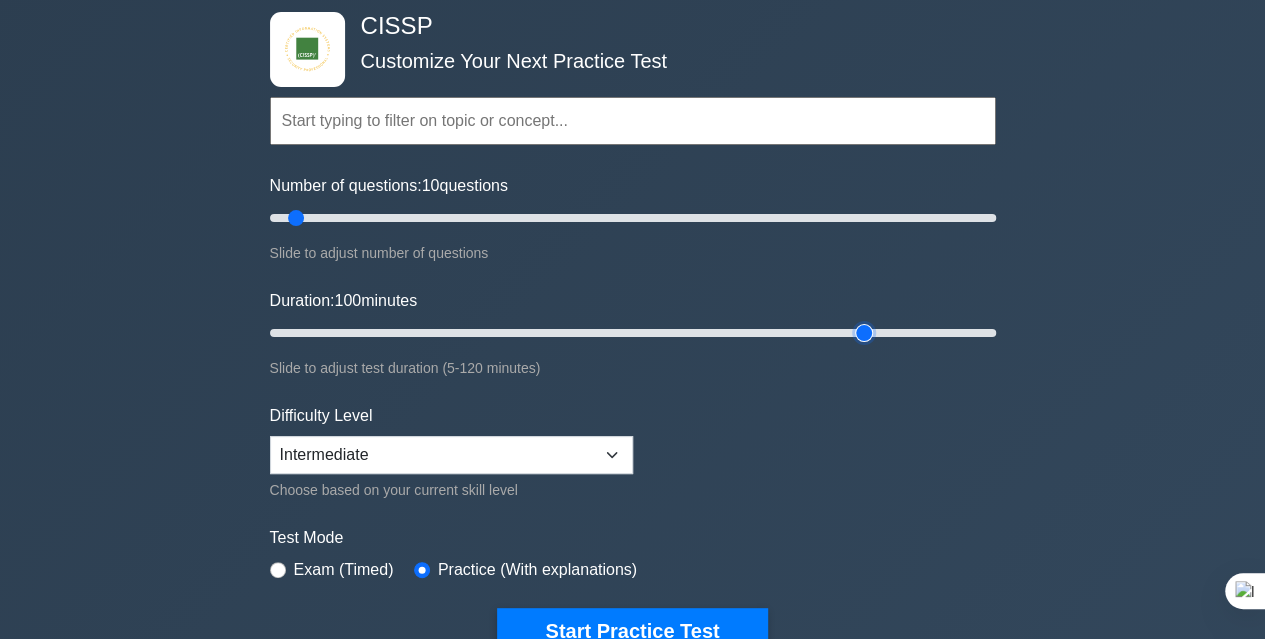 drag, startPoint x: 305, startPoint y: 328, endPoint x: 855, endPoint y: 350, distance: 550.4398 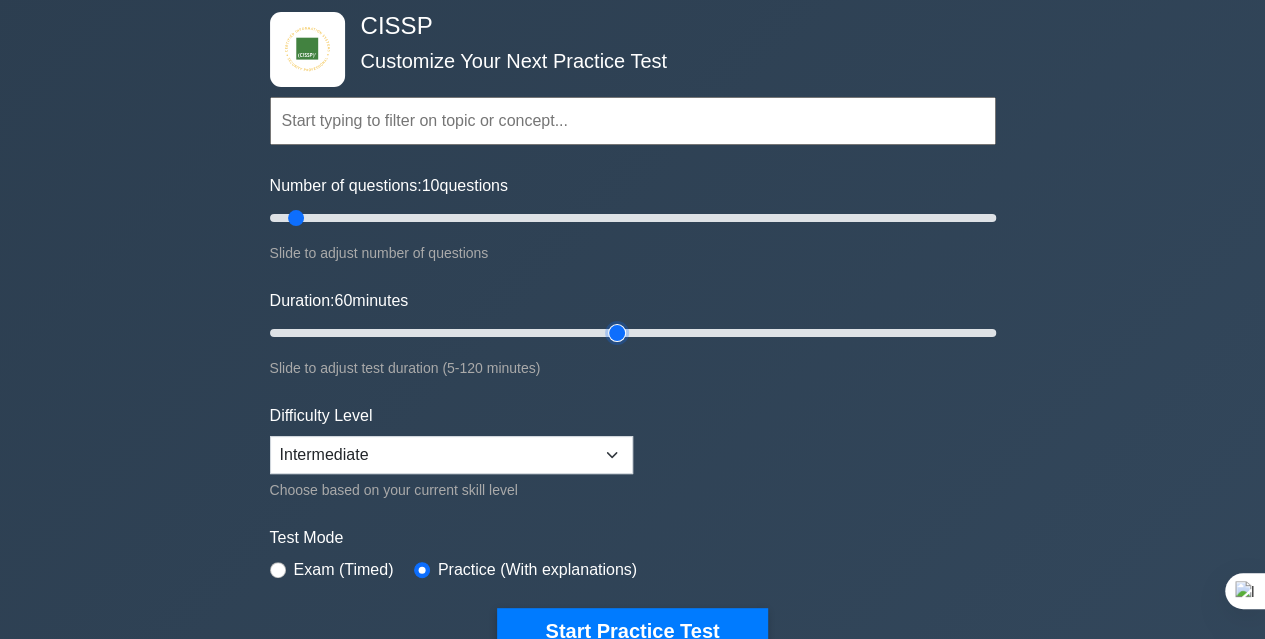 drag, startPoint x: 862, startPoint y: 330, endPoint x: 620, endPoint y: 327, distance: 242.0186 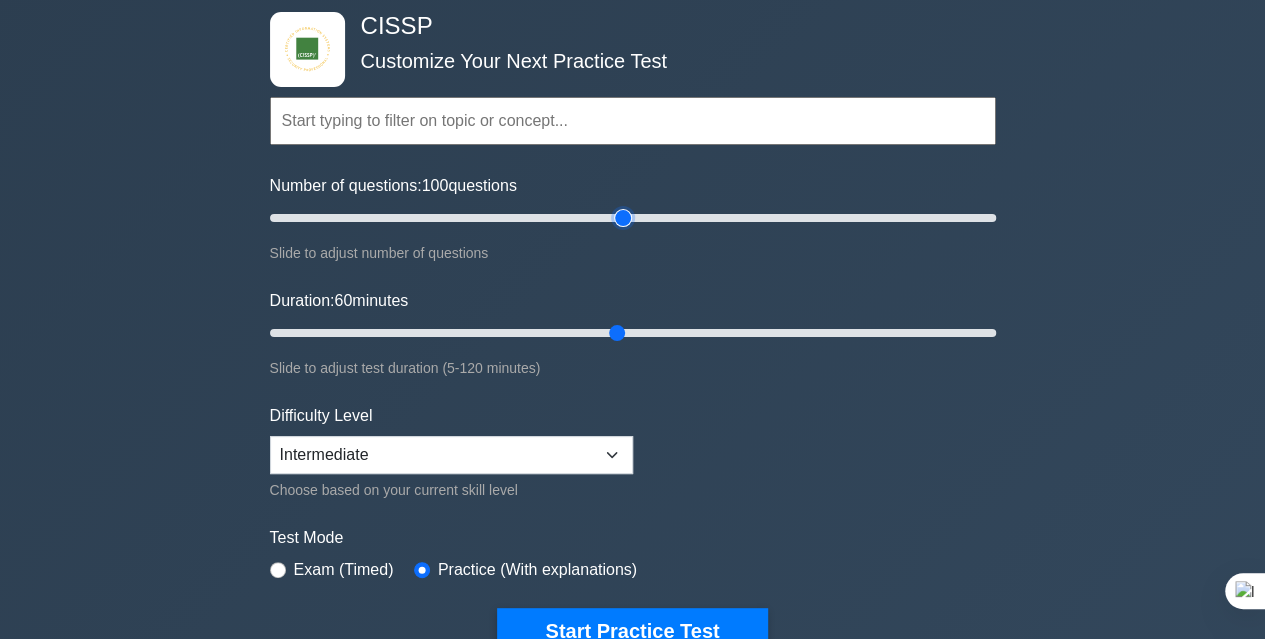 drag, startPoint x: 289, startPoint y: 217, endPoint x: 624, endPoint y: 219, distance: 335.00598 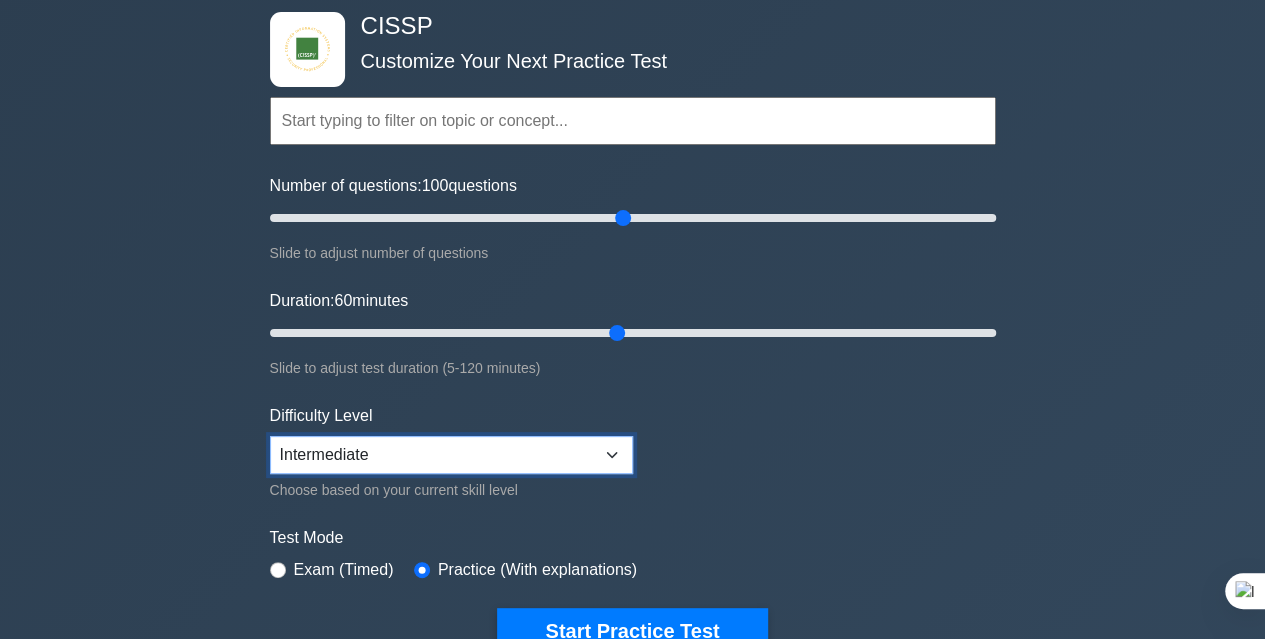 click on "Beginner
Intermediate
Expert" at bounding box center (451, 455) 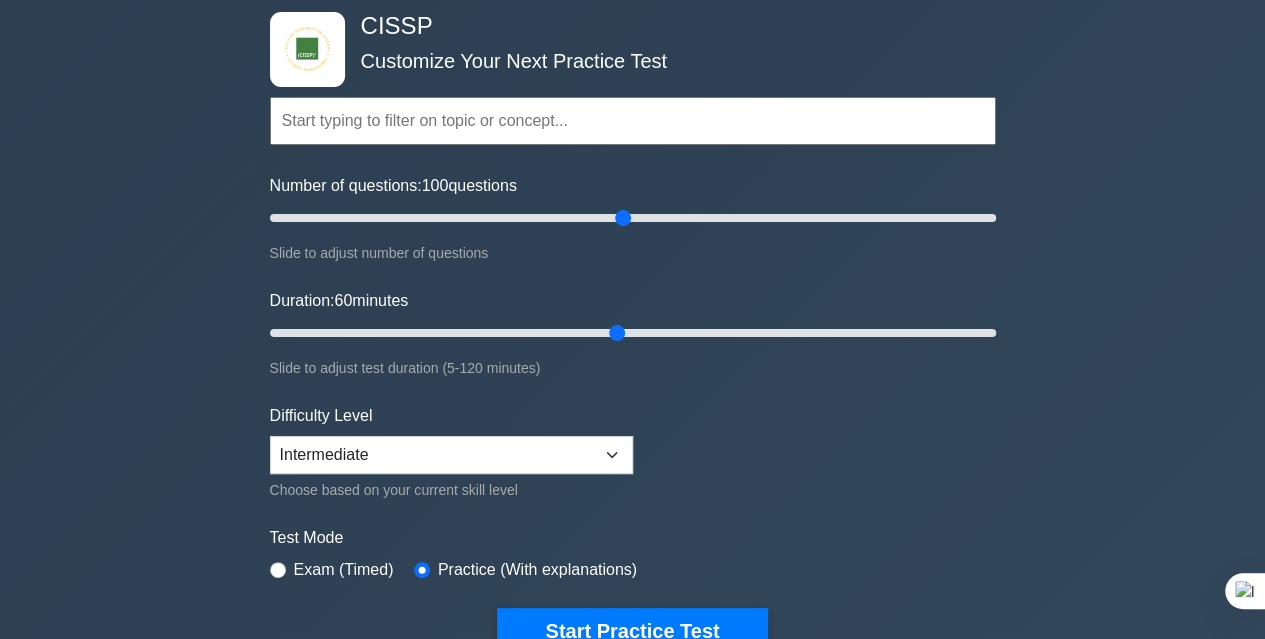click on "Topics
Security and Risk Management
Asset Security
Security Architecture and Engineering
Communication and Network Security
Software Development Security
Security Assessment and Testing
Identity and Access Management
Cryptography
Security Operations" at bounding box center [633, 345] 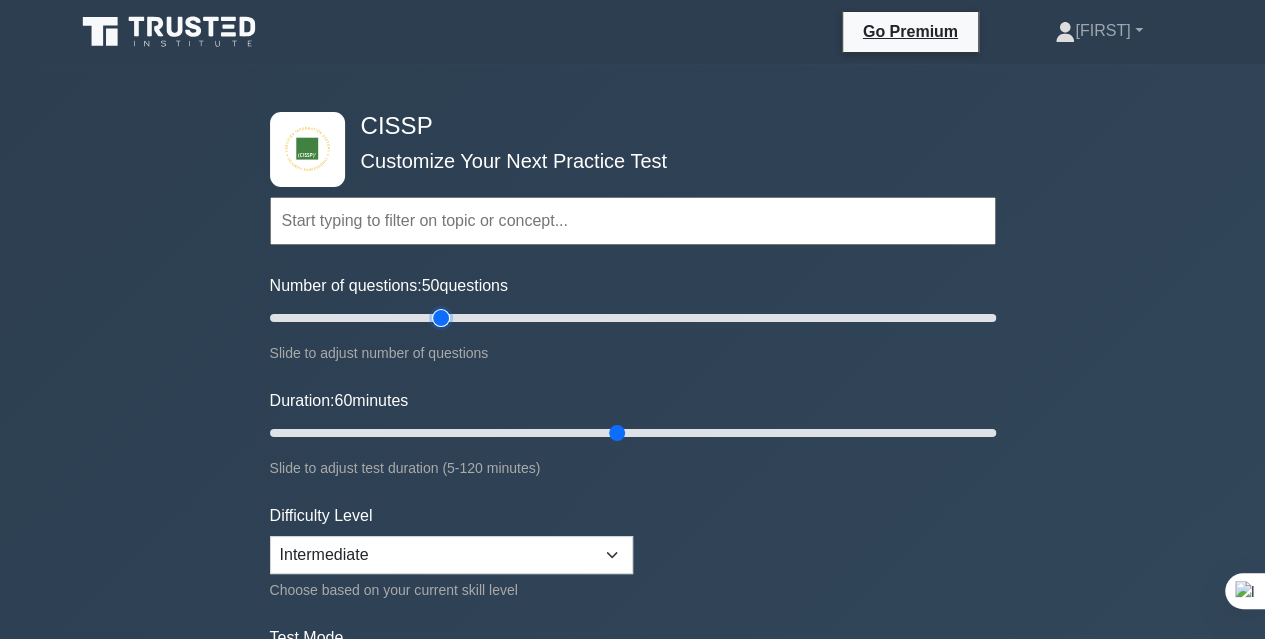 drag, startPoint x: 629, startPoint y: 317, endPoint x: 449, endPoint y: 343, distance: 181.86809 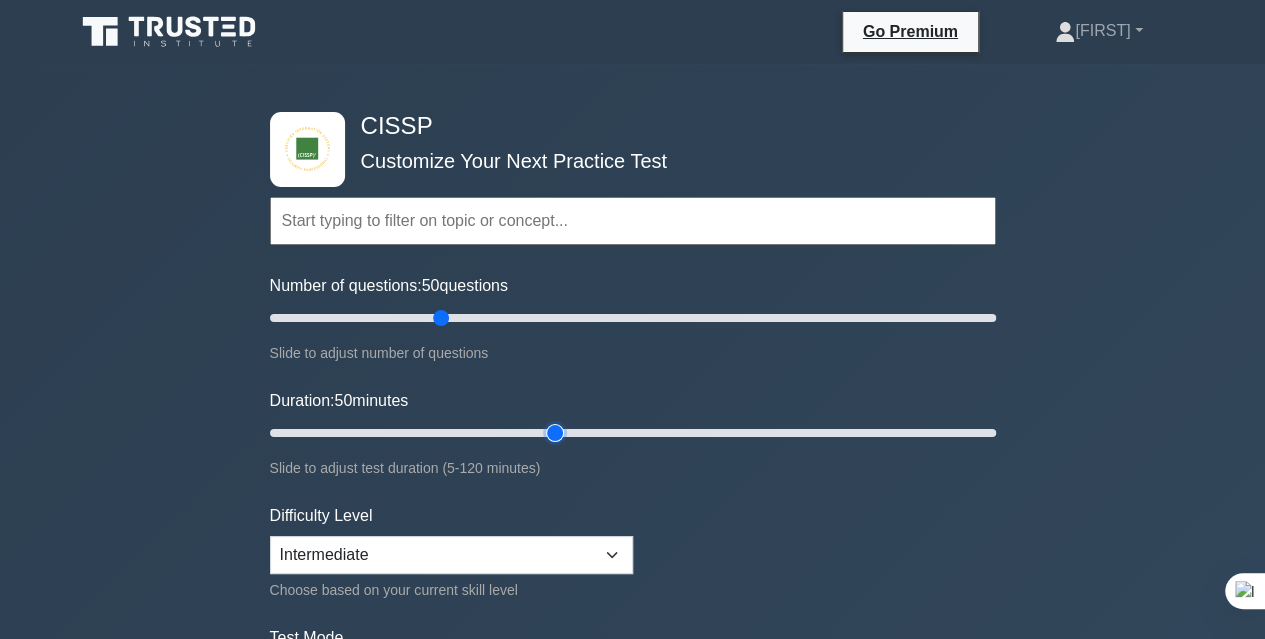 drag, startPoint x: 616, startPoint y: 437, endPoint x: 562, endPoint y: 432, distance: 54.230988 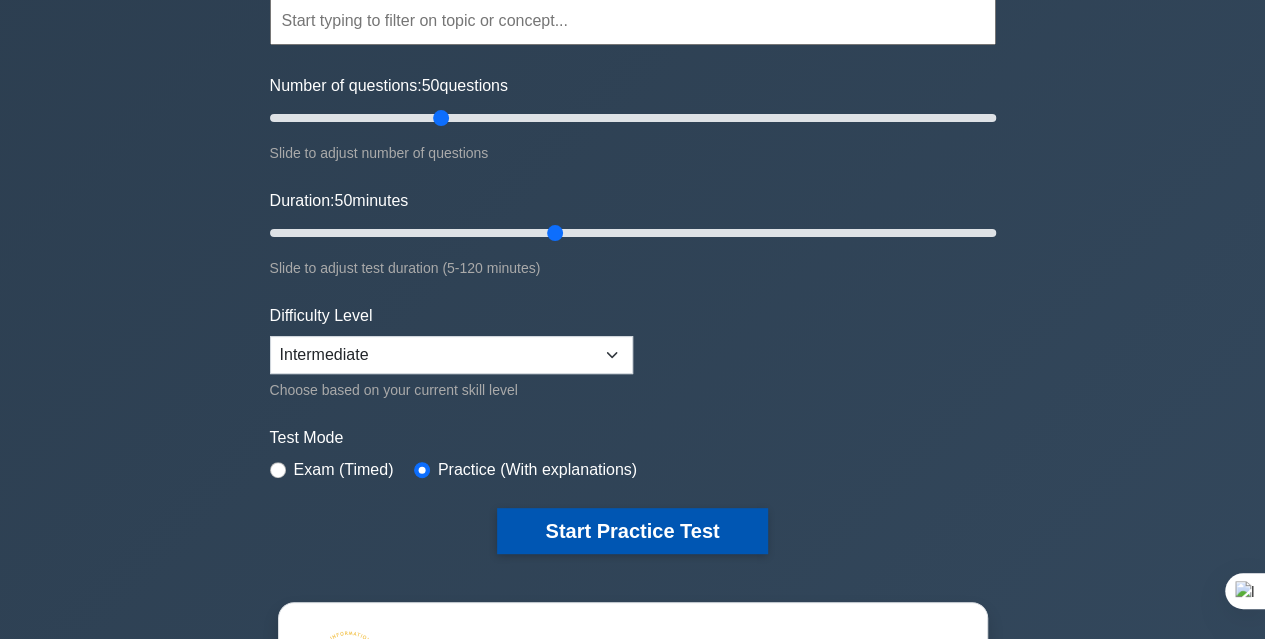 click on "Start Practice Test" at bounding box center (632, 531) 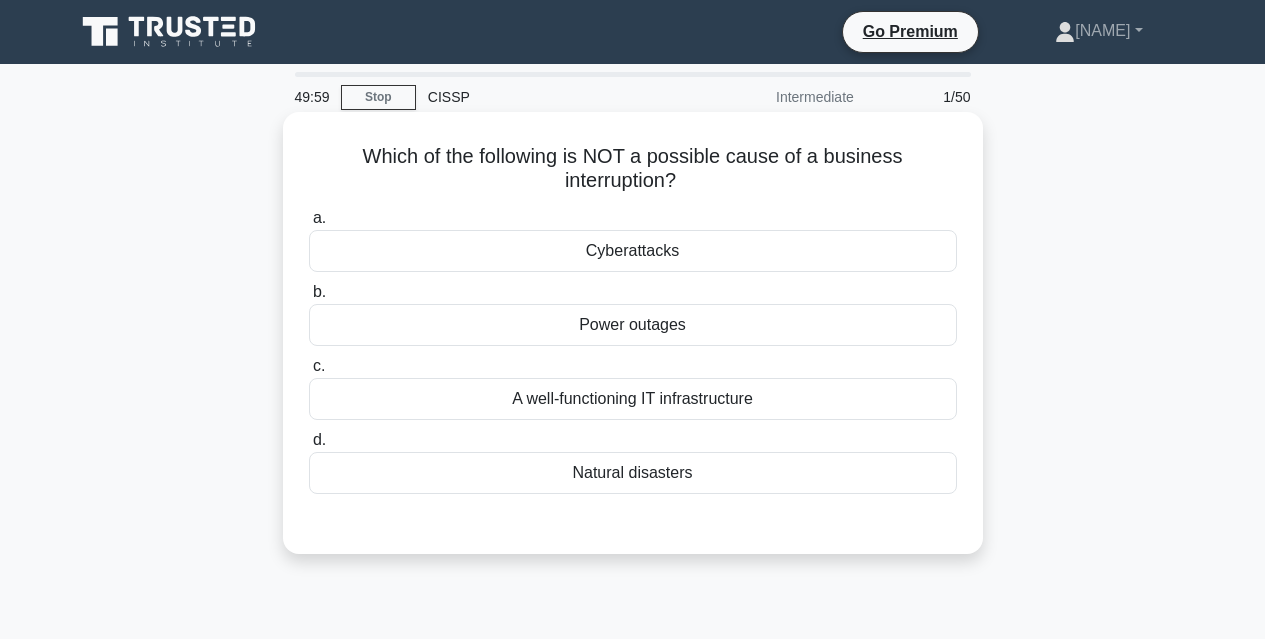 scroll, scrollTop: 0, scrollLeft: 0, axis: both 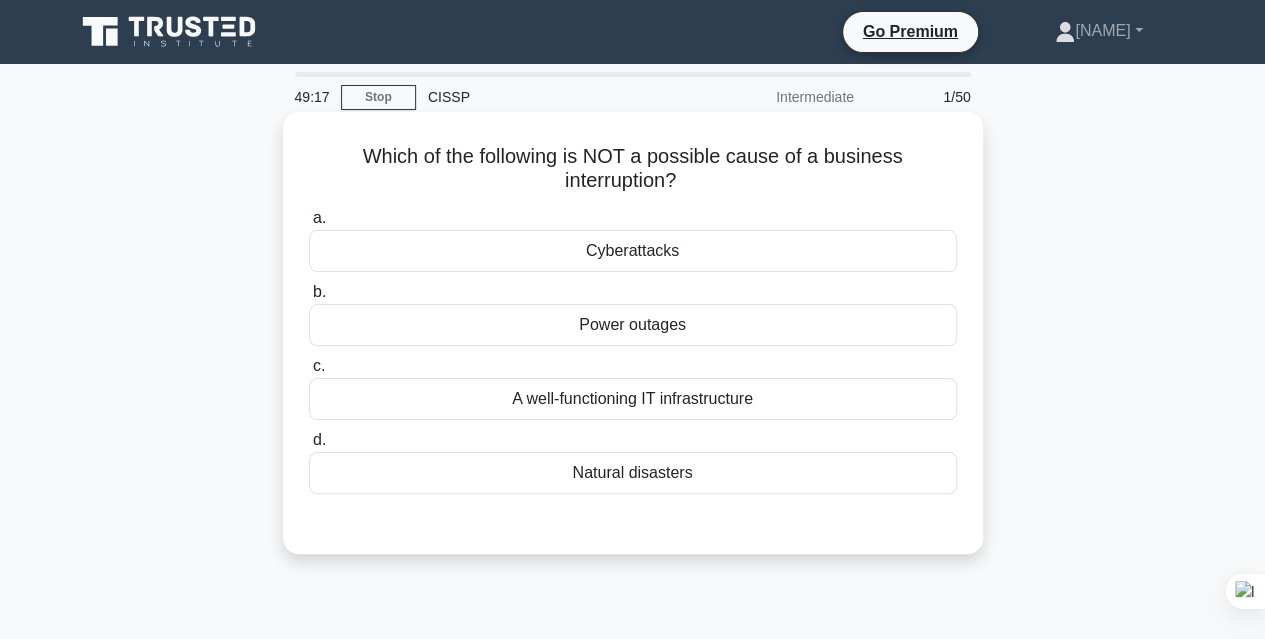 click on "A well-functioning IT infrastructure" at bounding box center [633, 399] 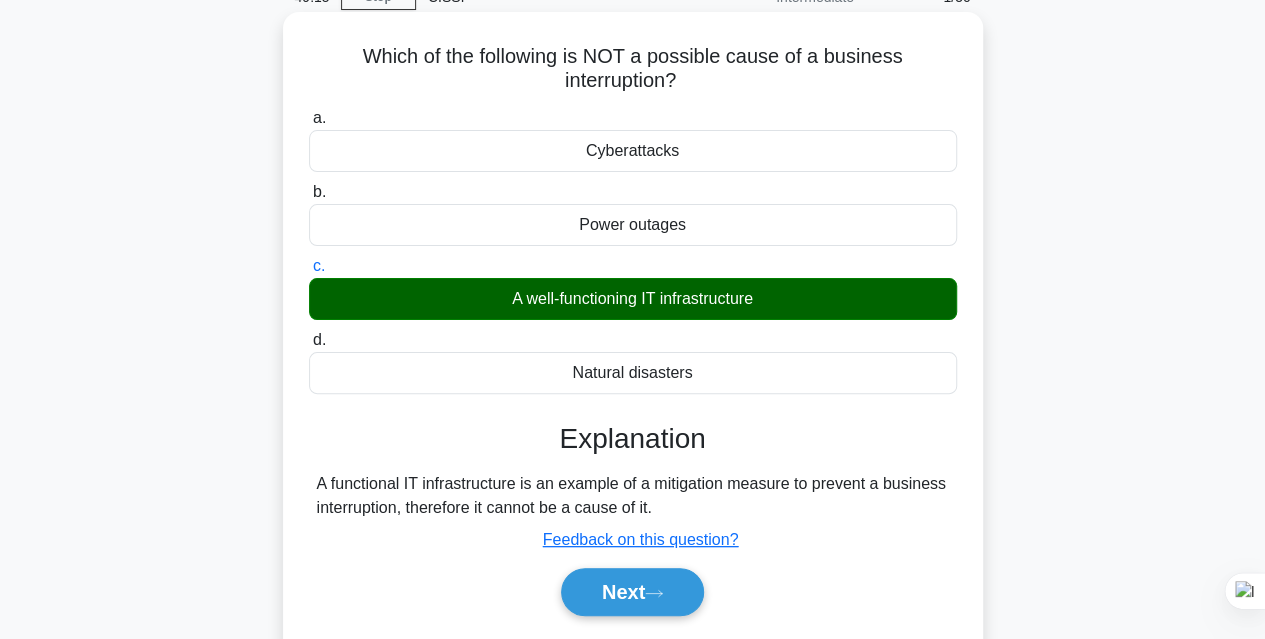 scroll, scrollTop: 300, scrollLeft: 0, axis: vertical 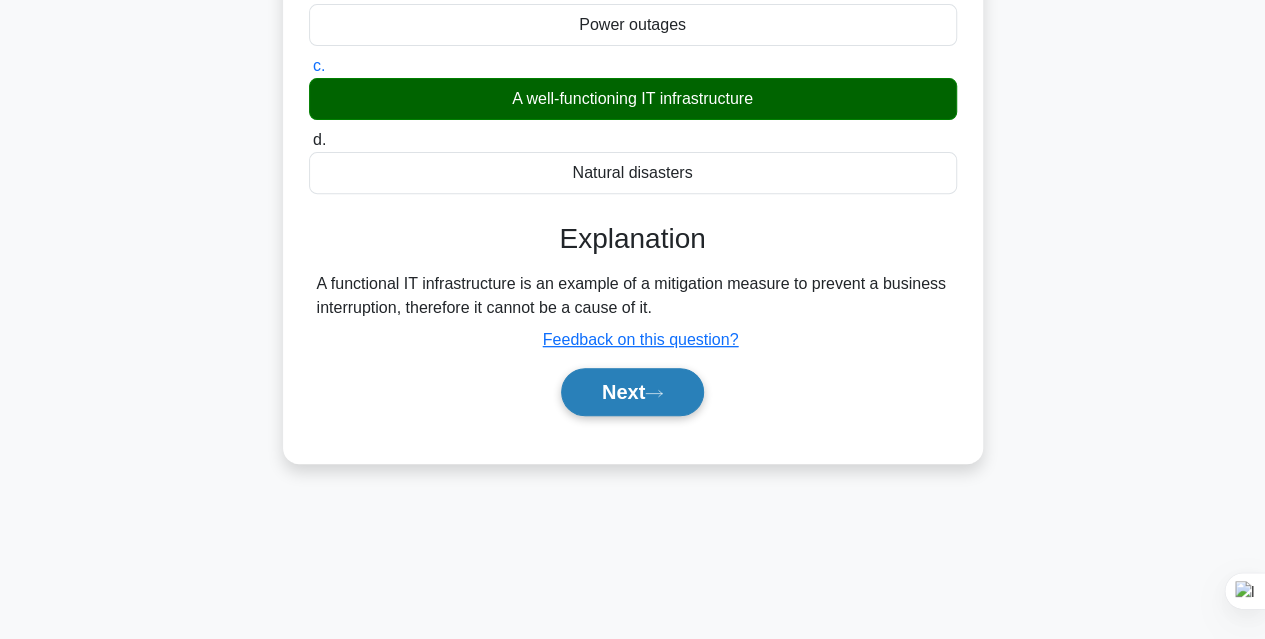click on "Next" at bounding box center [632, 392] 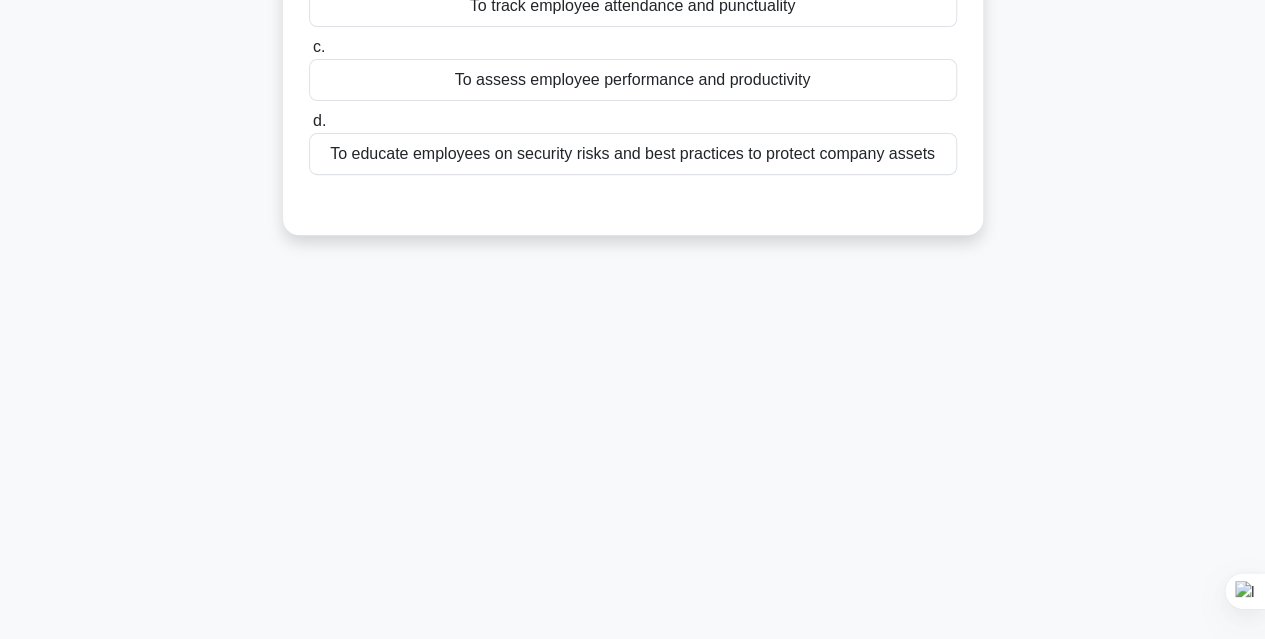 scroll, scrollTop: 0, scrollLeft: 0, axis: both 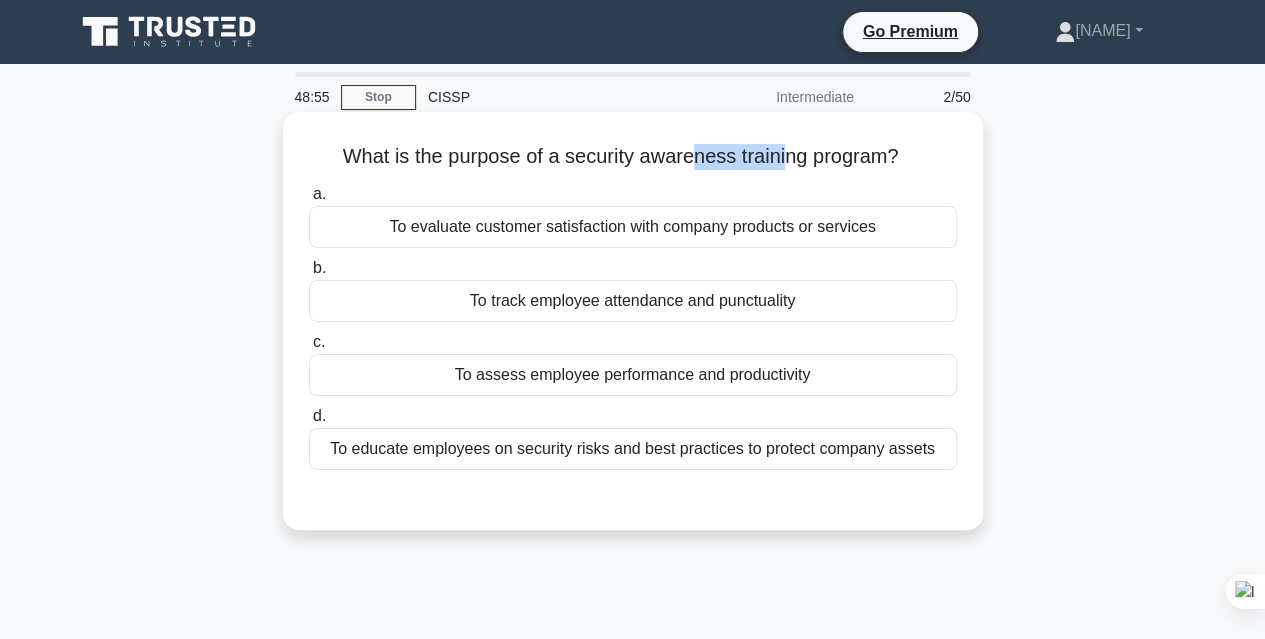 drag, startPoint x: 688, startPoint y: 165, endPoint x: 782, endPoint y: 159, distance: 94.19129 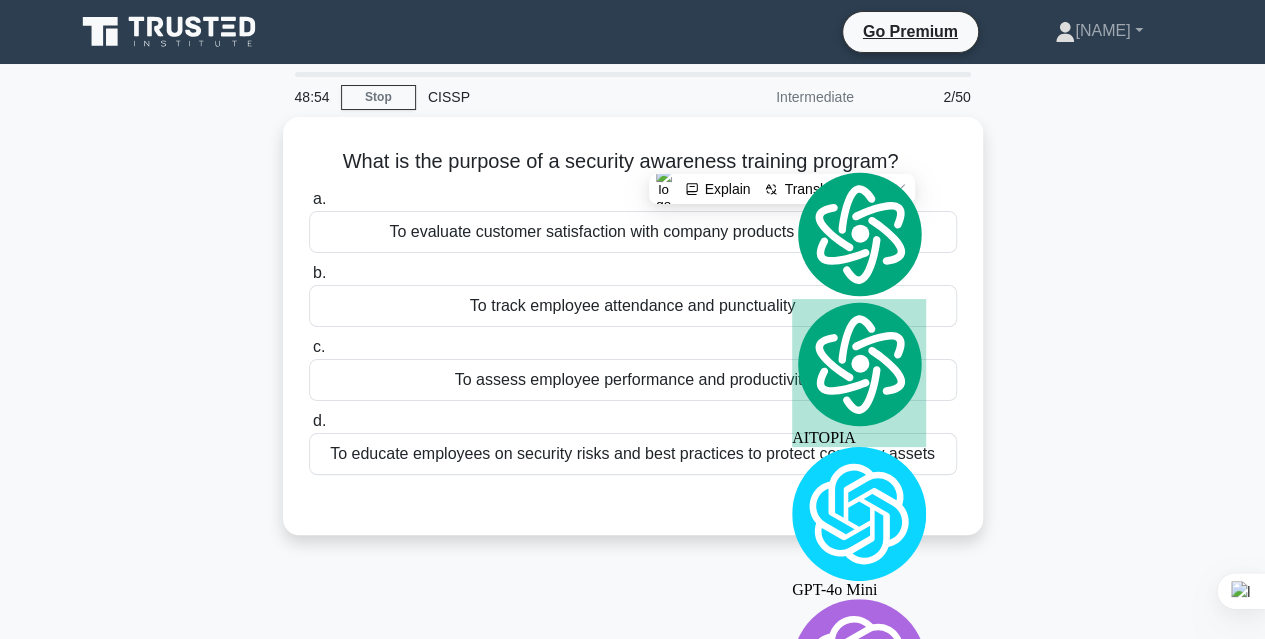 click on "What is the purpose of a security awareness training program?
.spinner_0XTQ{transform-origin:center;animation:spinner_y6GP .75s linear infinite}@keyframes spinner_y6GP{100%{transform:rotate(360deg)}}
a.
To evaluate customer satisfaction with company products or services
b. c. d." at bounding box center (633, 338) 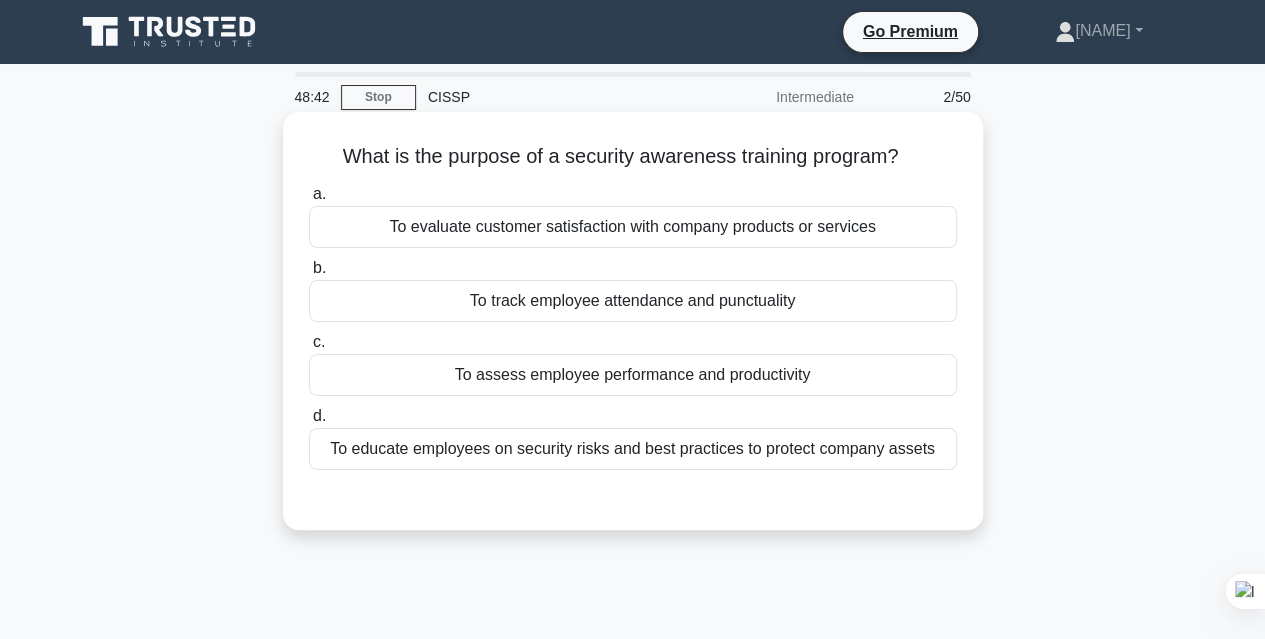 click on "To educate employees on security risks and best practices to protect company assets" at bounding box center (633, 449) 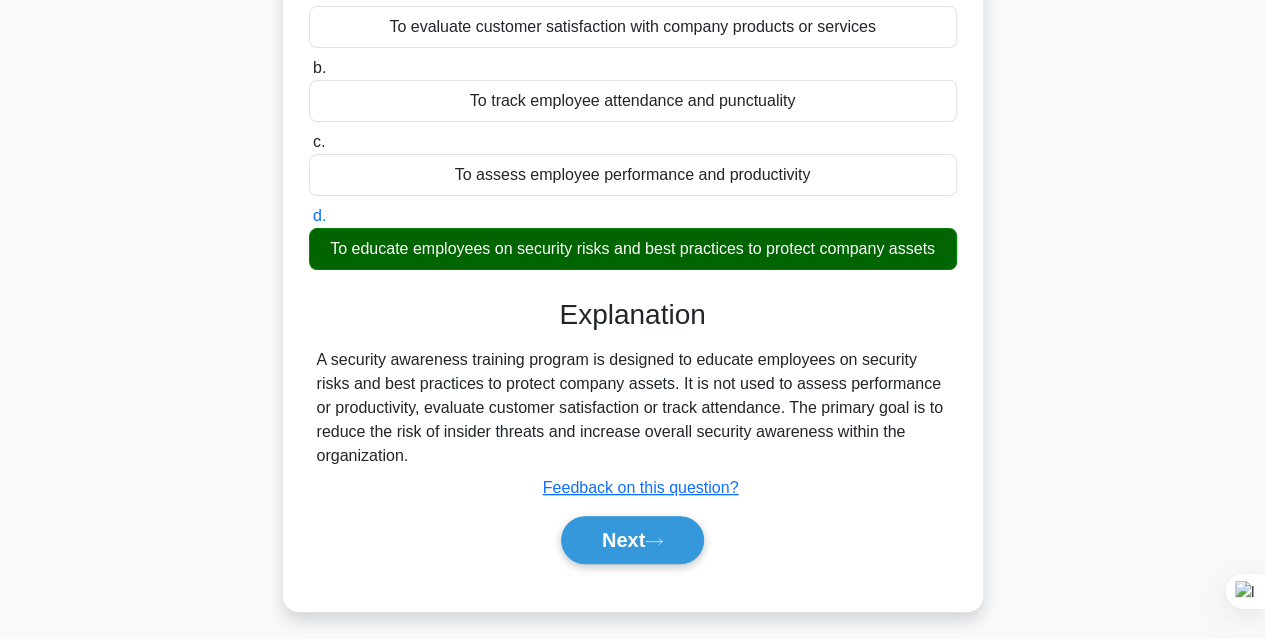 scroll, scrollTop: 300, scrollLeft: 0, axis: vertical 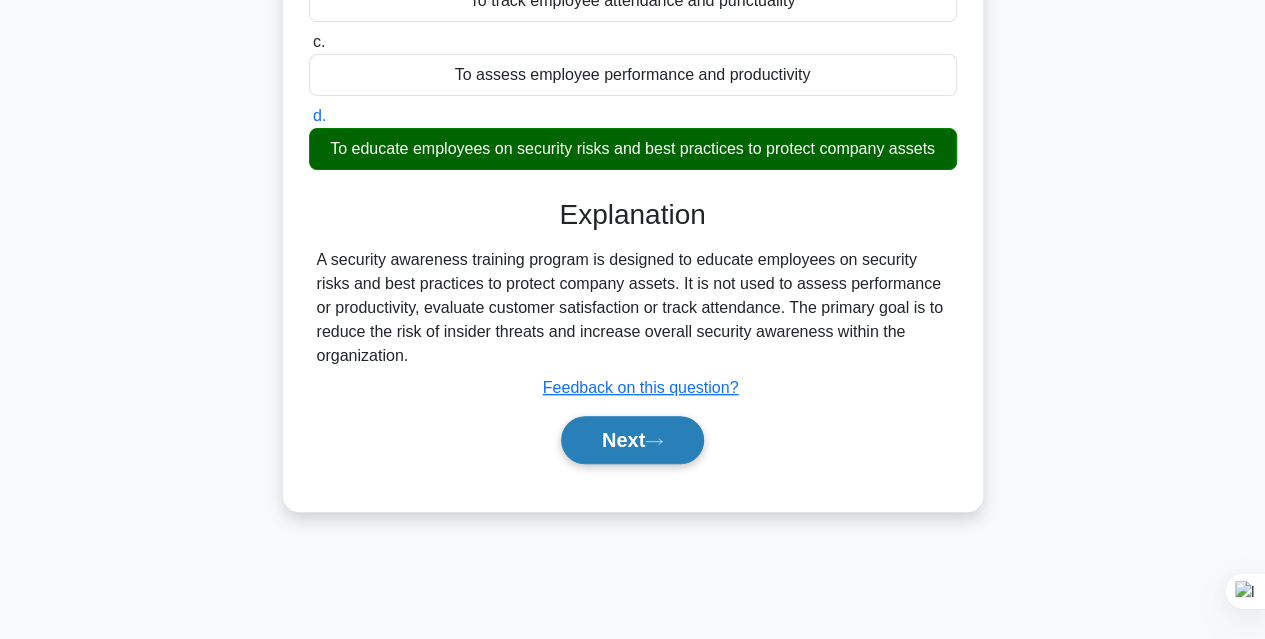 click on "Next" at bounding box center (632, 440) 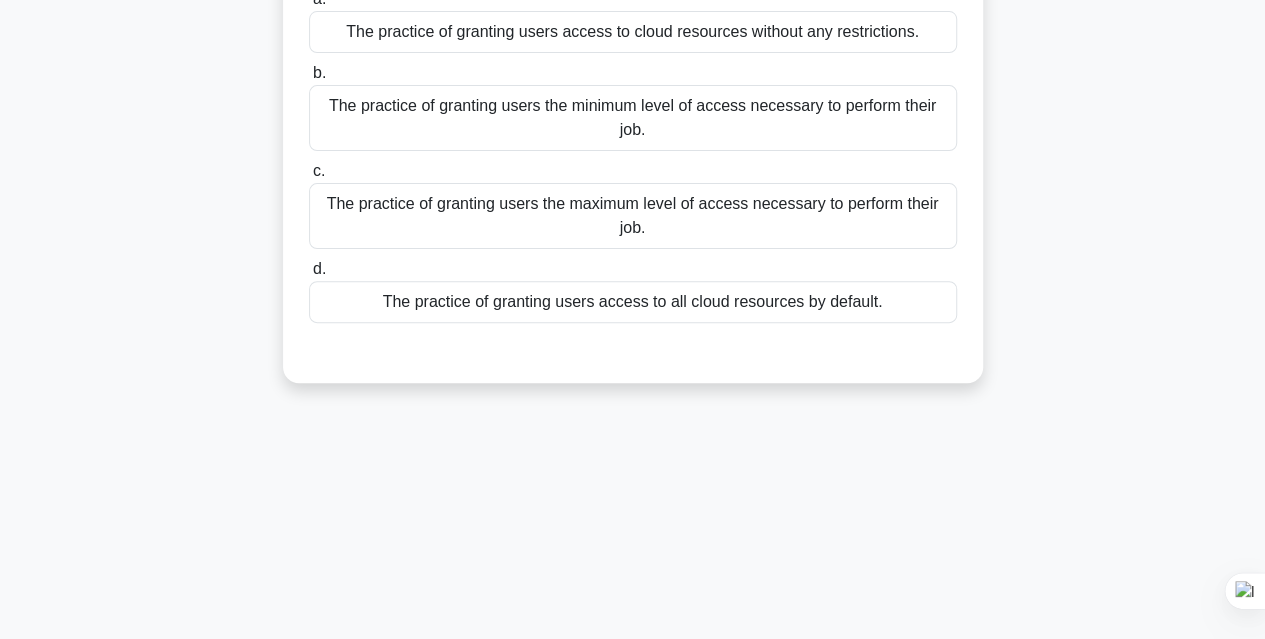 scroll, scrollTop: 100, scrollLeft: 0, axis: vertical 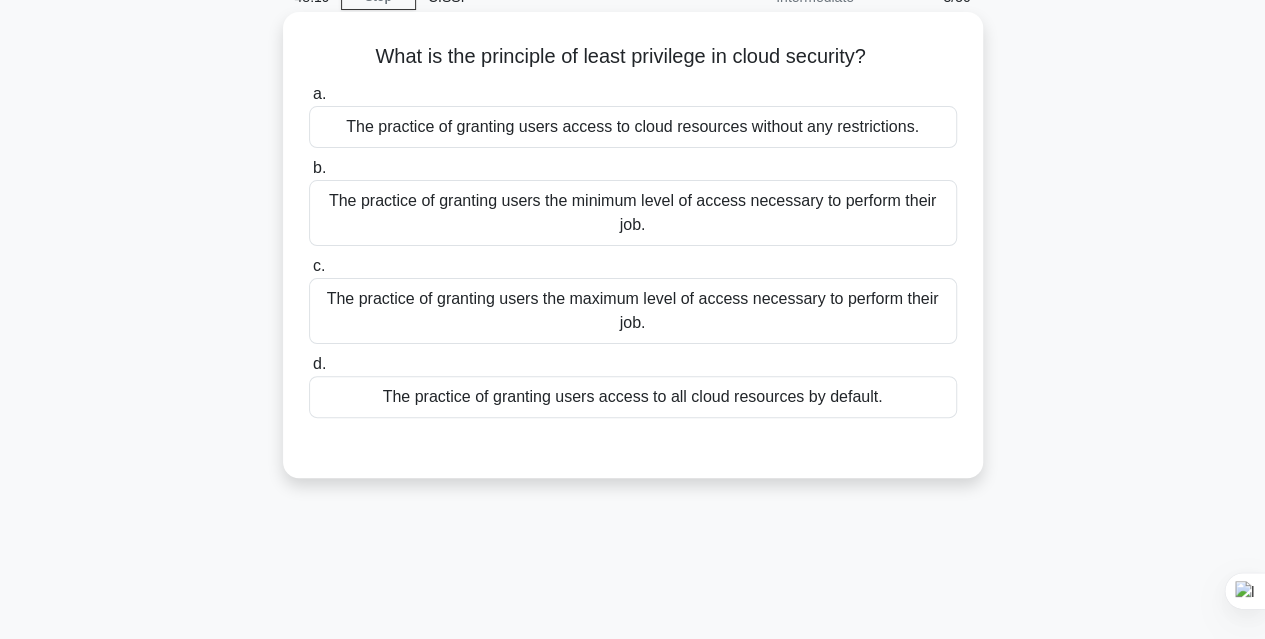click on "The practice of granting users the minimum level of access necessary to perform their job." at bounding box center [633, 213] 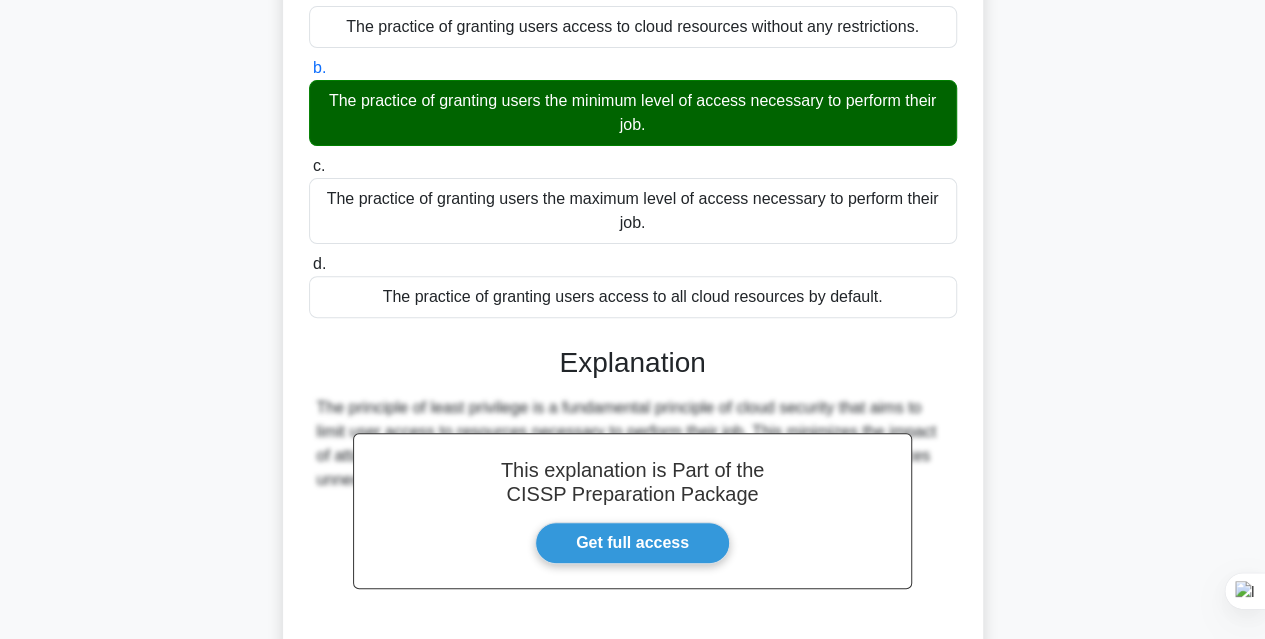 scroll, scrollTop: 300, scrollLeft: 0, axis: vertical 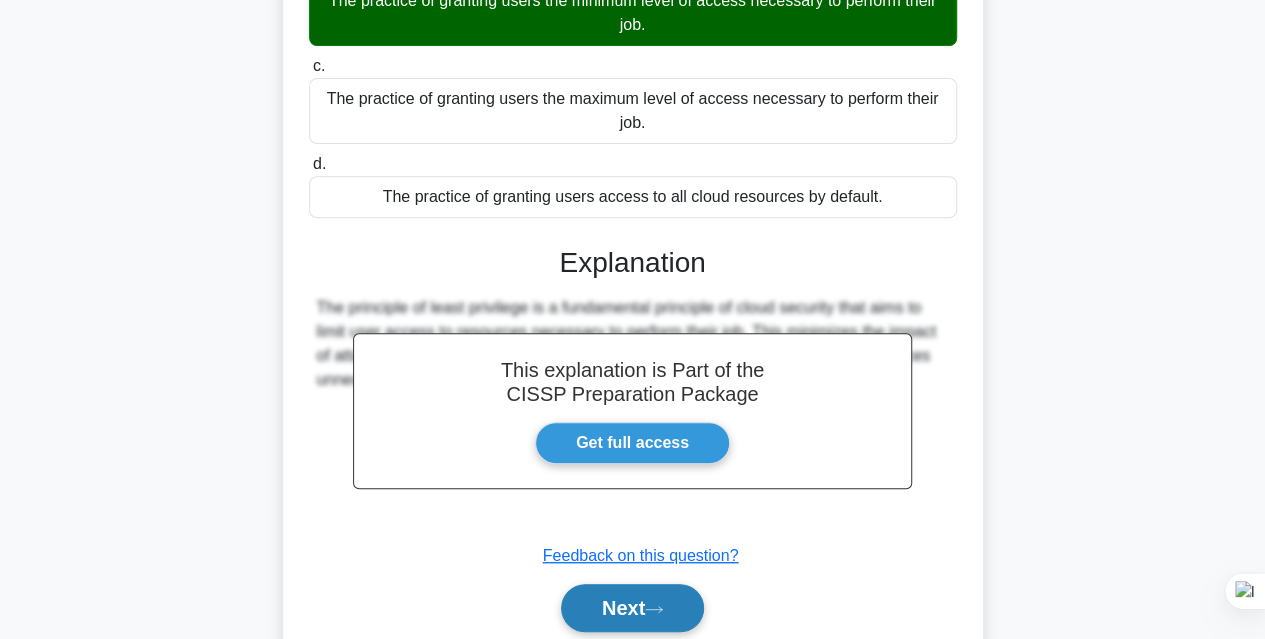 click on "Next" at bounding box center (632, 608) 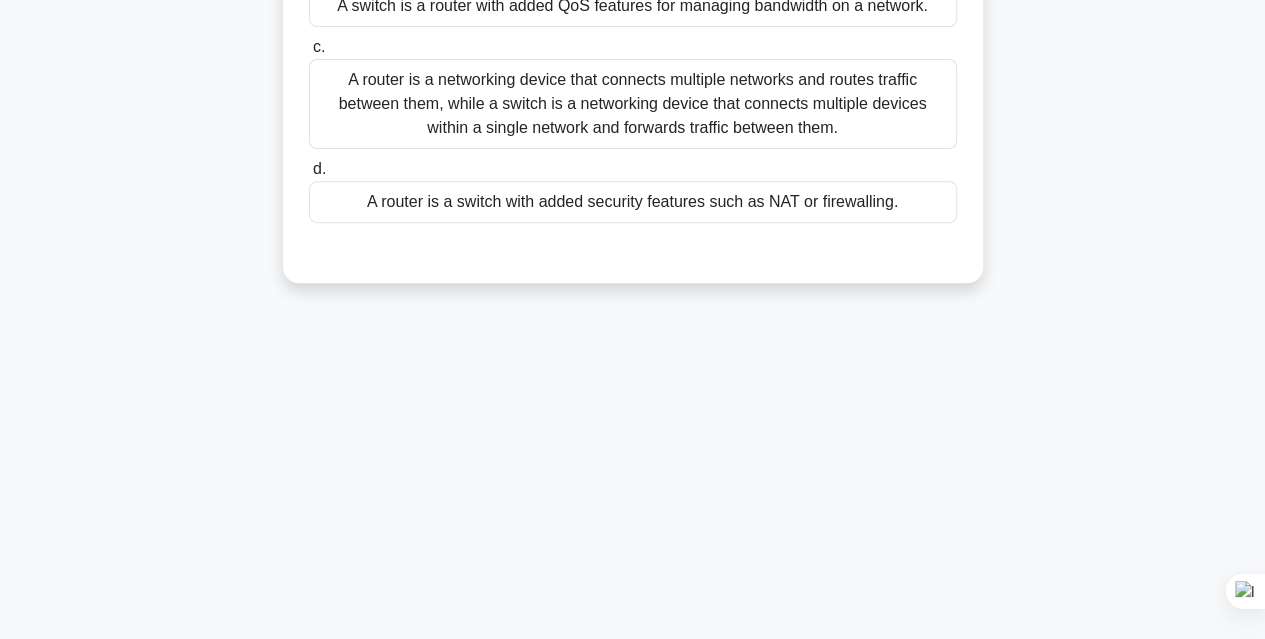 scroll, scrollTop: 100, scrollLeft: 0, axis: vertical 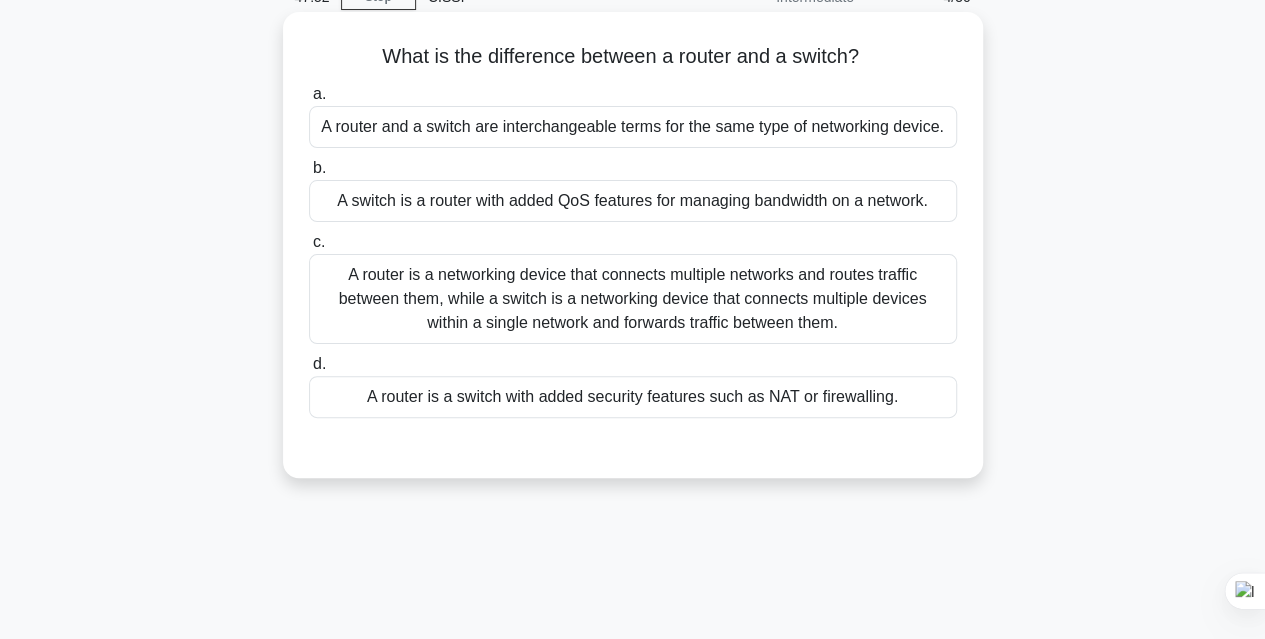 click on "A router is a networking device that connects multiple networks and routes traffic between them, while a switch is a networking device that connects multiple devices within a single network and forwards traffic between them." at bounding box center (633, 299) 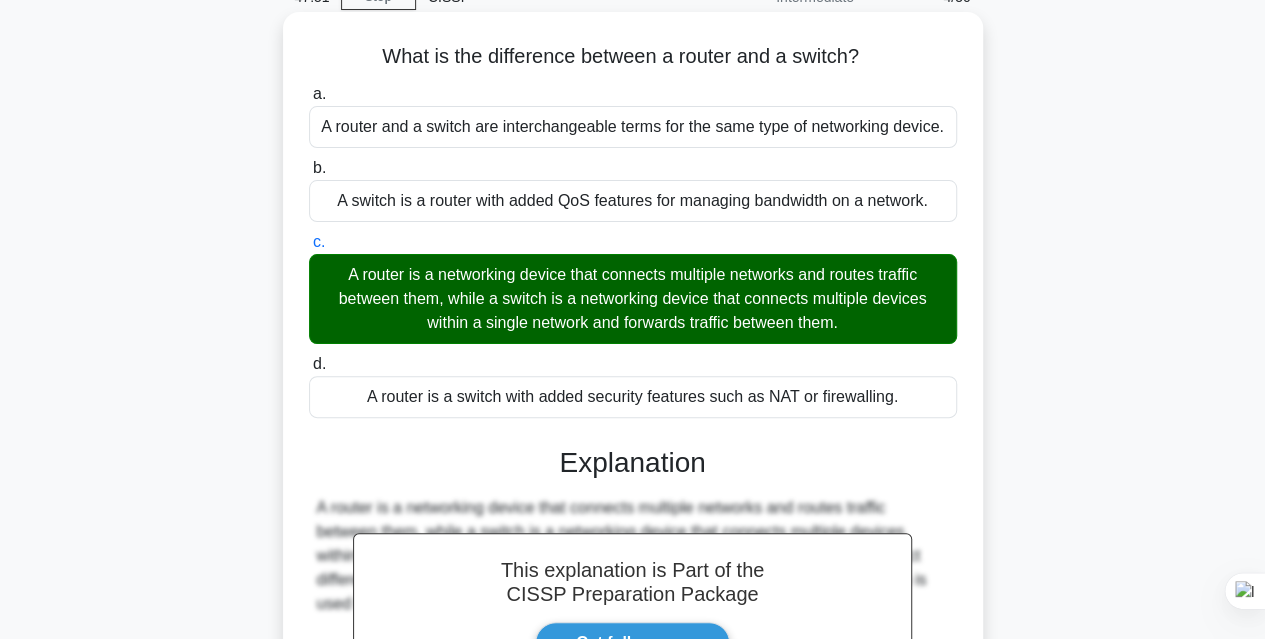 scroll, scrollTop: 400, scrollLeft: 0, axis: vertical 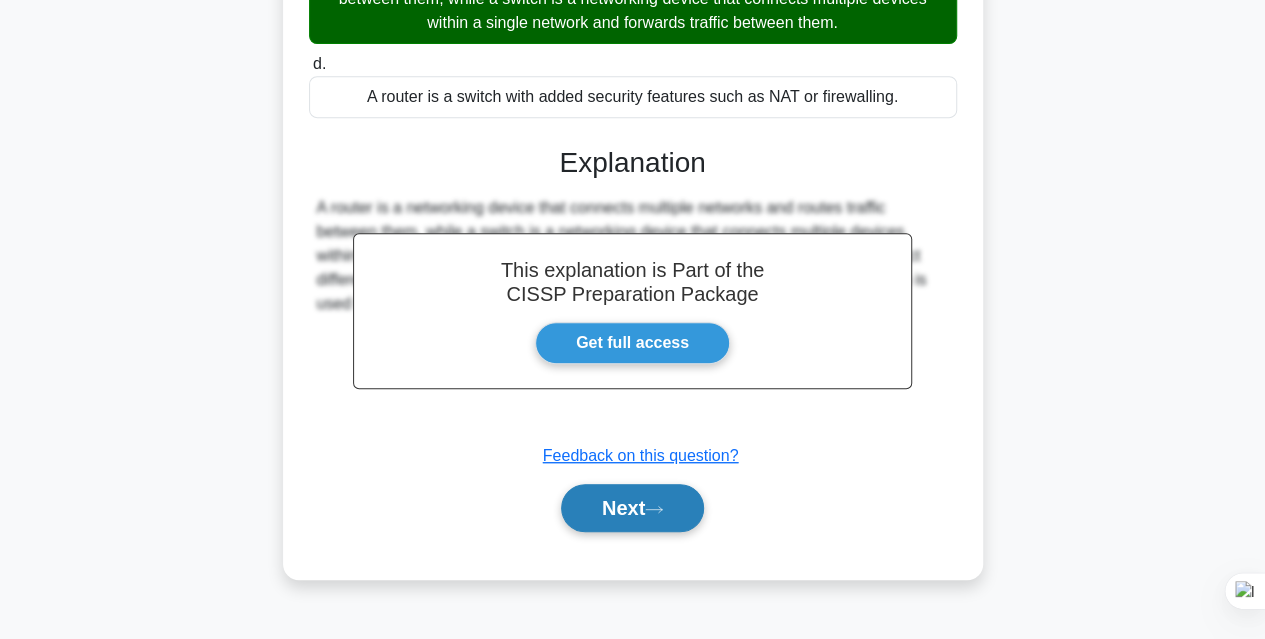 click on "Next" at bounding box center (632, 508) 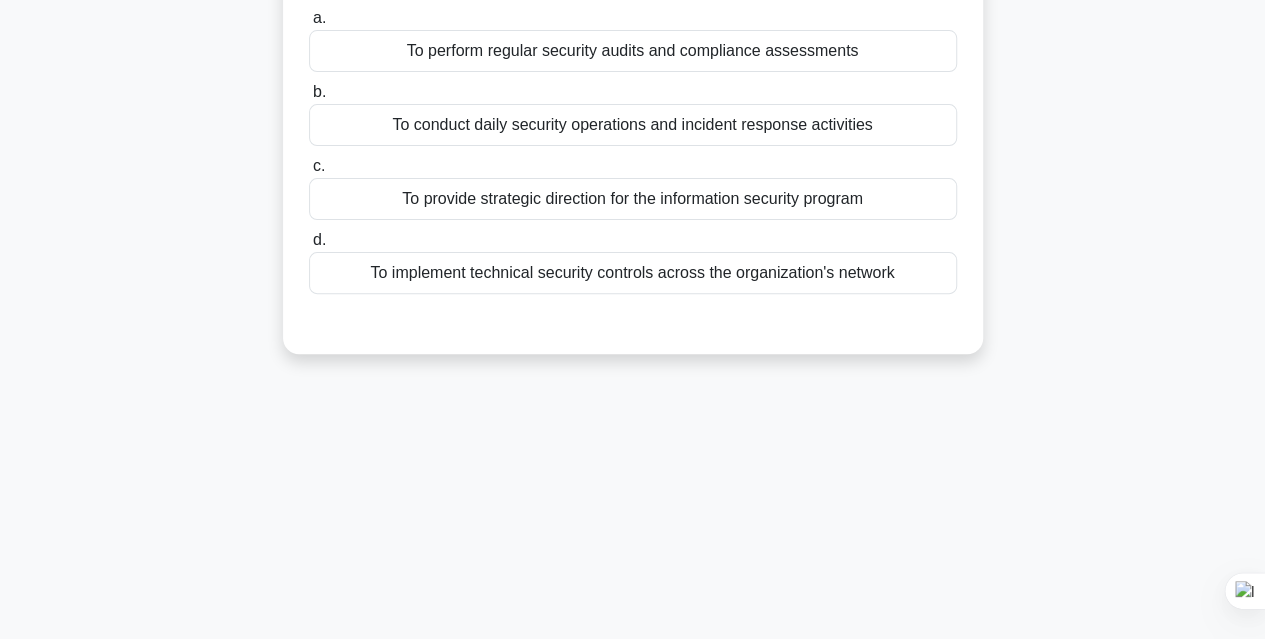 scroll, scrollTop: 0, scrollLeft: 0, axis: both 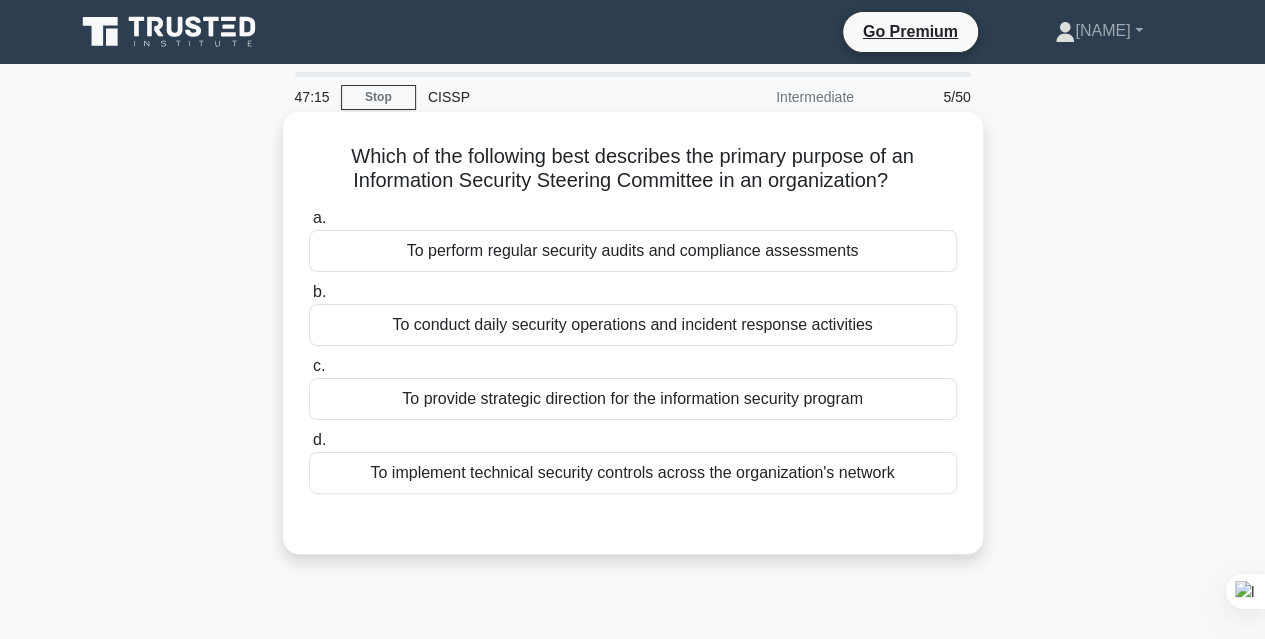 drag, startPoint x: 343, startPoint y: 158, endPoint x: 930, endPoint y: 483, distance: 670.96497 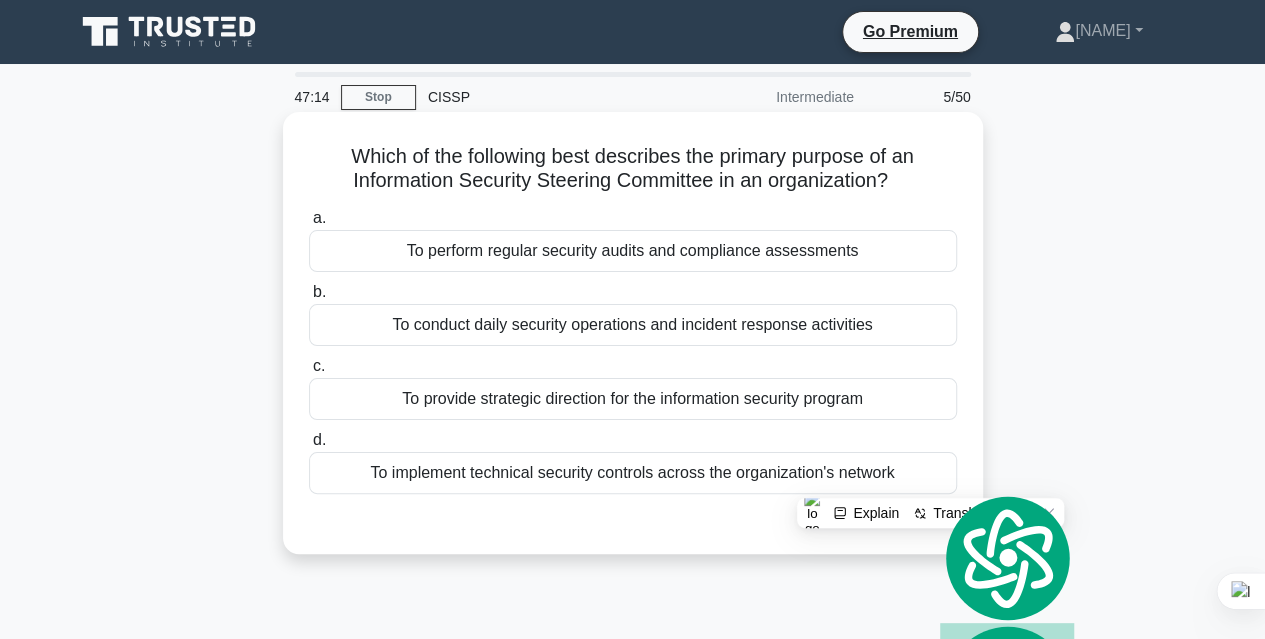 copy on "Which of the following best describes the primary purpose of an Information Security Steering Committee in an organization?
.spinner_0XTQ{transform-origin:center;animation:spinner_y6GP .75s linear infinite}@keyframes spinner_y6GP{100%{transform:rotate(360deg)}}
a.
To perform regular security audits and compliance assessments
b.
To conduct daily security operations and incident response activities
c.
To provide strategic direction for the information security program
d.
To implement technical security controls across the organization's network" 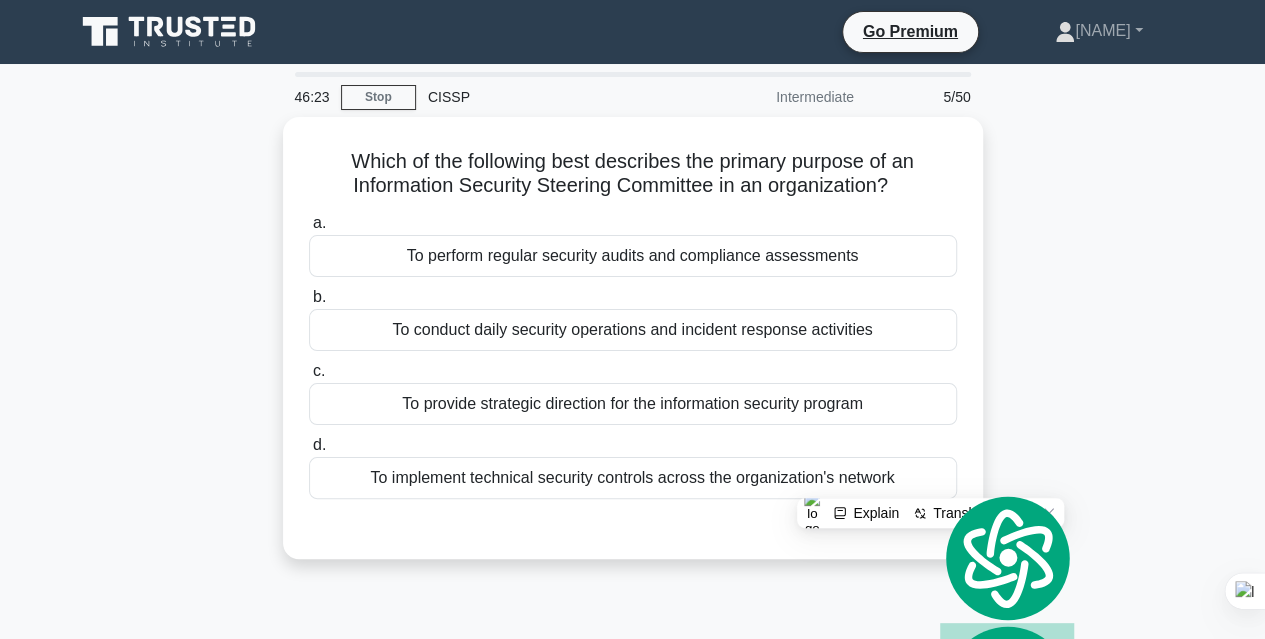 click on "Which of the following best describes the primary purpose of an Information Security Steering Committee in an organization?
.spinner_0XTQ{transform-origin:center;animation:spinner_y6GP .75s linear infinite}@keyframes spinner_y6GP{100%{transform:rotate(360deg)}}
a.
To perform regular security audits and compliance assessments
b. c. d." at bounding box center (633, 350) 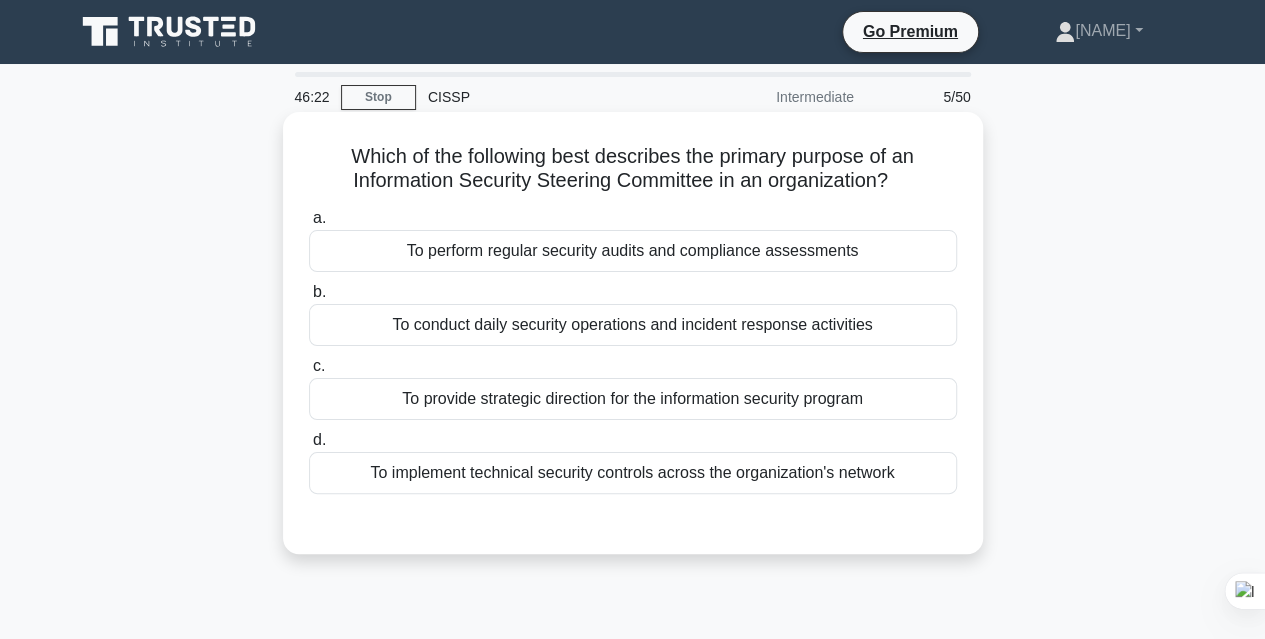 click on "To provide strategic direction for the information security program" at bounding box center (633, 399) 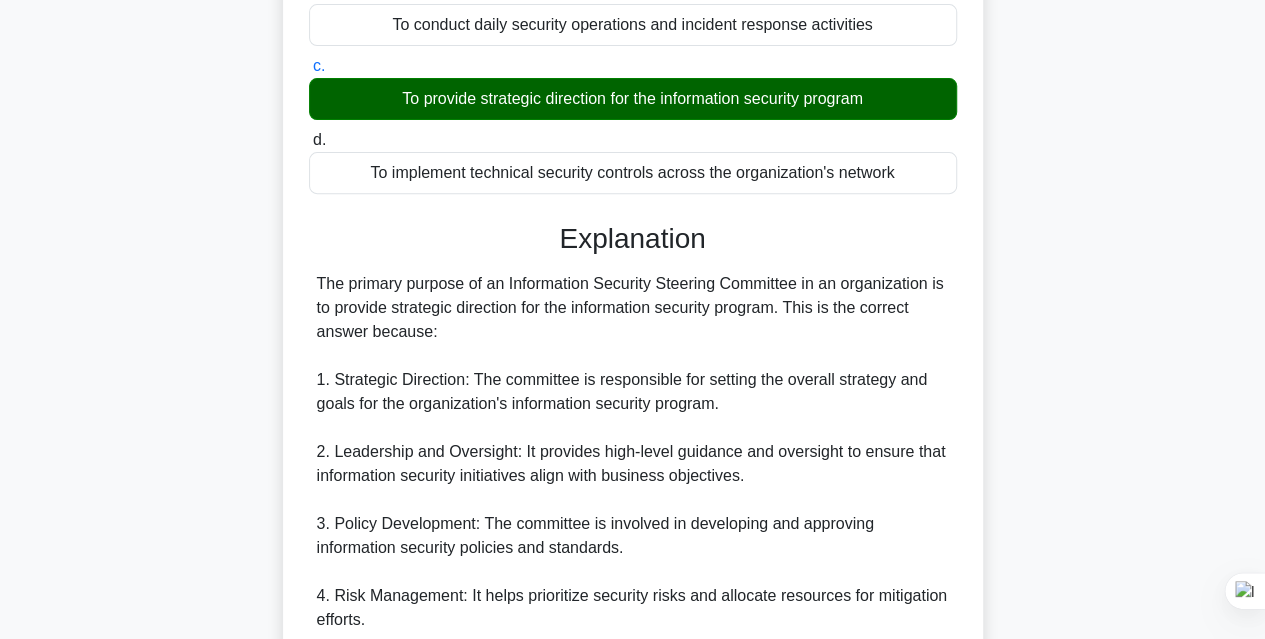 scroll, scrollTop: 400, scrollLeft: 0, axis: vertical 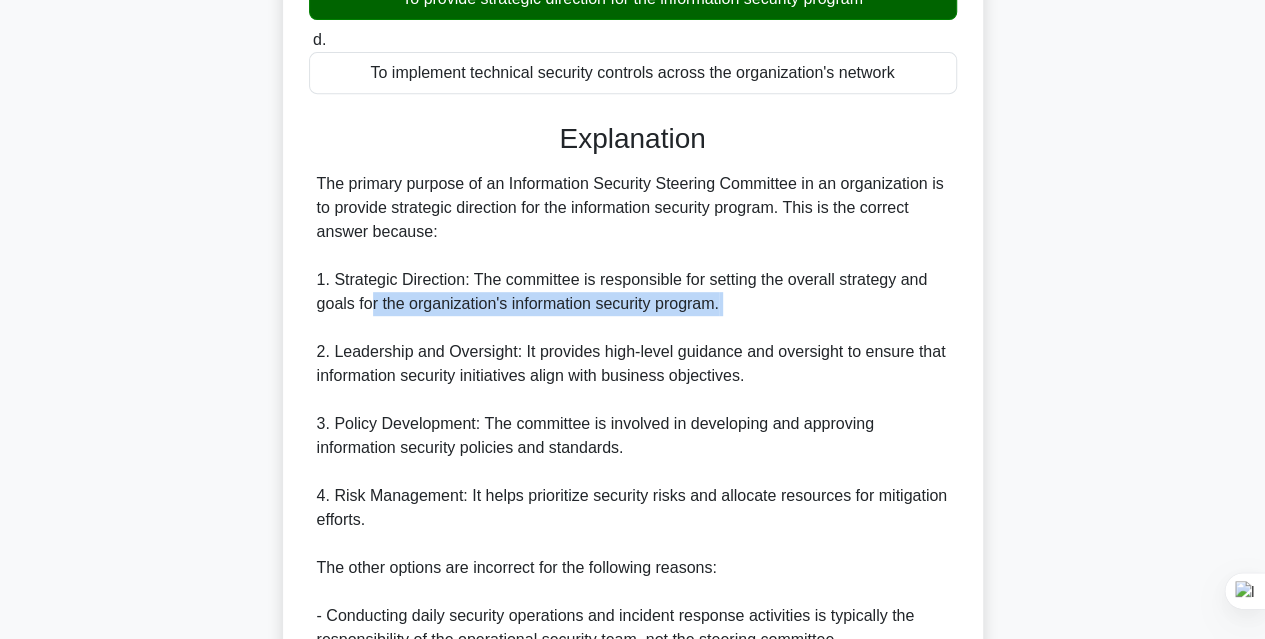 drag, startPoint x: 370, startPoint y: 303, endPoint x: 672, endPoint y: 319, distance: 302.42355 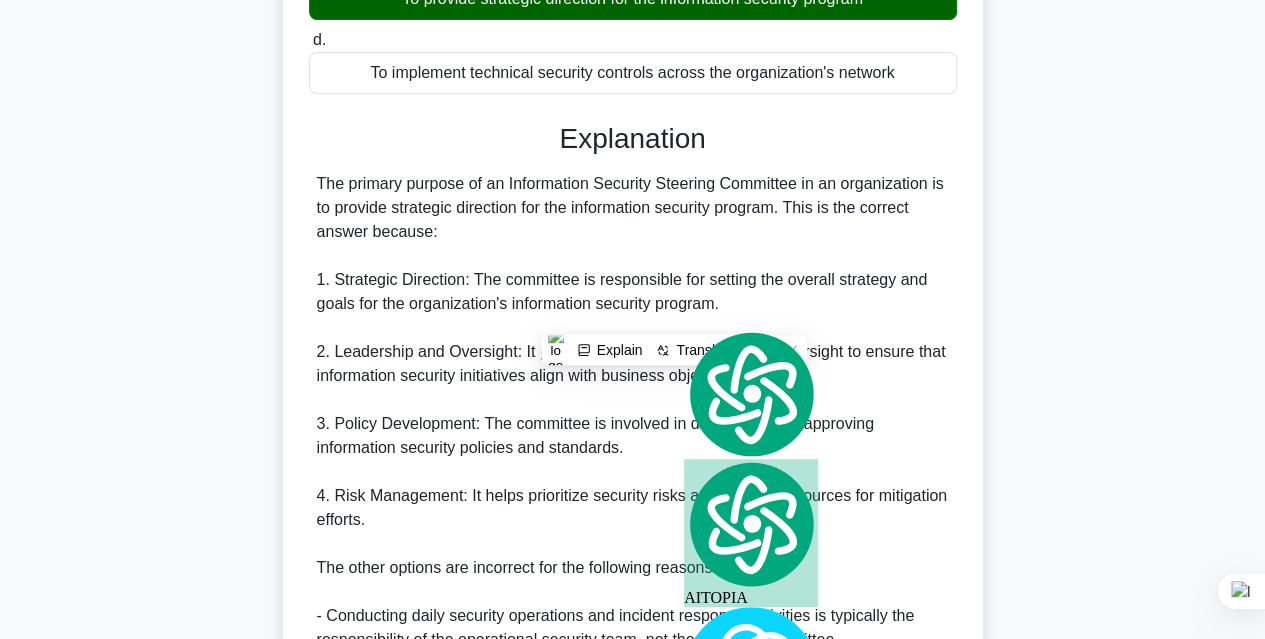 click on "The primary purpose of an Information Security Steering Committee in an organization is to provide strategic direction for the information security program. This is the correct answer because: 1. Strategic Direction: The committee is responsible for setting the overall strategy and goals for the organization's information security program. 2. Leadership and Oversight: It provides high-level guidance and oversight to ensure that information security initiatives align with business objectives. 3. Policy Development: The committee is involved in developing and approving information security policies and standards. 4. Risk Management: It helps prioritize security risks and allocate resources for mitigation efforts. The other options are incorrect for the following reasons: - Conducting daily security operations and incident response activities is typically the responsibility of the operational security team, not the steering committee." at bounding box center (633, 532) 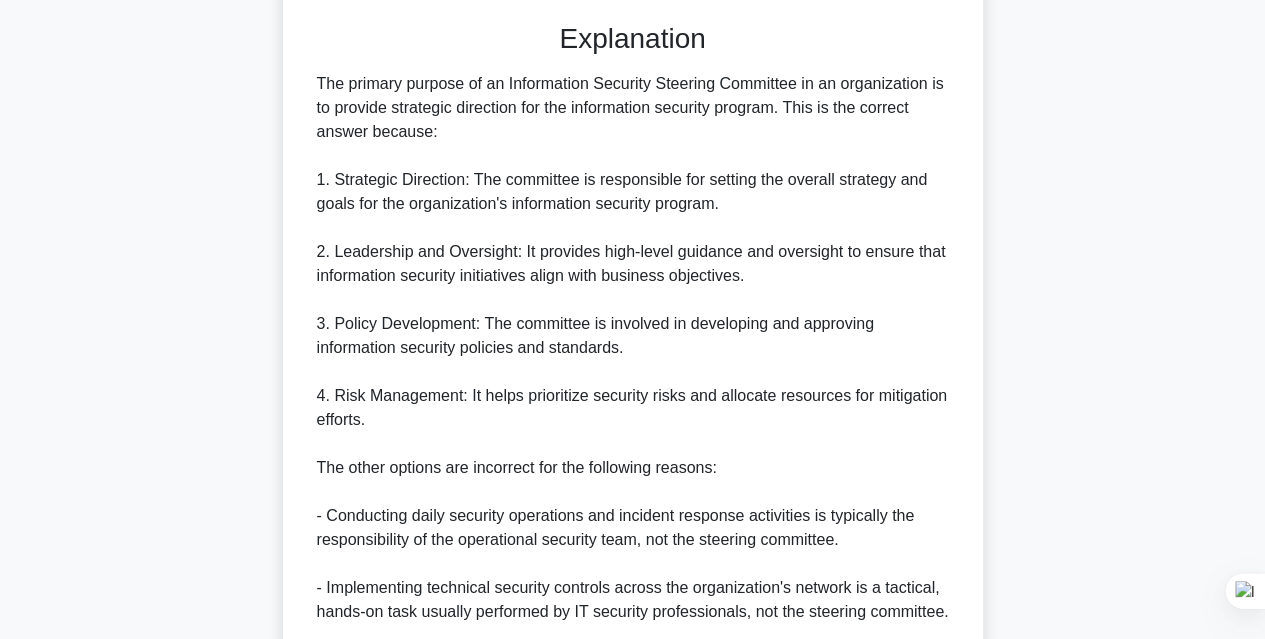 scroll, scrollTop: 800, scrollLeft: 0, axis: vertical 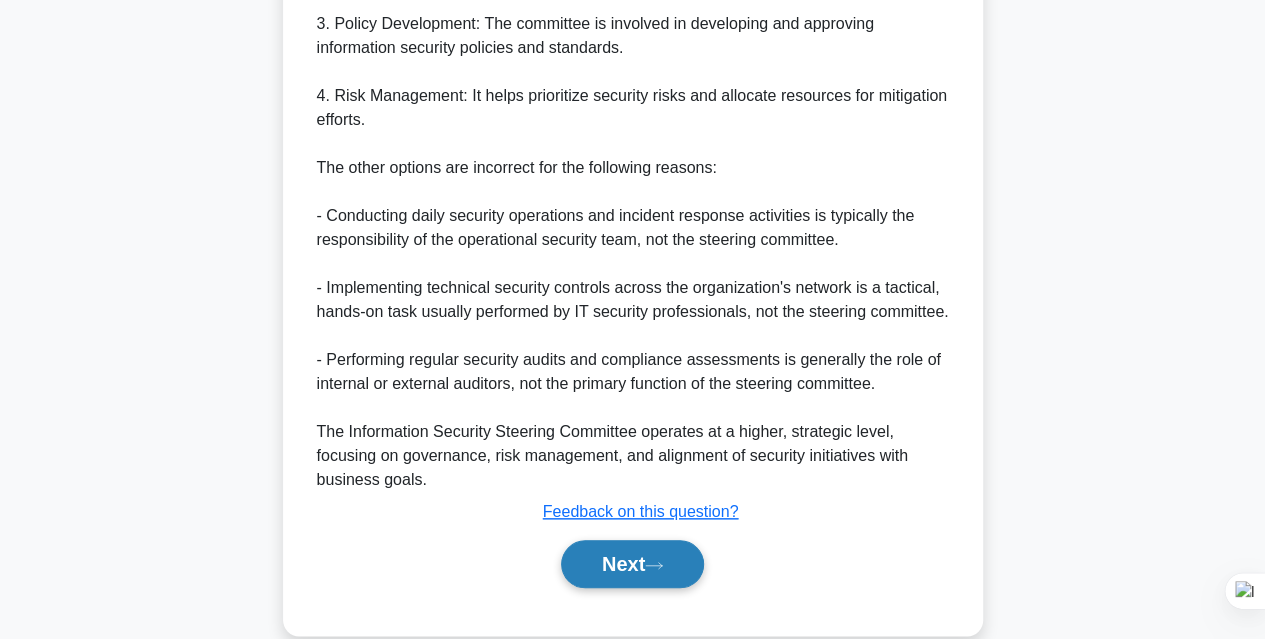 click on "Next" at bounding box center (632, 564) 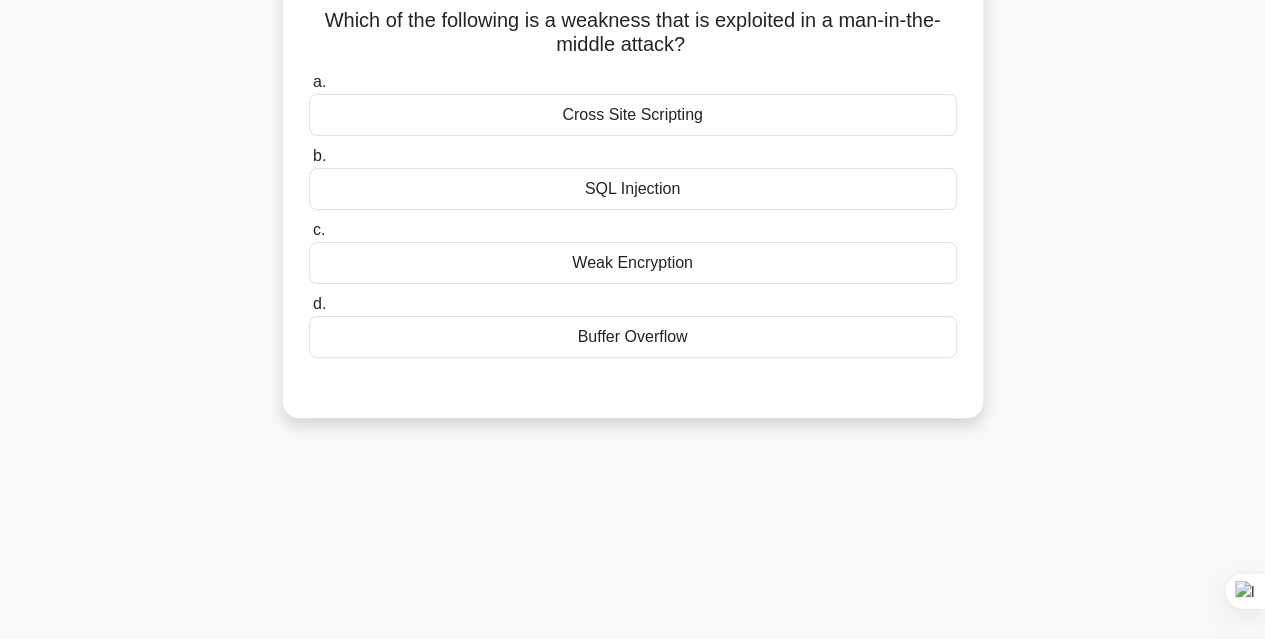 scroll, scrollTop: 41, scrollLeft: 0, axis: vertical 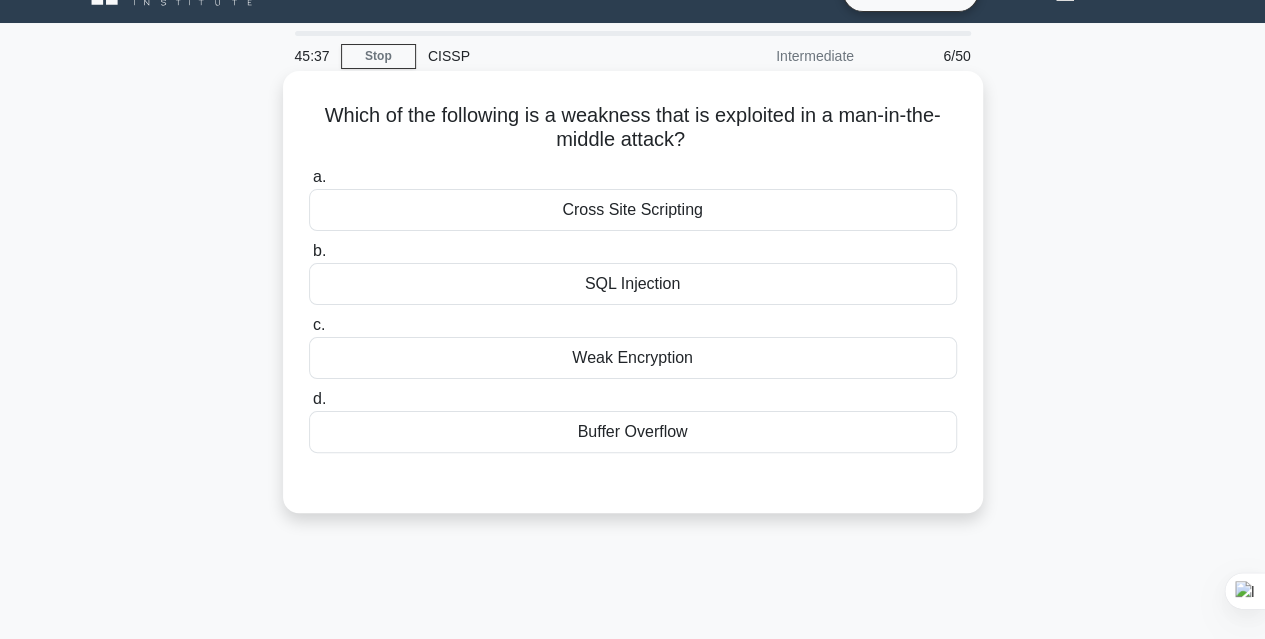 drag, startPoint x: 642, startPoint y: 131, endPoint x: 314, endPoint y: 105, distance: 329.02887 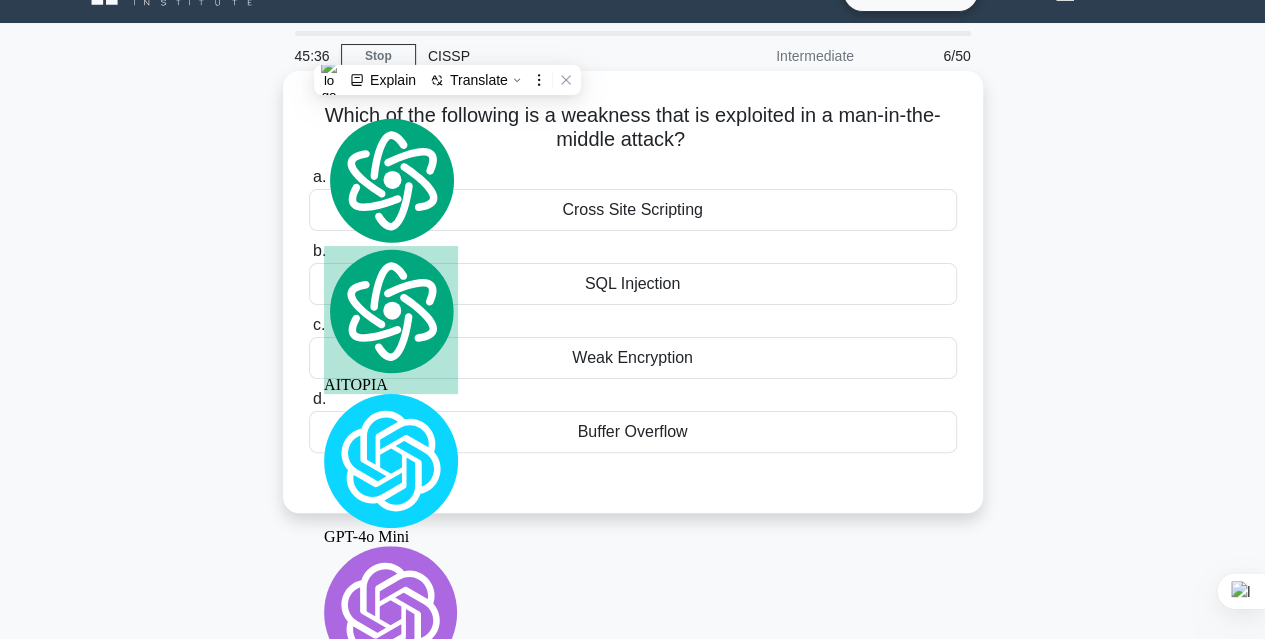 copy on "Which of the following is a weakness that is exploited in a man-in-the-middle attack?" 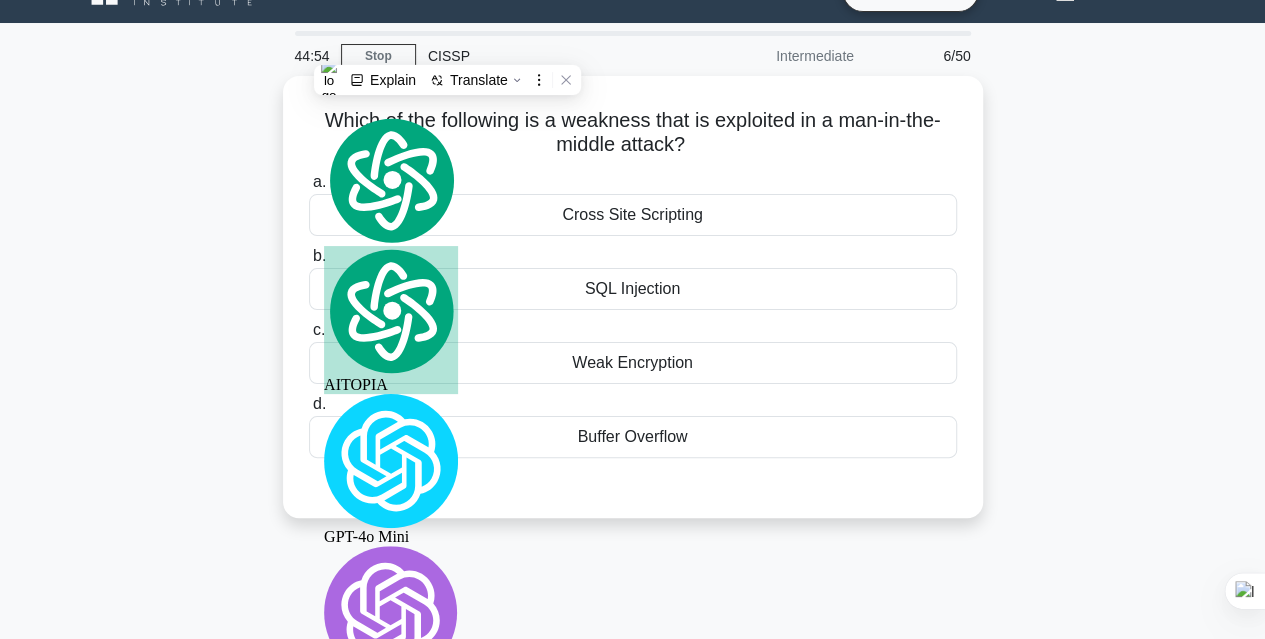 click on "Which of the following is a weakness that is exploited in a man-in-the-middle attack?
.spinner_0XTQ{transform-origin:center;animation:spinner_y6GP .75s linear infinite}@keyframes spinner_y6GP{100%{transform:rotate(360deg)}}
a.
Cross Site Scripting
b. c. d." at bounding box center (633, 309) 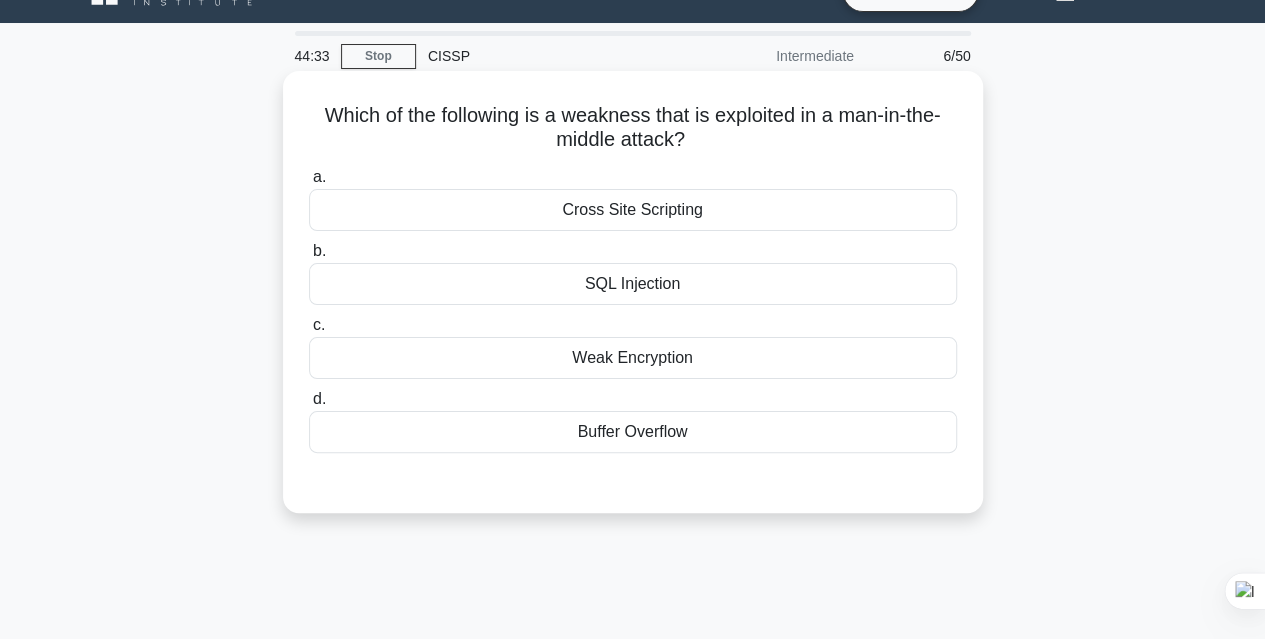 drag, startPoint x: 707, startPoint y: 438, endPoint x: 316, endPoint y: 118, distance: 505.2534 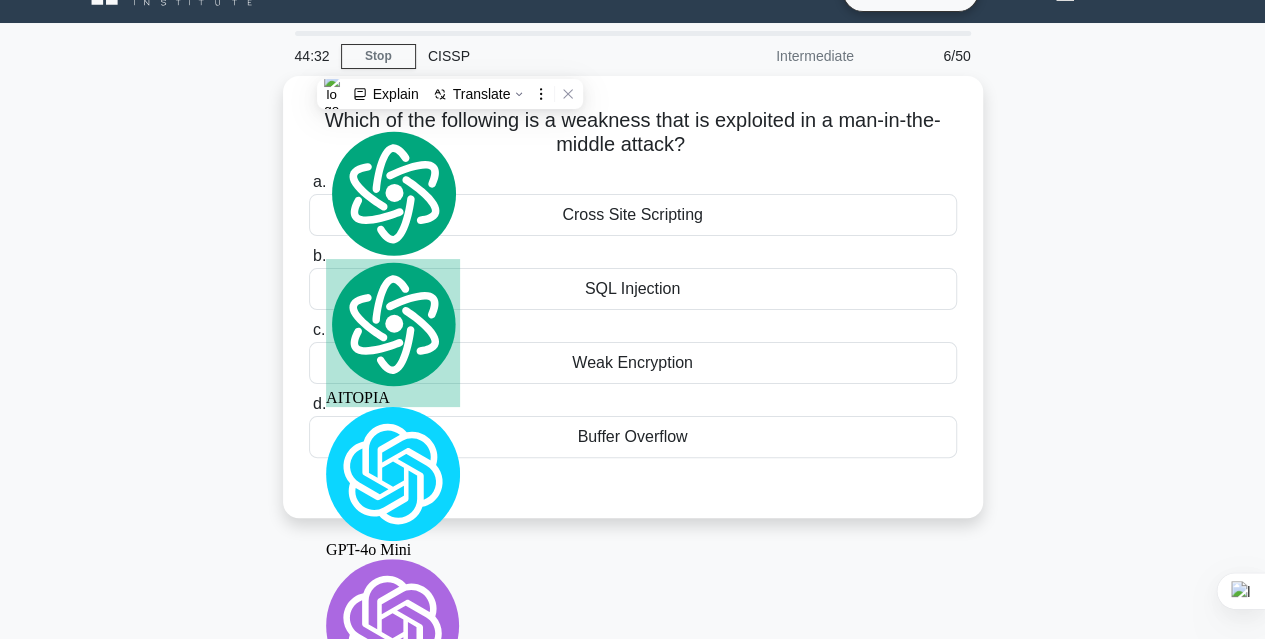 copy on "Which of the following is a weakness that is exploited in a man-in-the-middle attack?
.spinner_0XTQ{transform-origin:center;animation:spinner_y6GP .75s linear infinite}@keyframes spinner_y6GP{100%{transform:rotate(360deg)}}
a.
Cross Site Scripting
b.
SQL Injection
c.
Weak Encryption
d.
Buffer Overflow" 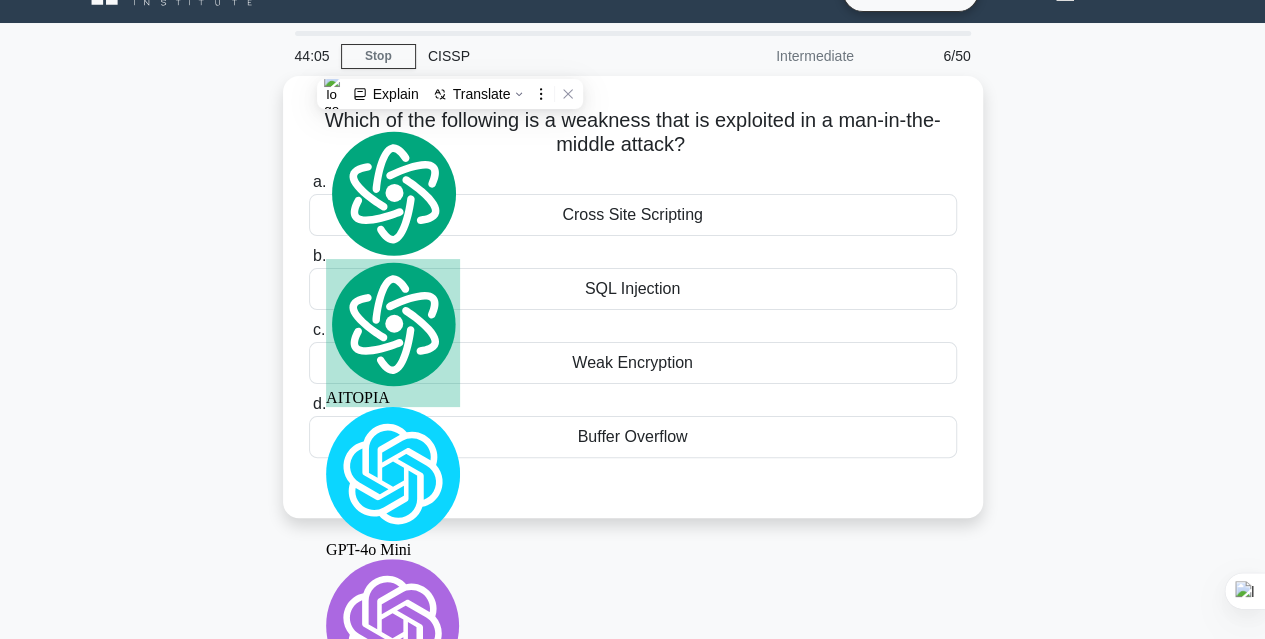 click on "Which of the following is a weakness that is exploited in a man-in-the-middle attack?
.spinner_0XTQ{transform-origin:center;animation:spinner_y6GP .75s linear infinite}@keyframes spinner_y6GP{100%{transform:rotate(360deg)}}
a.
Cross Site Scripting
b. c. d." at bounding box center [633, 309] 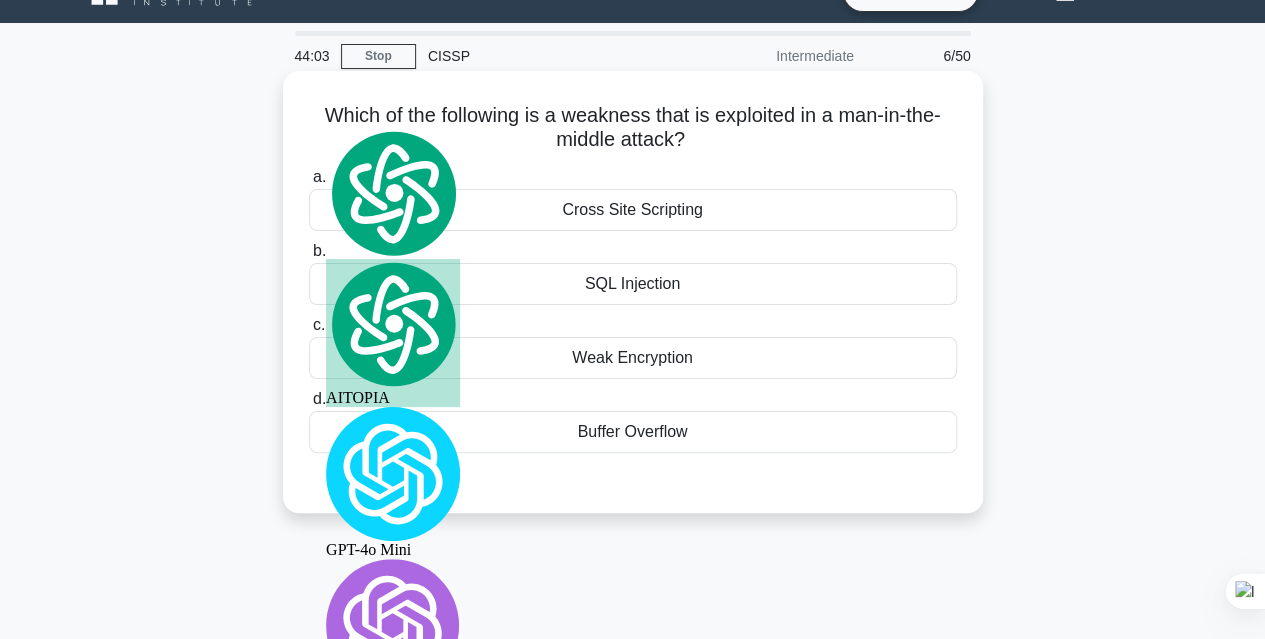 click on "Weak Encryption" at bounding box center (633, 358) 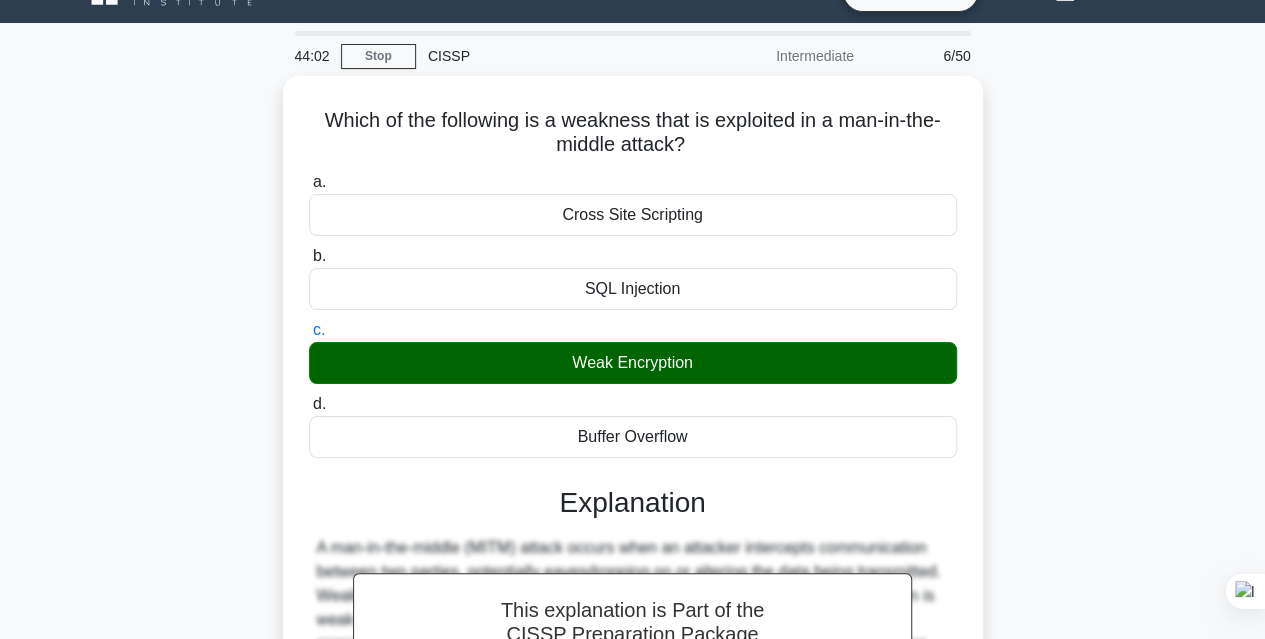 scroll, scrollTop: 341, scrollLeft: 0, axis: vertical 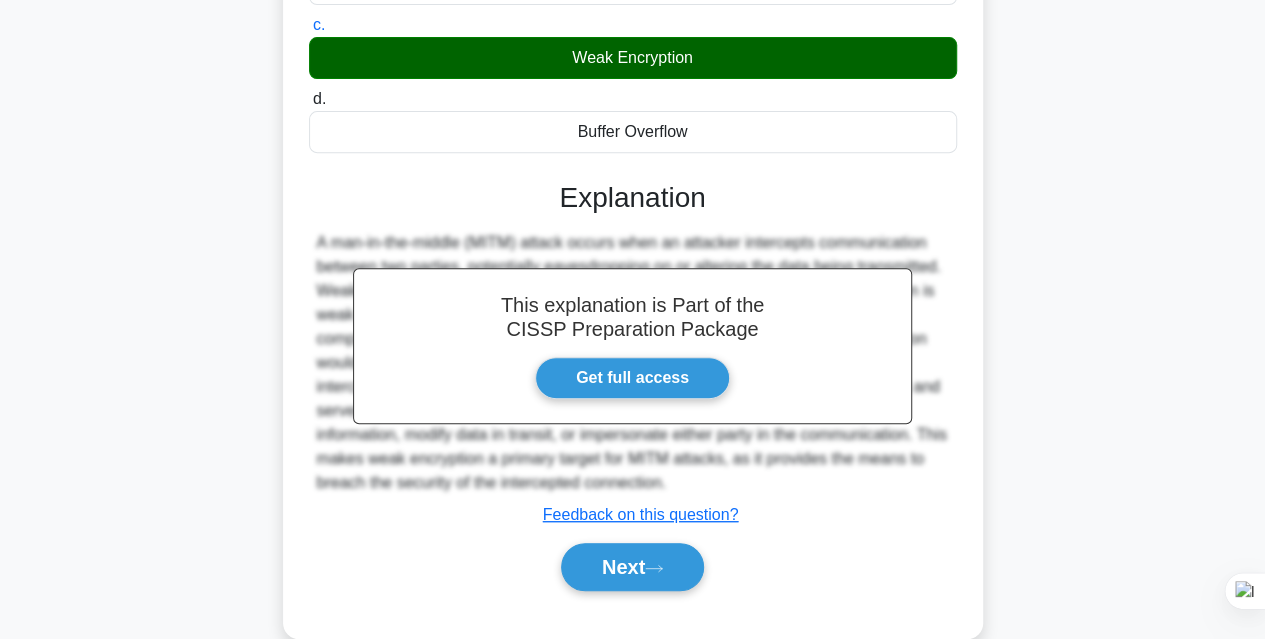 drag, startPoint x: 634, startPoint y: 565, endPoint x: 664, endPoint y: 627, distance: 68.8767 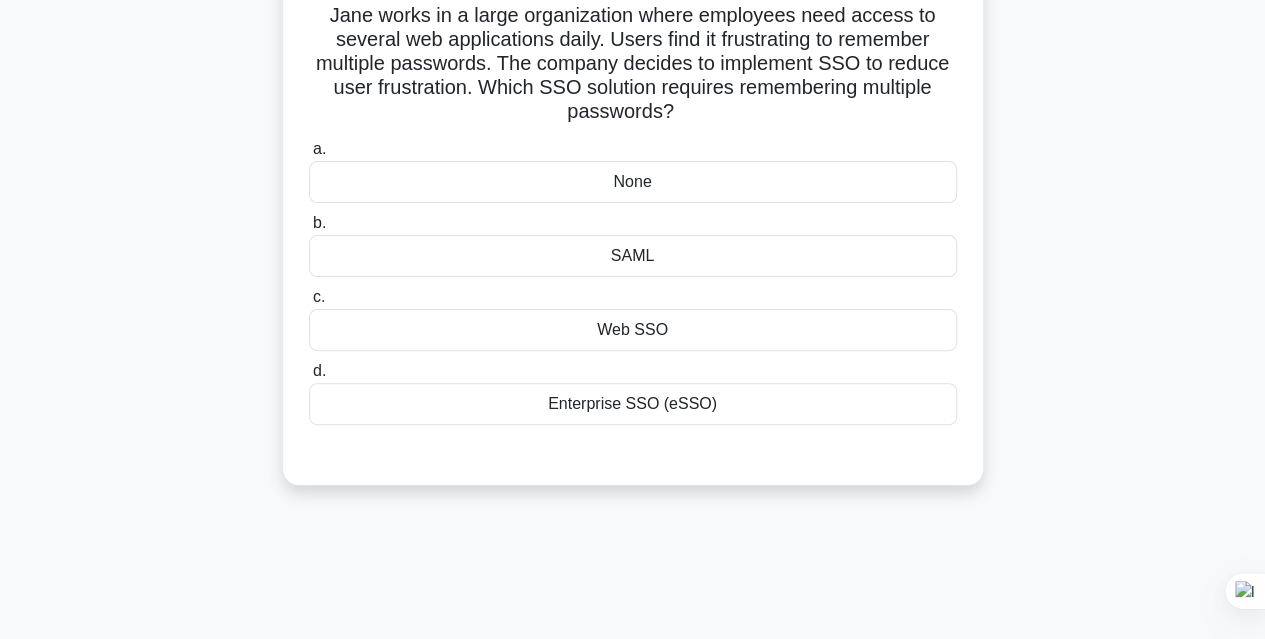 scroll, scrollTop: 0, scrollLeft: 0, axis: both 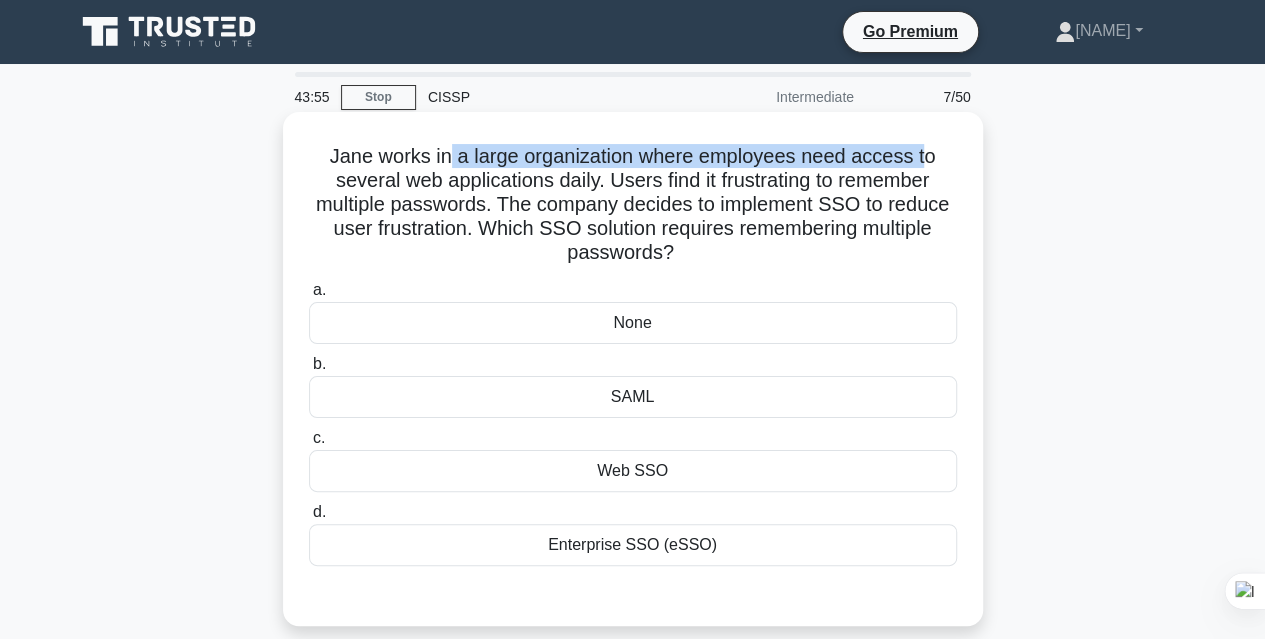drag, startPoint x: 446, startPoint y: 161, endPoint x: 898, endPoint y: 156, distance: 452.02765 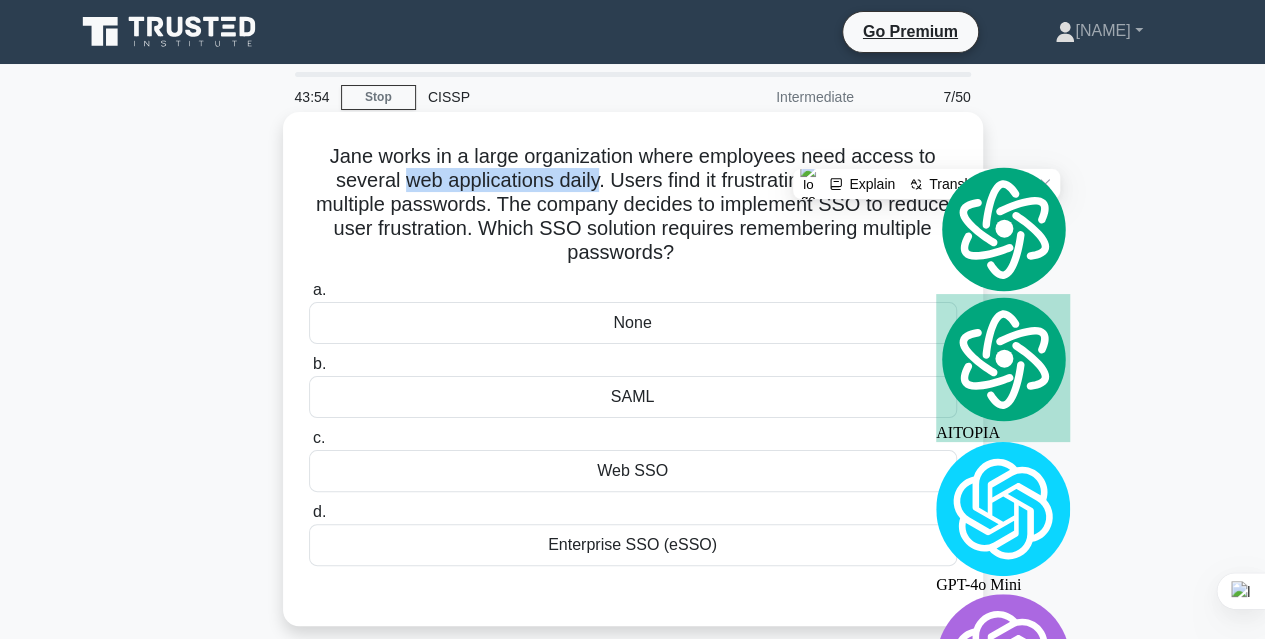 drag, startPoint x: 398, startPoint y: 189, endPoint x: 593, endPoint y: 193, distance: 195.04102 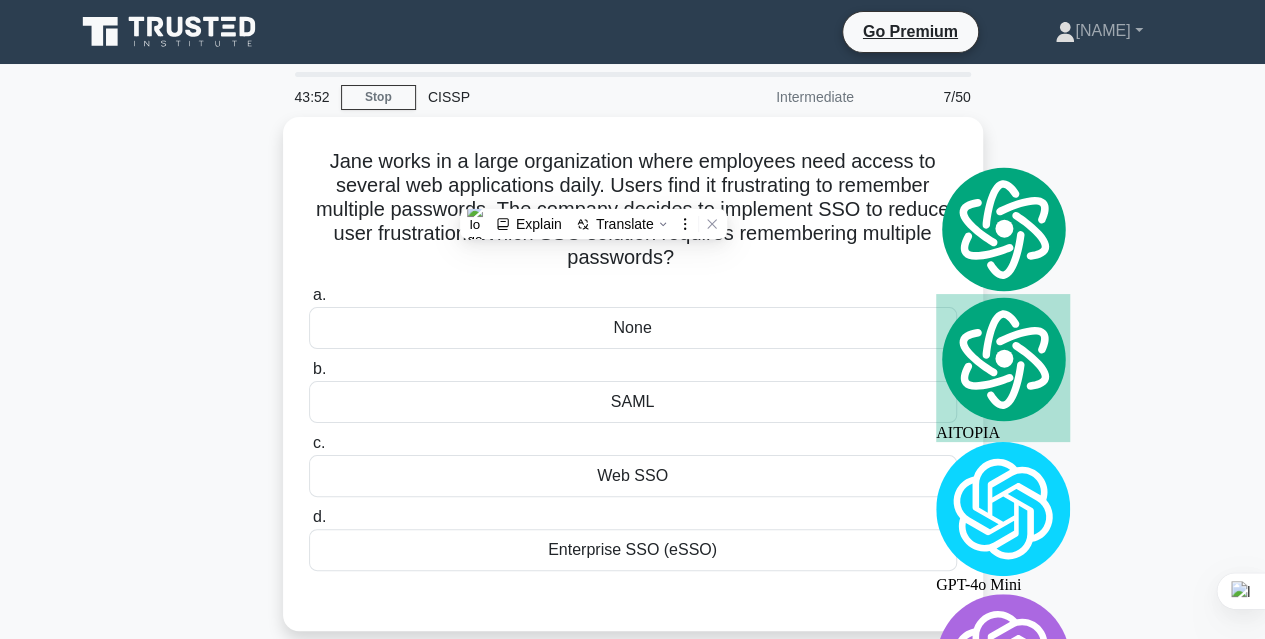 click on "Jane works in a large organization where employees need access to several web applications daily. Users find it frustrating to remember multiple passwords. The company decides to implement SSO to reduce user frustration. Which SSO solution requires remembering multiple passwords?
.spinner_0XTQ{transform-origin:center;animation:spinner_y6GP .75s linear infinite}@keyframes spinner_y6GP{100%{transform:rotate(360deg)}}
a.
b. c. d." at bounding box center [633, 386] 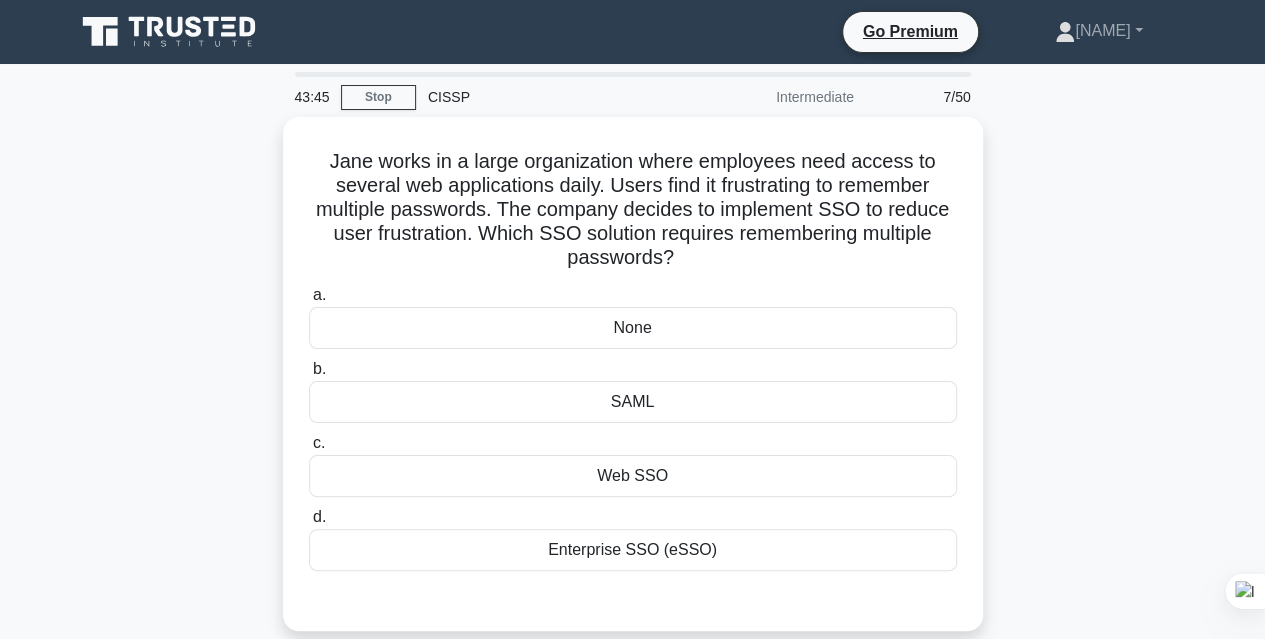 scroll, scrollTop: 100, scrollLeft: 0, axis: vertical 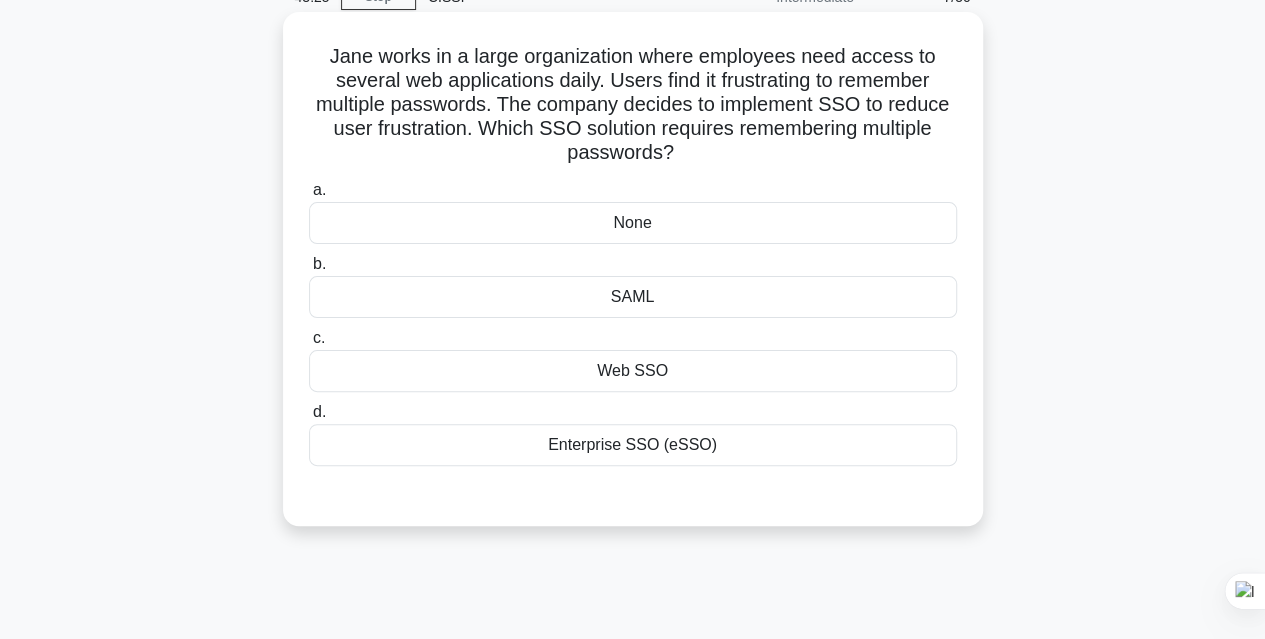 click on "Enterprise SSO (eSSO)" at bounding box center [633, 445] 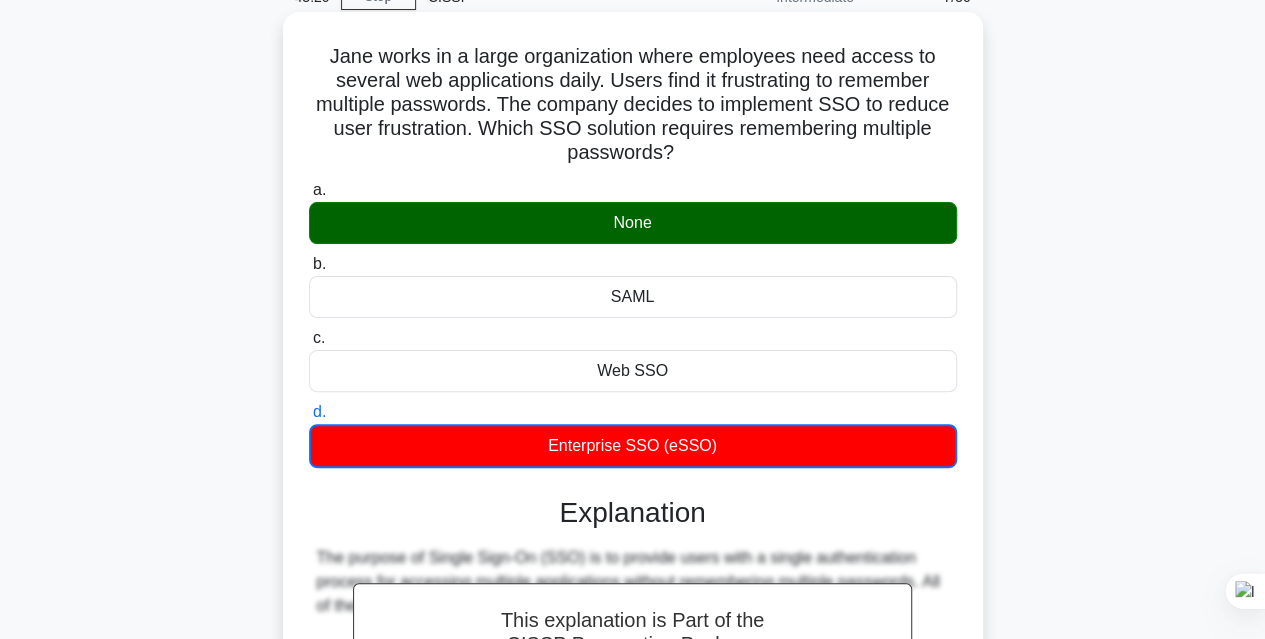 scroll, scrollTop: 0, scrollLeft: 0, axis: both 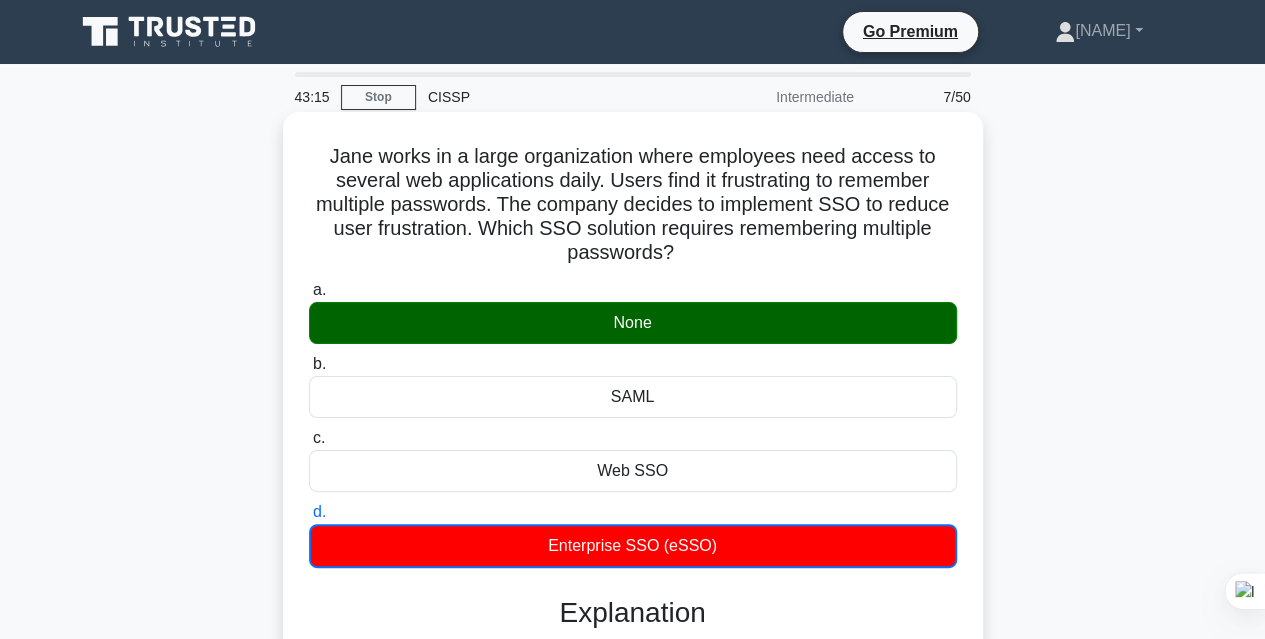 drag, startPoint x: 329, startPoint y: 163, endPoint x: 695, endPoint y: 251, distance: 376.4306 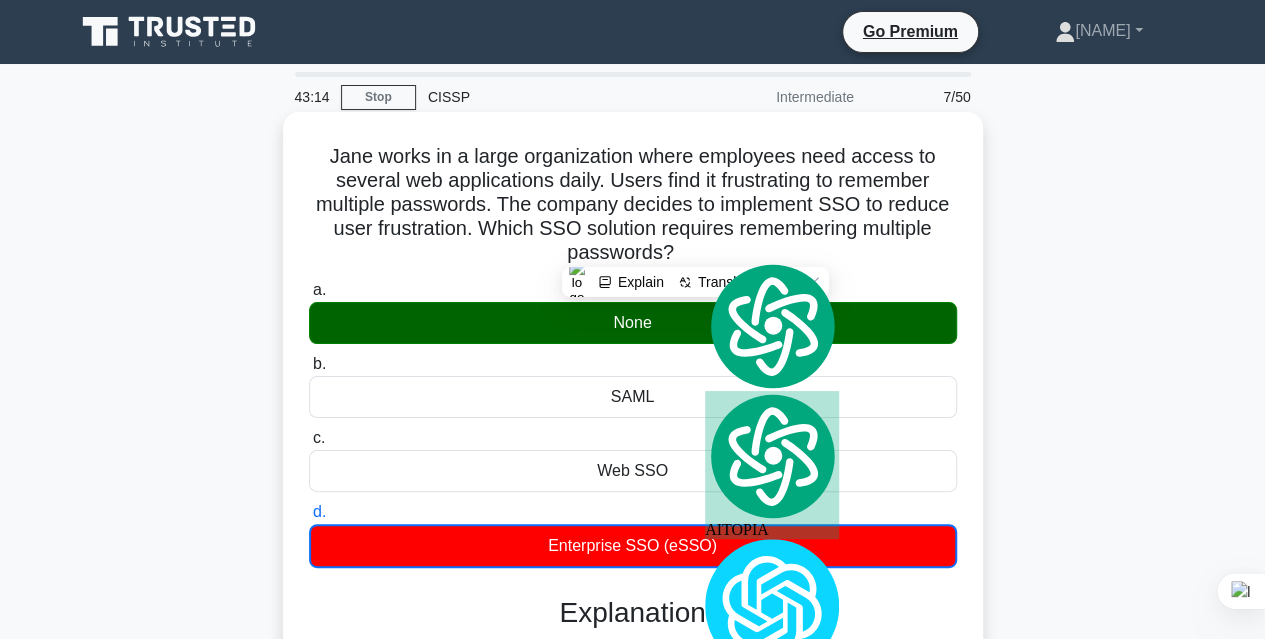copy on "Jane works in a large organization where employees need access to several web applications daily. Users find it frustrating to remember multiple passwords. The company decides to implement SSO to reduce user frustration. Which SSO solution requires remembering multiple passwords?" 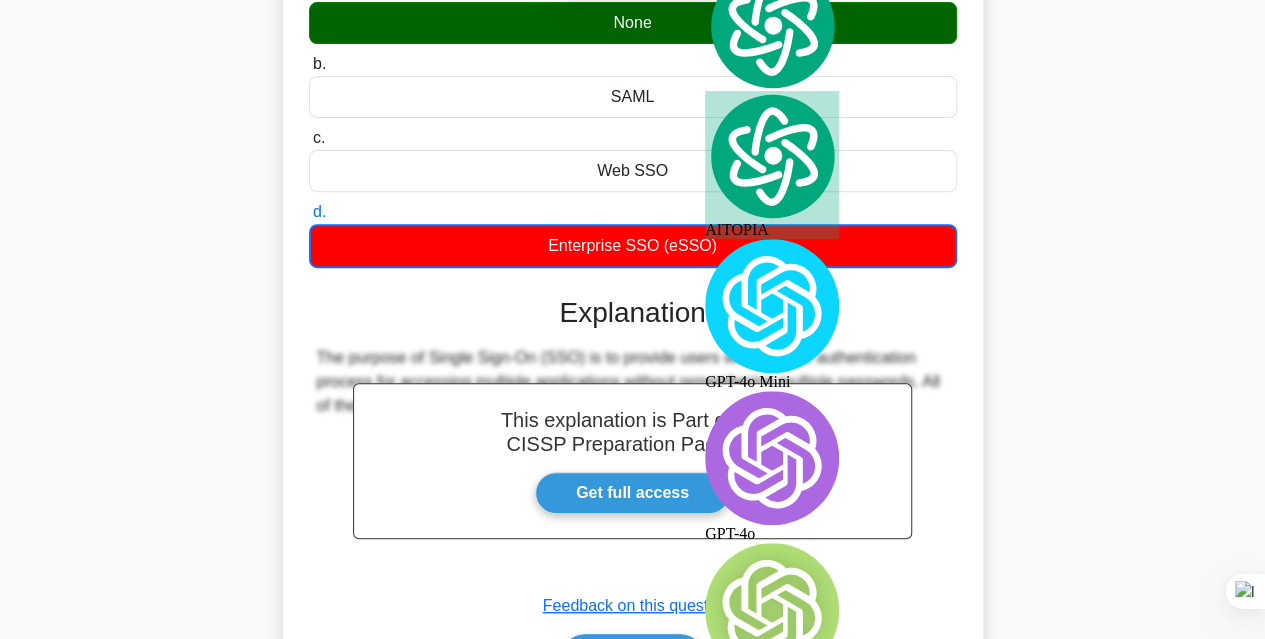 scroll, scrollTop: 0, scrollLeft: 0, axis: both 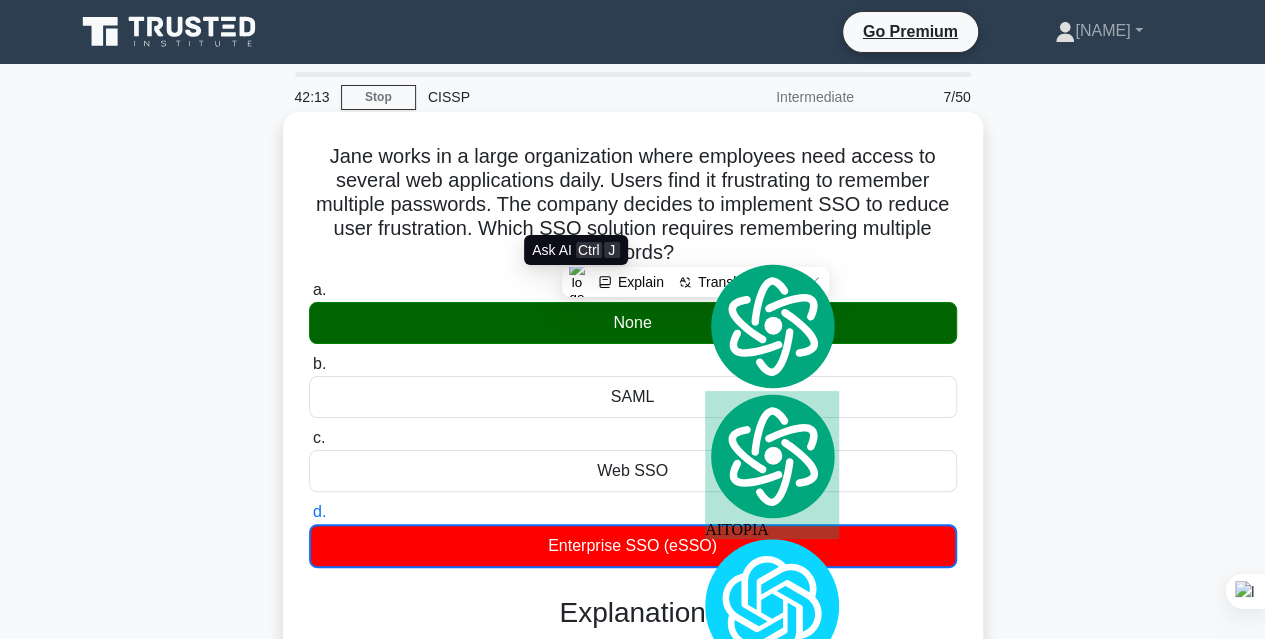 copy on "Jane works in a large organization where employees need access to several web applications daily. Users find it frustrating to remember multiple passwords. The company decides to implement SSO to reduce user frustration. Which SSO solution requires remembering multiple passwords?" 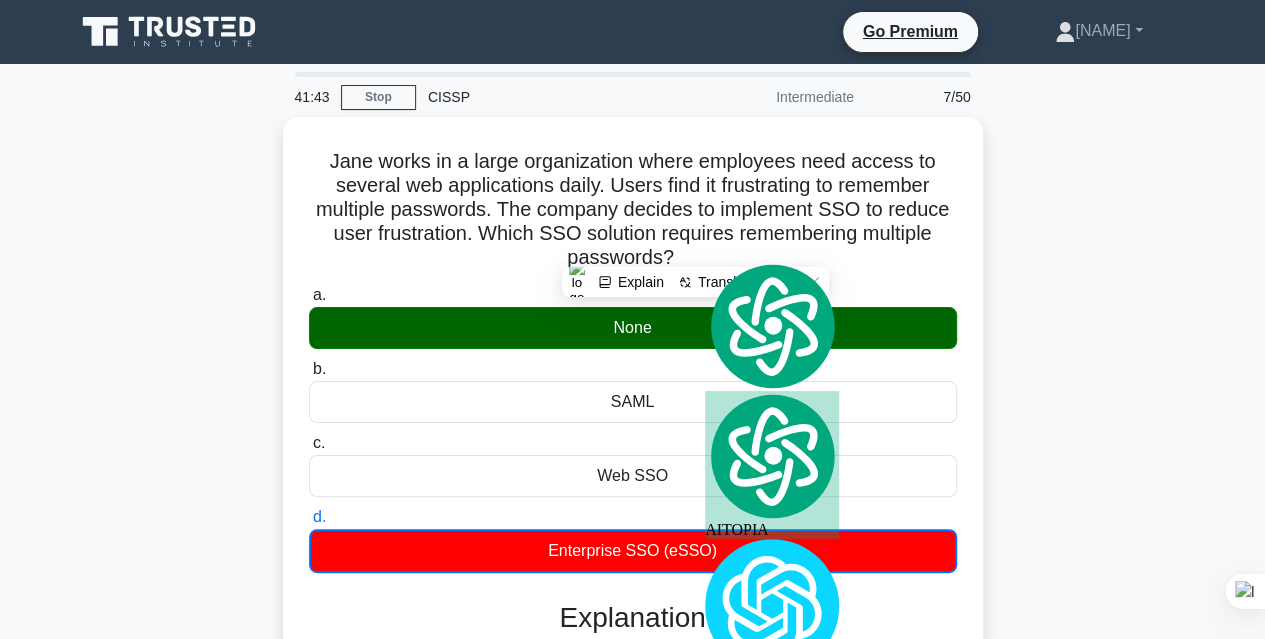 click on "Jane works in a large organization where employees need access to several web applications daily. Users find it frustrating to remember multiple passwords. The company decides to implement SSO to reduce user frustration. Which SSO solution requires remembering multiple passwords?
.spinner_0XTQ{transform-origin:center;animation:spinner_y6GP .75s linear infinite}@keyframes spinner_y6GP{100%{transform:rotate(360deg)}}
a.
b. c. d." at bounding box center (633, 587) 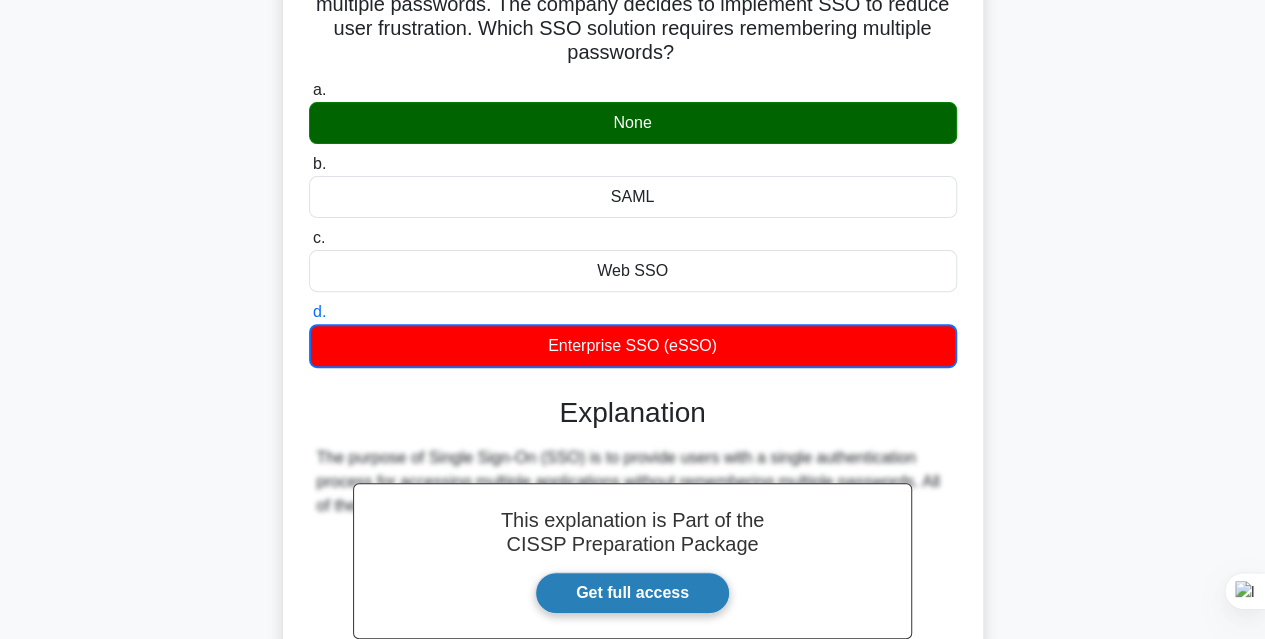 scroll, scrollTop: 100, scrollLeft: 0, axis: vertical 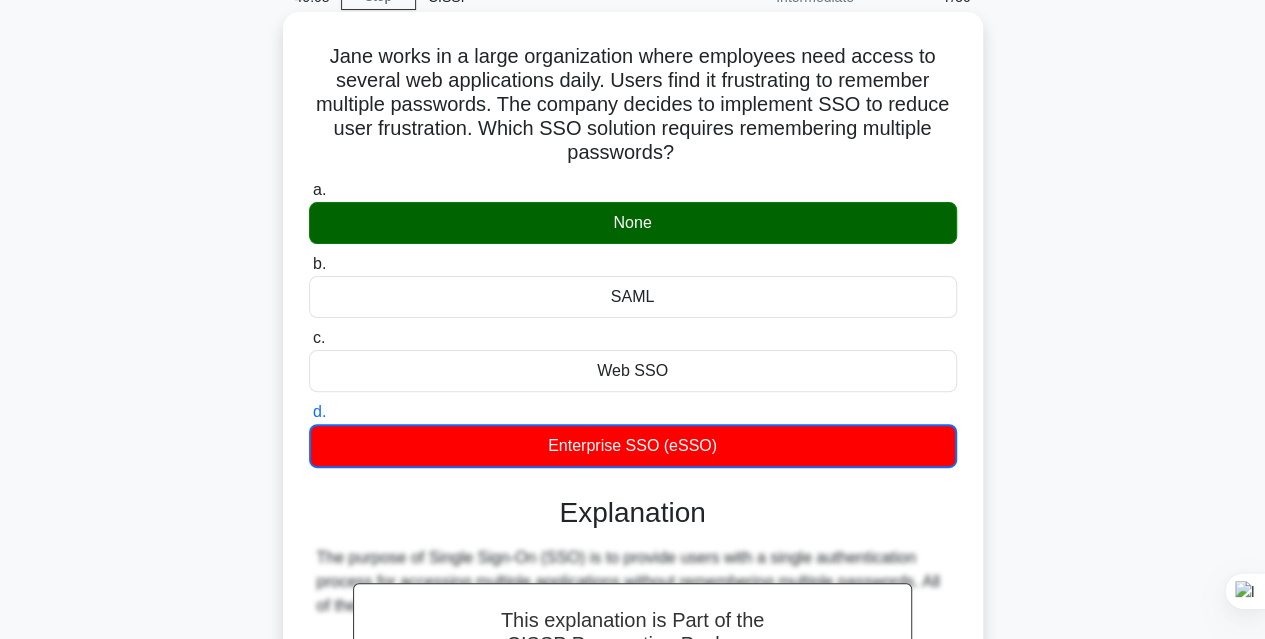 drag, startPoint x: 327, startPoint y: 58, endPoint x: 806, endPoint y: 465, distance: 628.5618 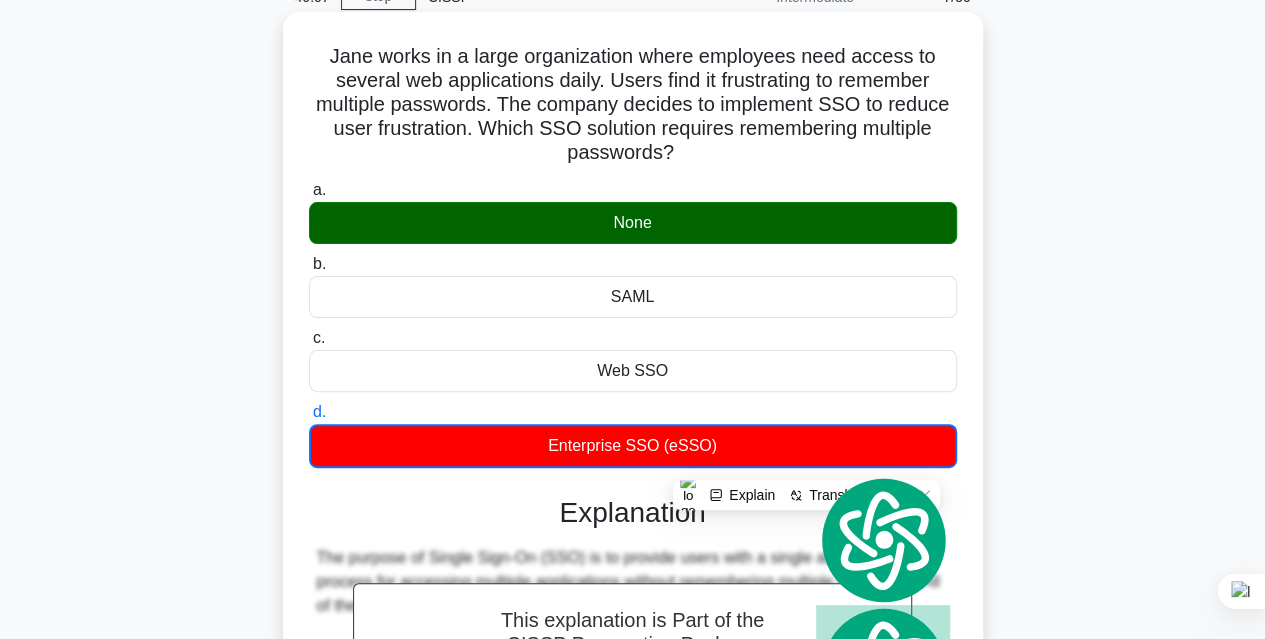copy on "Jane works in a large organization where employees need access to several web applications daily. Users find it frustrating to remember multiple passwords. The company decides to implement SSO to reduce user frustration. Which SSO solution requires remembering multiple passwords?
.spinner_0XTQ{transform-origin:center;animation:spinner_y6GP .75s linear infinite}@keyframes spinner_y6GP{100%{transform:rotate(360deg)}}
a.
None
b.
SAML
c.
Web SSO
d.
Enterprise SSO (eSSO)" 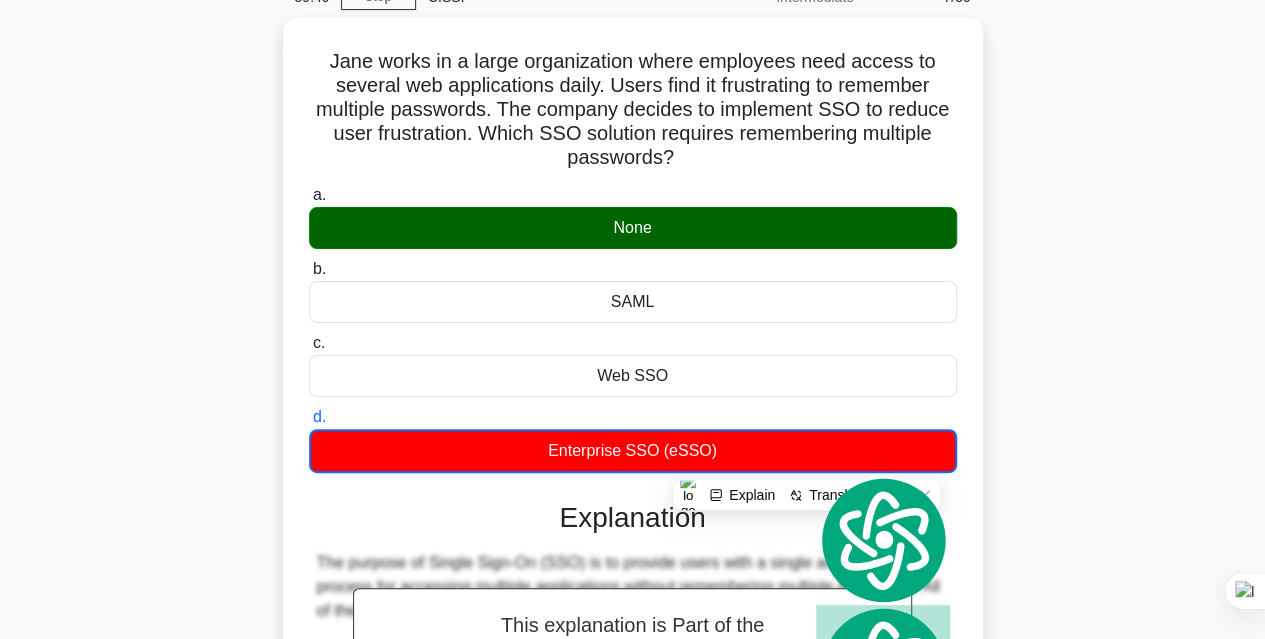 click on "Jane works in a large organization where employees need access to several web applications daily. Users find it frustrating to remember multiple passwords. The company decides to implement SSO to reduce user frustration. Which SSO solution requires remembering multiple passwords?
.spinner_0XTQ{transform-origin:center;animation:spinner_y6GP .75s linear infinite}@keyframes spinner_y6GP{100%{transform:rotate(360deg)}}
a.
b. c. d." at bounding box center [633, 487] 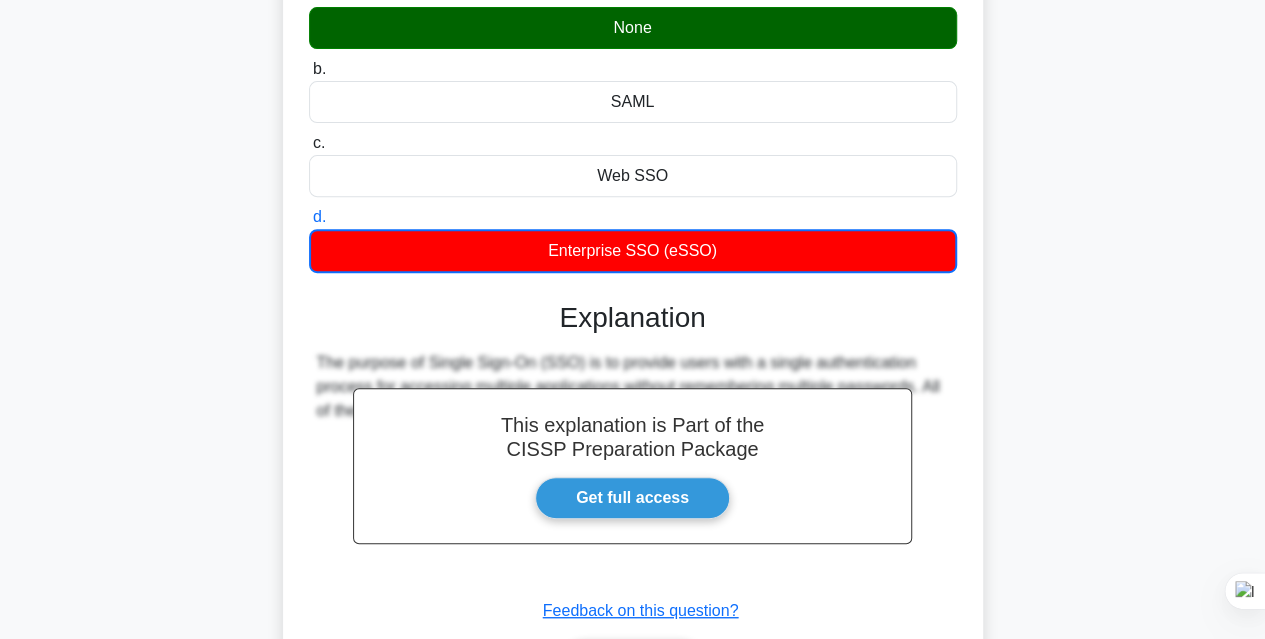 scroll, scrollTop: 400, scrollLeft: 0, axis: vertical 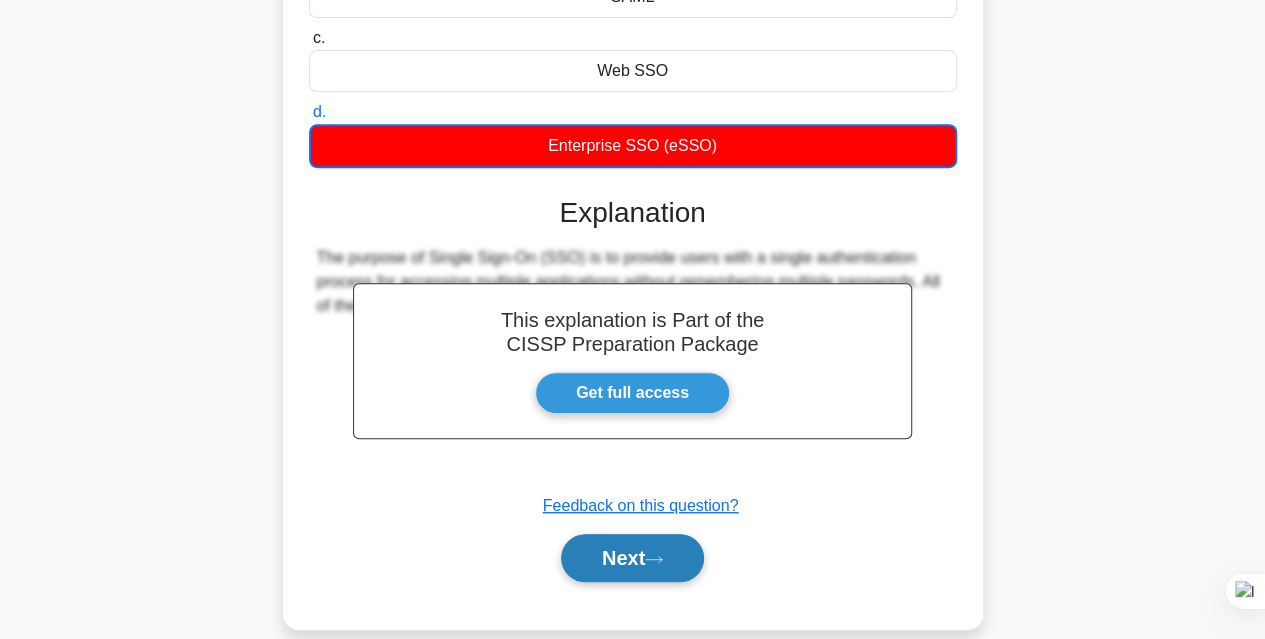 click 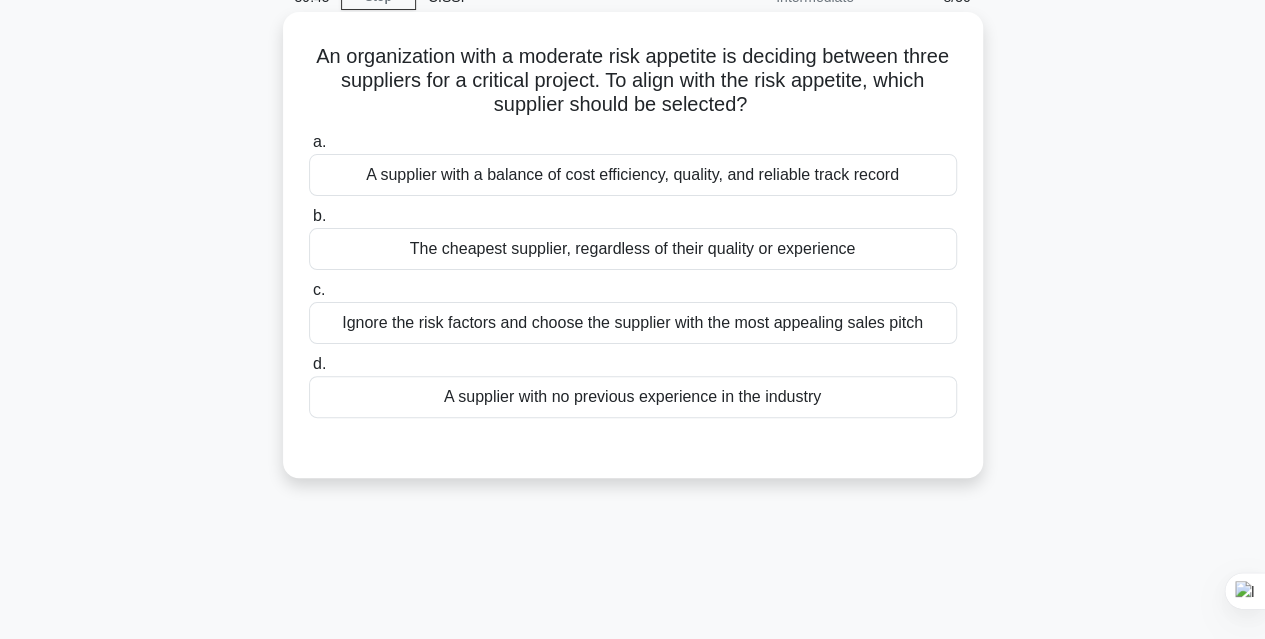 scroll, scrollTop: 0, scrollLeft: 0, axis: both 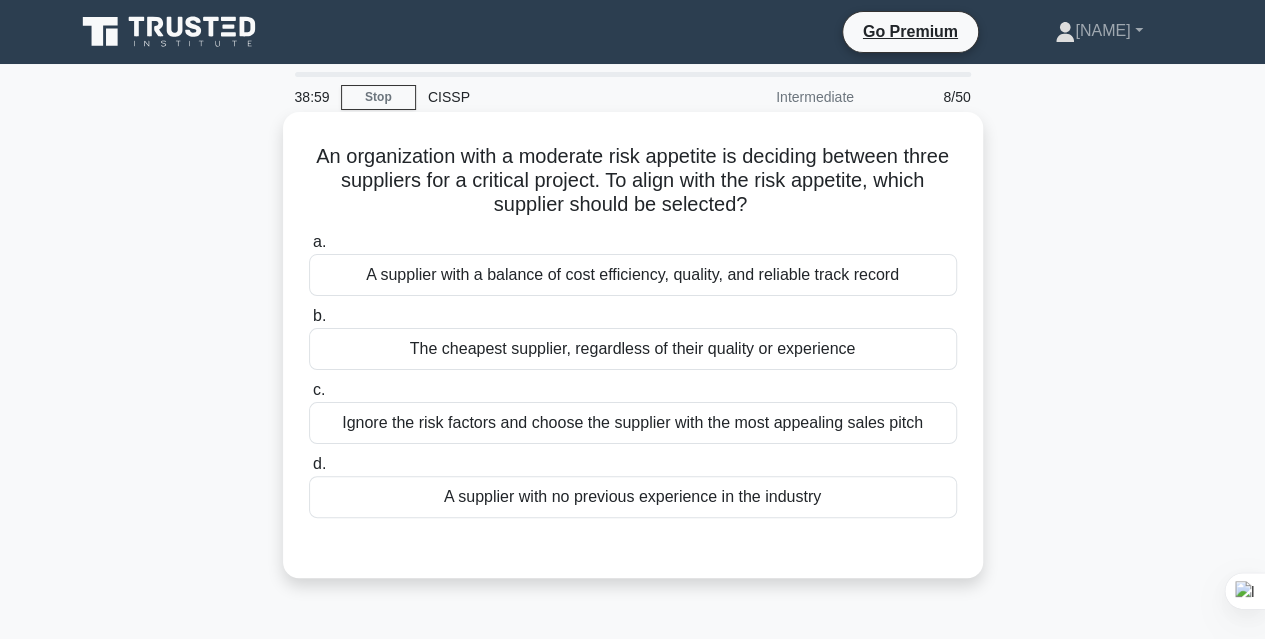 click on "A supplier with a balance of cost efficiency, quality, and reliable track record" at bounding box center [633, 275] 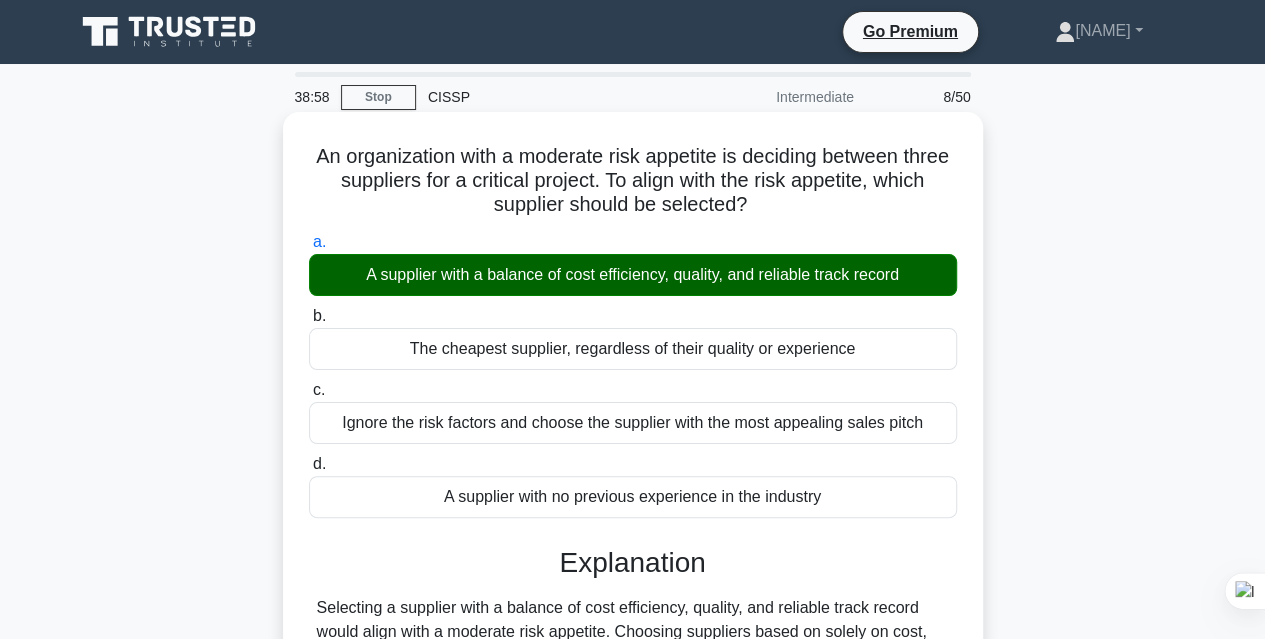 scroll, scrollTop: 300, scrollLeft: 0, axis: vertical 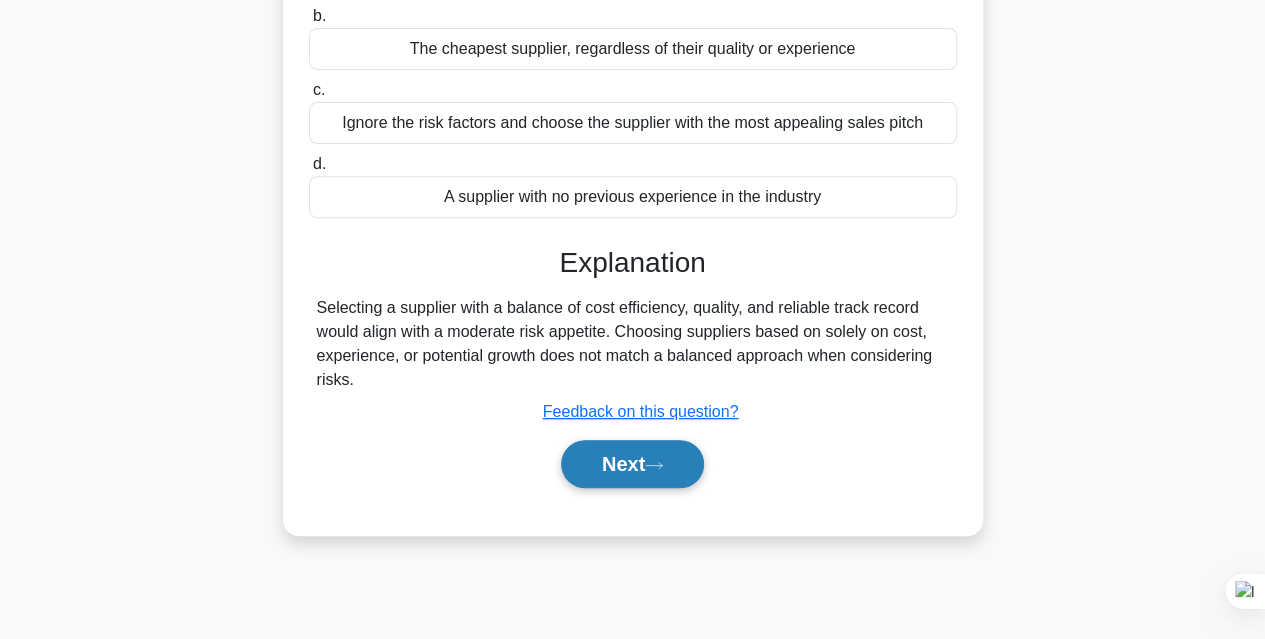 click on "Next" at bounding box center [632, 464] 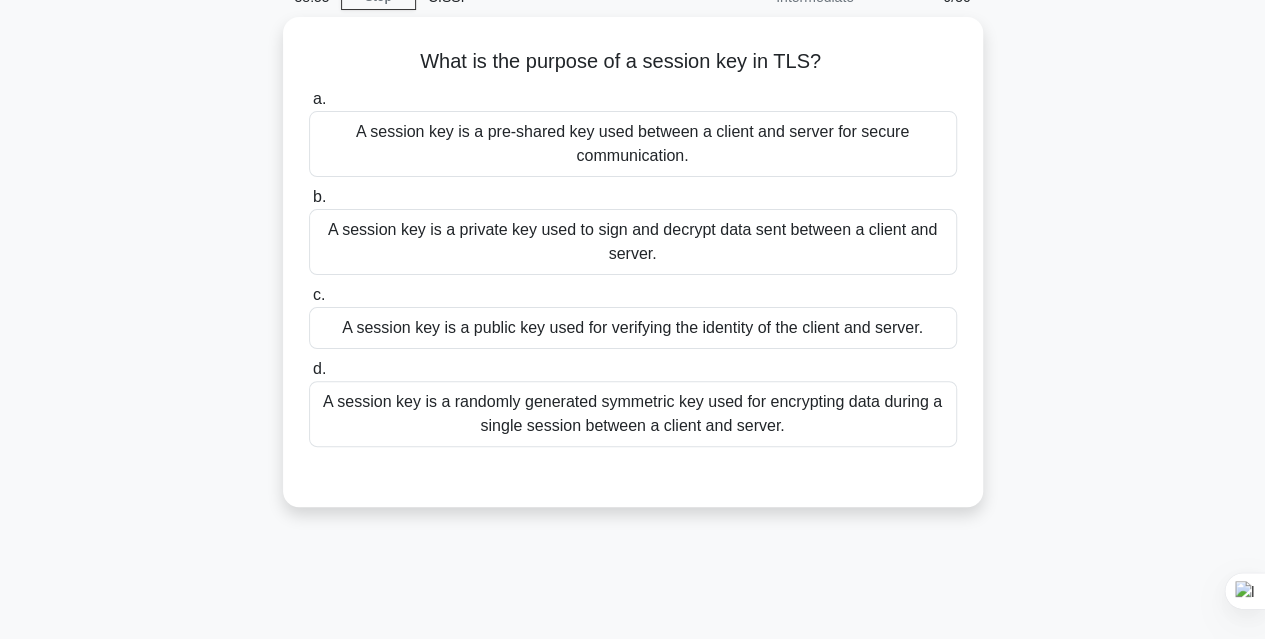 scroll, scrollTop: 0, scrollLeft: 0, axis: both 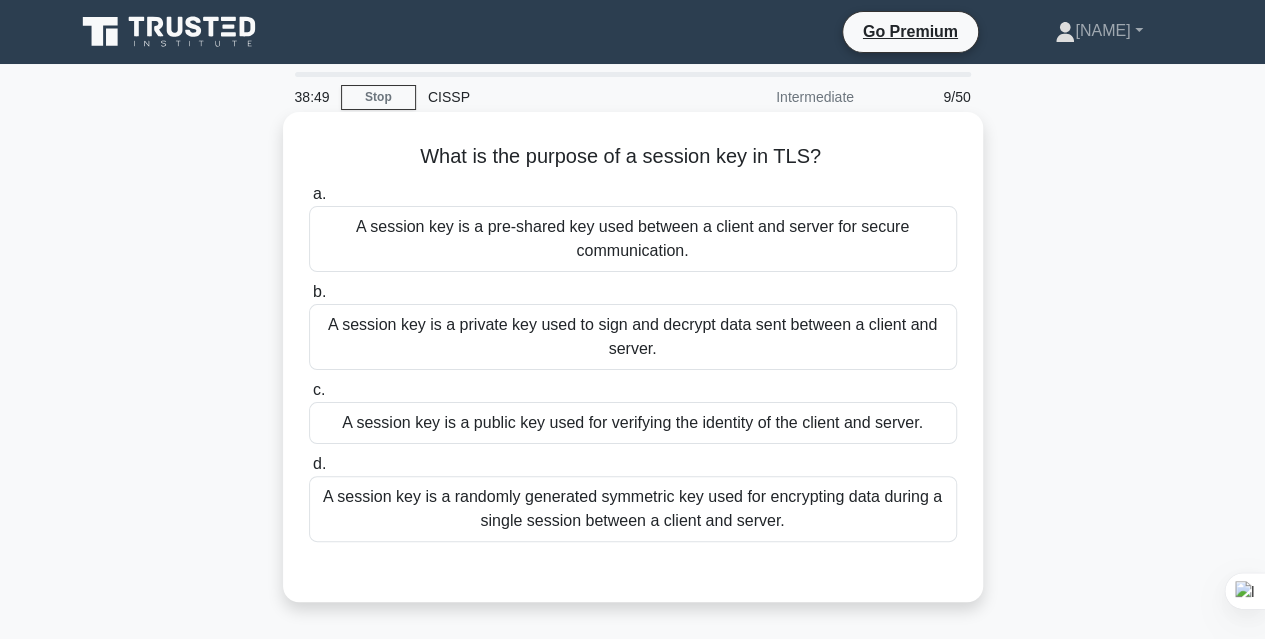 drag, startPoint x: 419, startPoint y: 160, endPoint x: 831, endPoint y: 532, distance: 555.0928 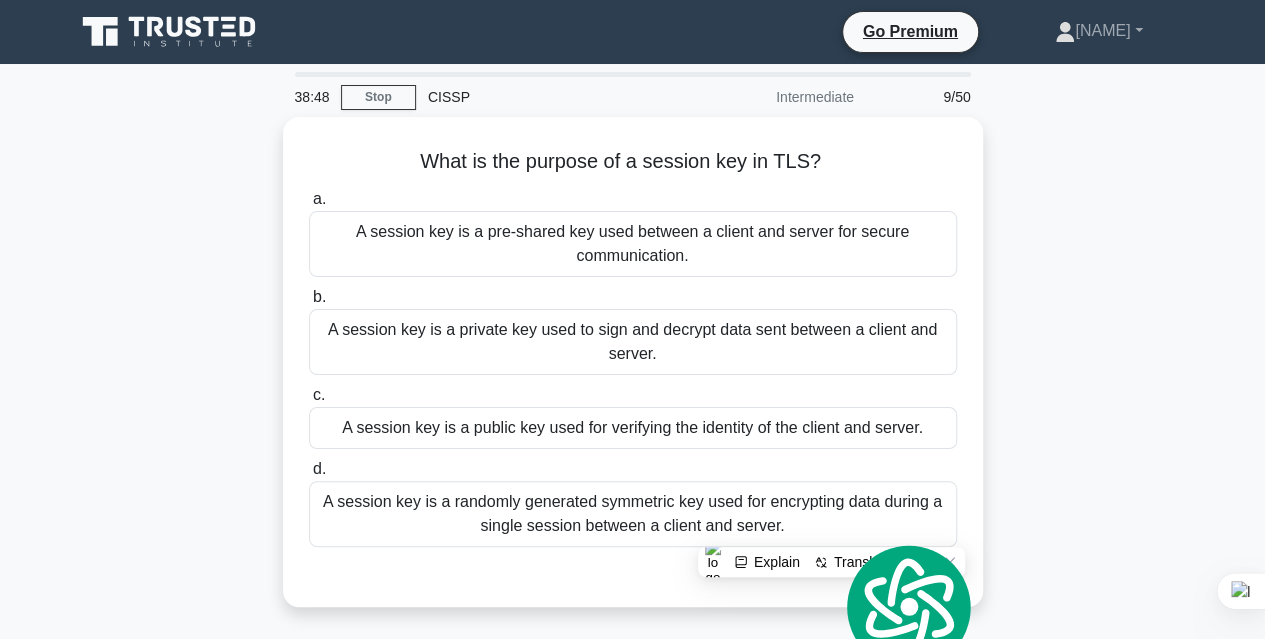 copy on "What is the purpose of a session key in TLS?
.spinner_0XTQ{transform-origin:center;animation:spinner_y6GP .75s linear infinite}@keyframes spinner_y6GP{100%{transform:rotate(360deg)}}
a.
A session key is a pre-shared key used between a client and server for secure communication.
b.
A session key is a private key used to sign and decrypt data sent between a client and server.
c.
A session key is a public key used for verifying the identity of the client and server.
d.
A session key is a randomly generated symmetric key used for encrypting data during a single session between a client and server." 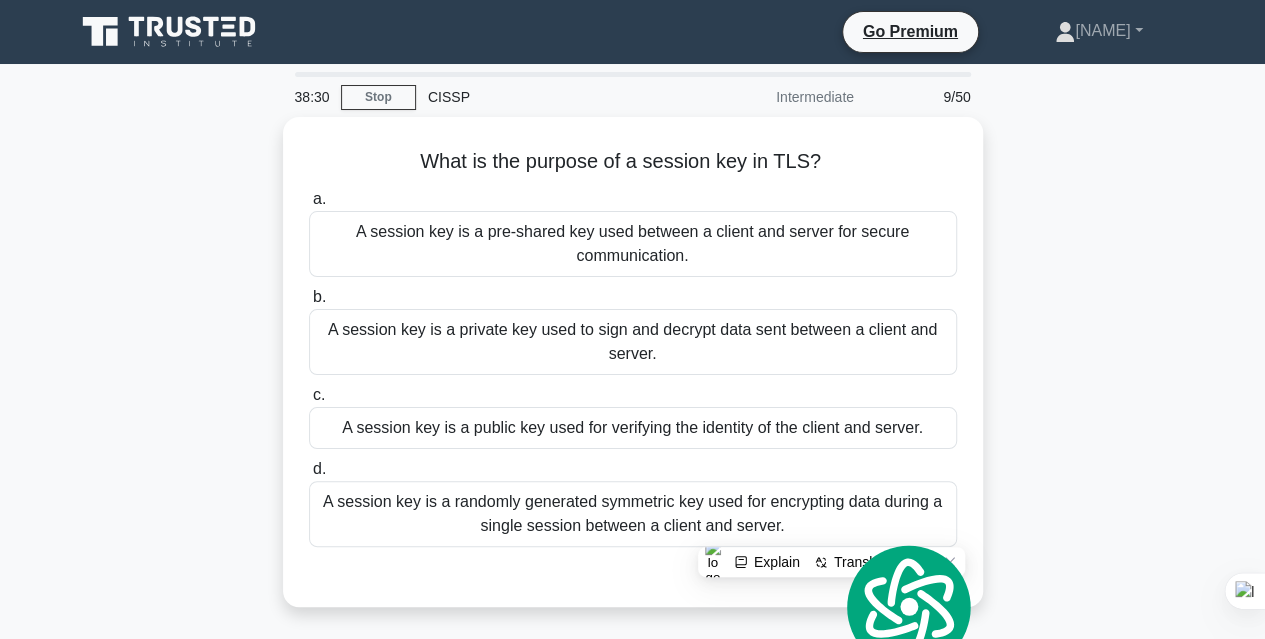 click on "What is the purpose of a session key in TLS?
.spinner_0XTQ{transform-origin:center;animation:spinner_y6GP .75s linear infinite}@keyframes spinner_y6GP{100%{transform:rotate(360deg)}}
a.
A session key is a pre-shared key used between a client and server for secure communication.
b. c. d." at bounding box center [633, 374] 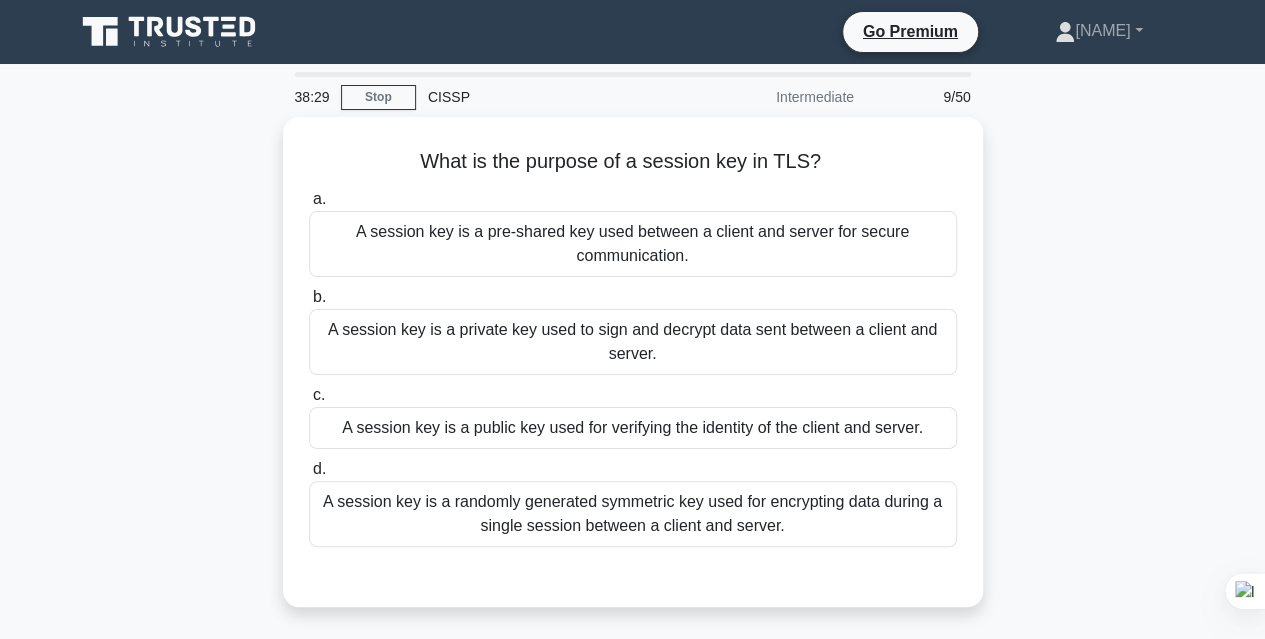scroll, scrollTop: 100, scrollLeft: 0, axis: vertical 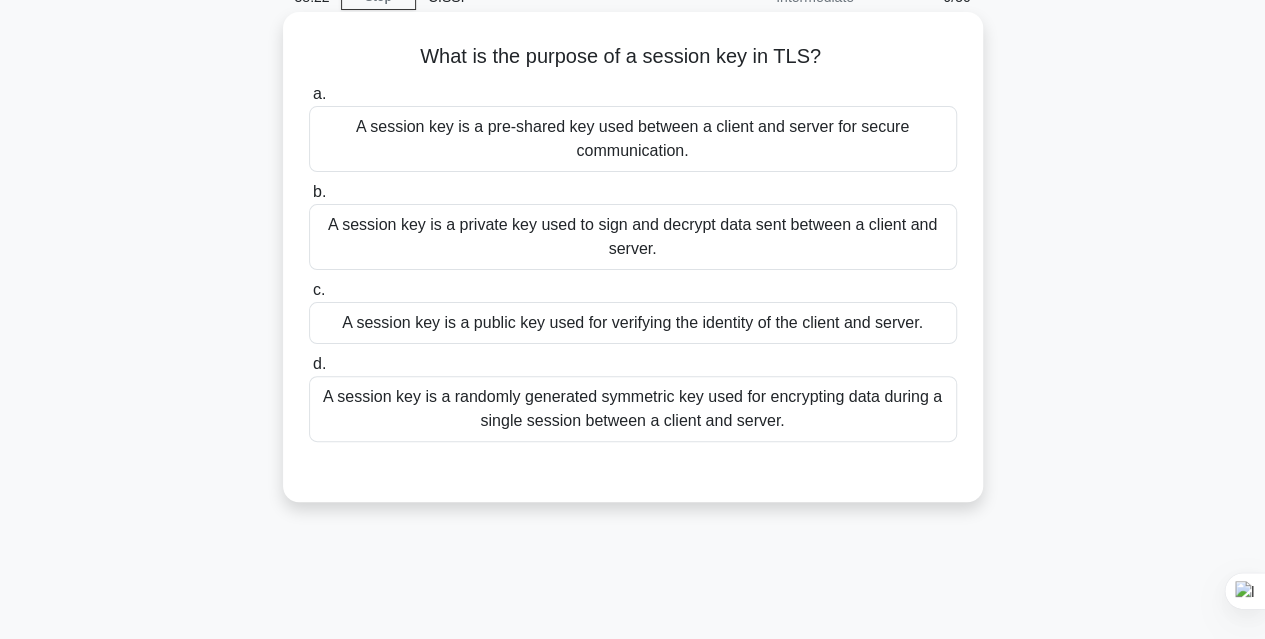 click on "A session key is a randomly generated symmetric key used for encrypting data during a single session between a client and server." at bounding box center [633, 409] 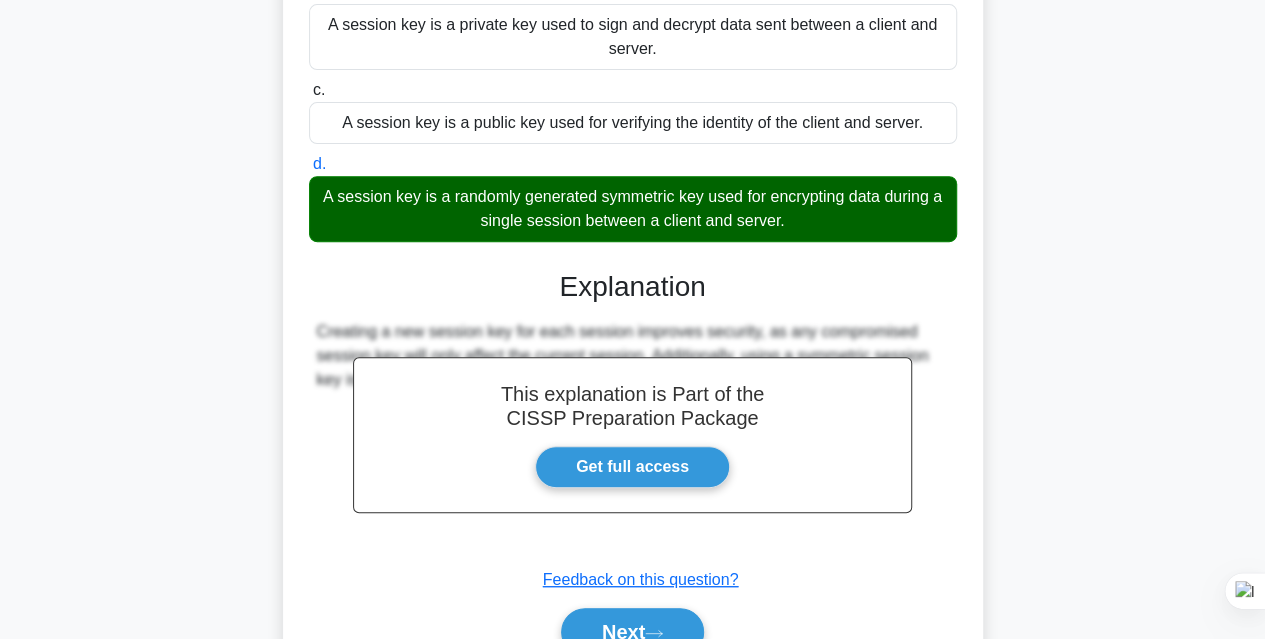 scroll, scrollTop: 400, scrollLeft: 0, axis: vertical 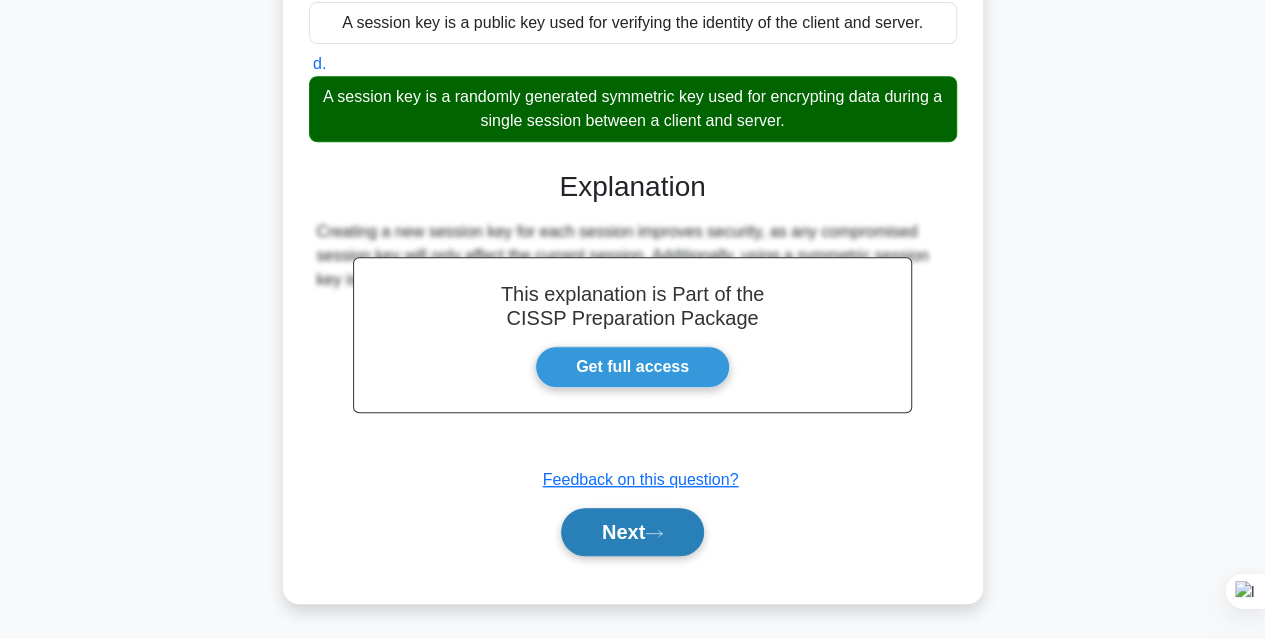 click on "Next" at bounding box center [632, 532] 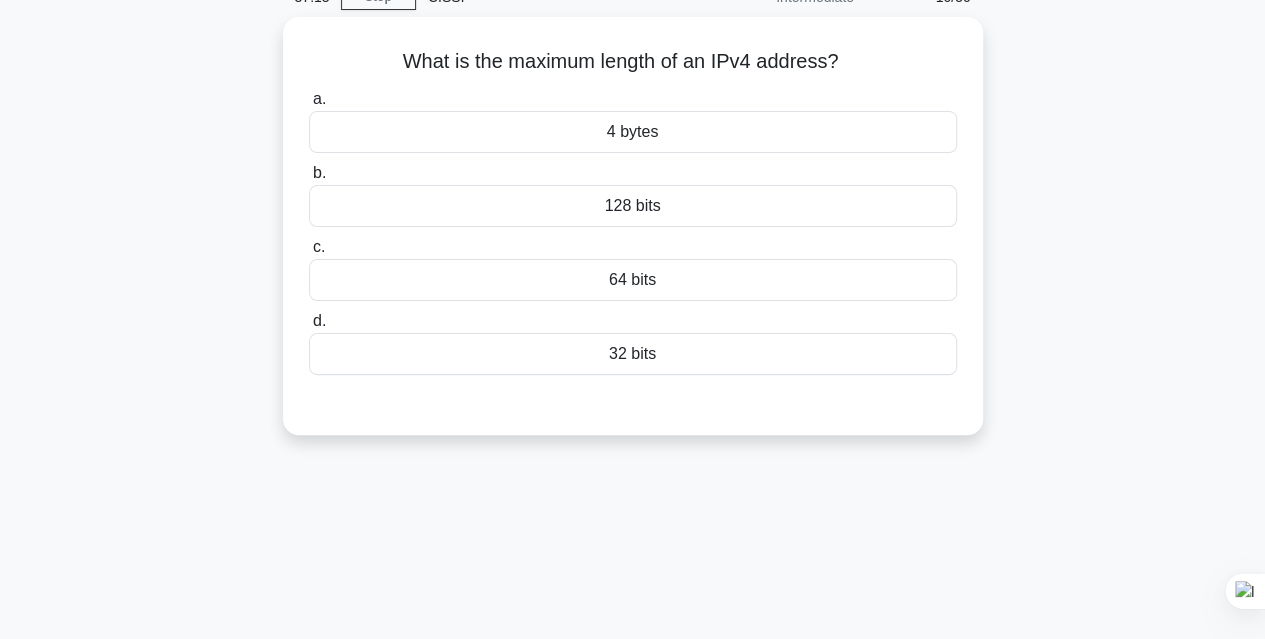 scroll, scrollTop: 0, scrollLeft: 0, axis: both 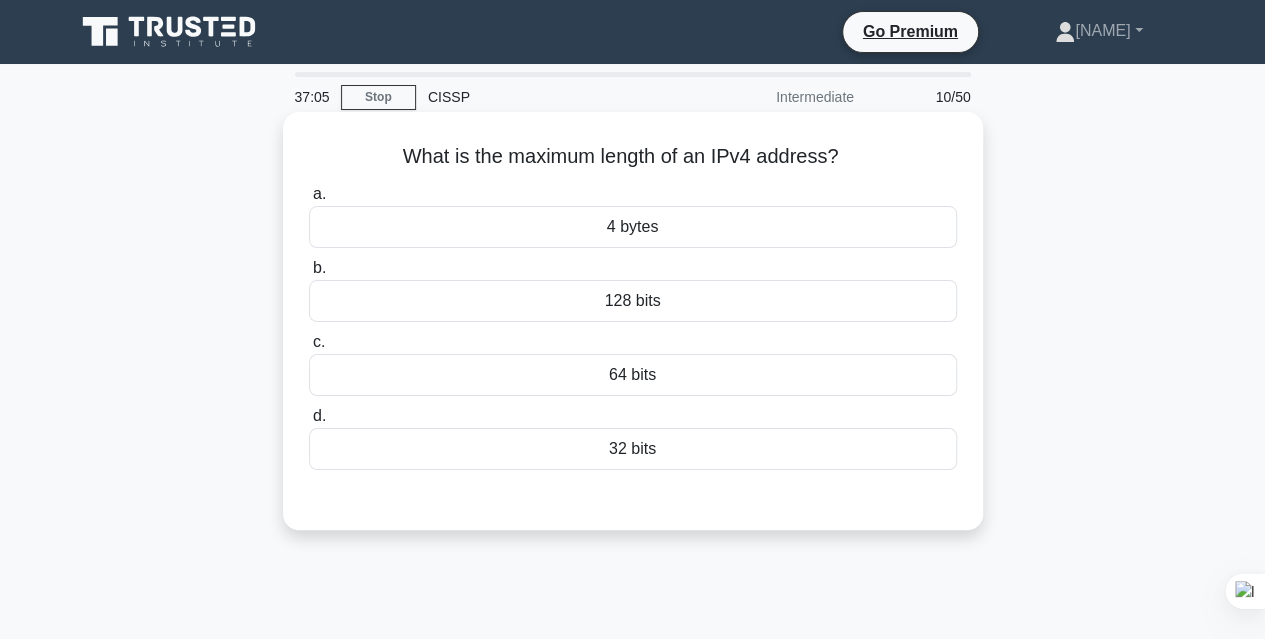 click on "4 bytes" at bounding box center [633, 227] 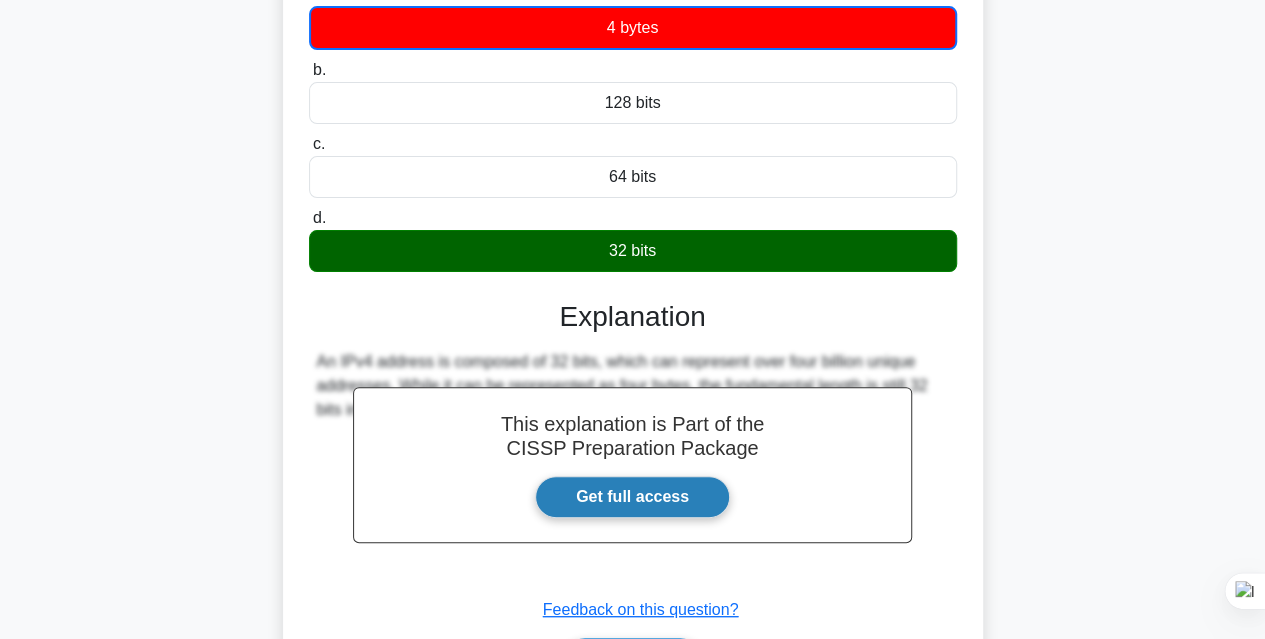 scroll, scrollTop: 400, scrollLeft: 0, axis: vertical 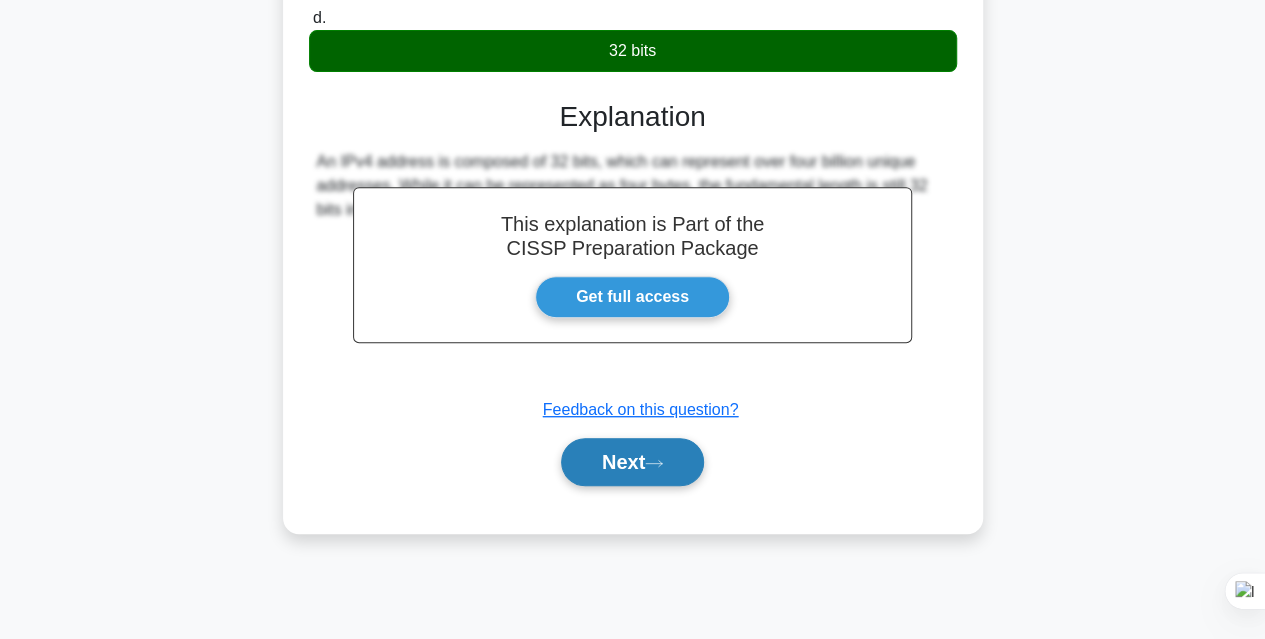 click on "Next" at bounding box center (632, 462) 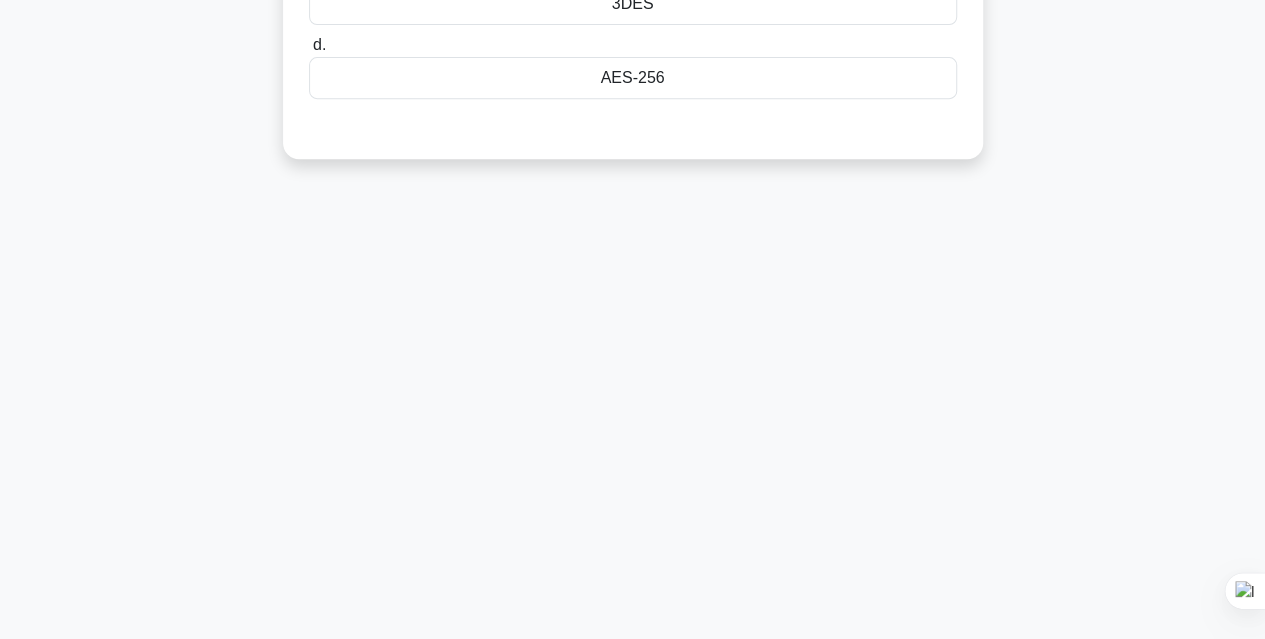scroll, scrollTop: 100, scrollLeft: 0, axis: vertical 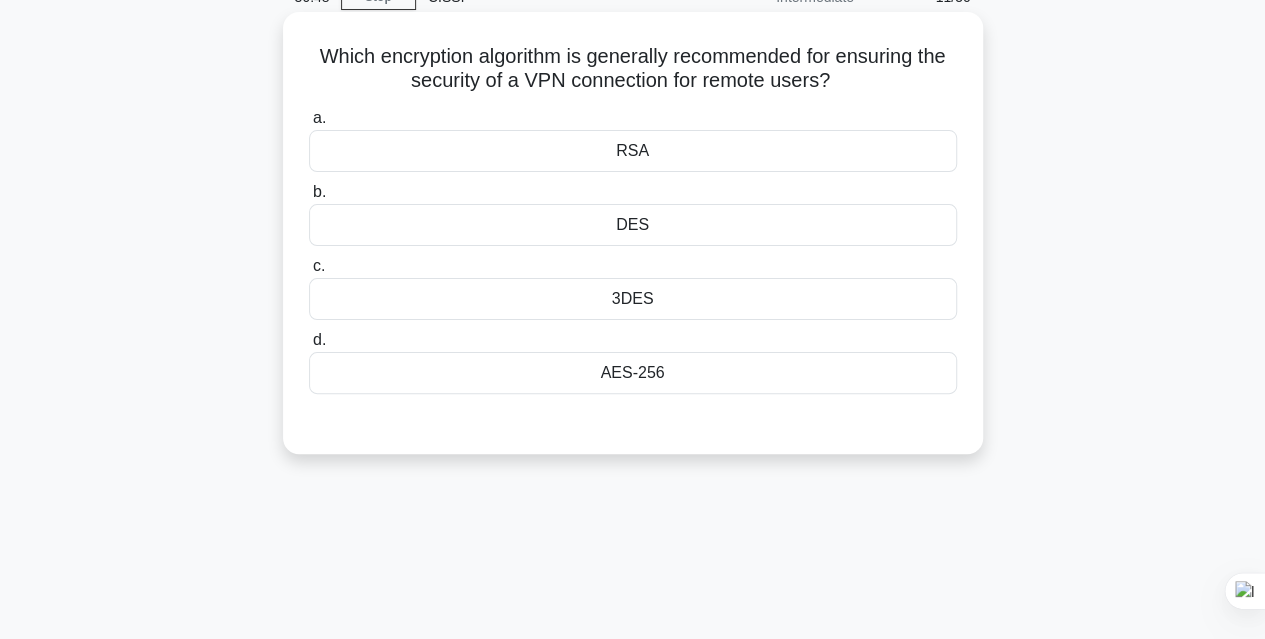 click on "AES-256" at bounding box center (633, 373) 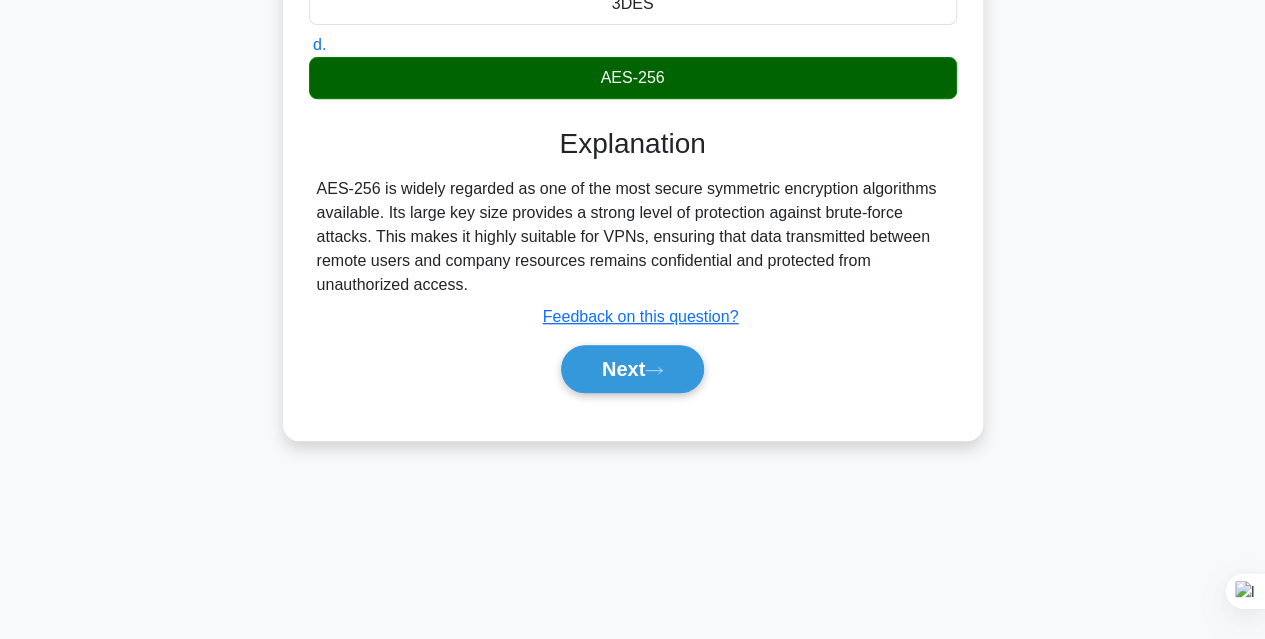 scroll, scrollTop: 441, scrollLeft: 0, axis: vertical 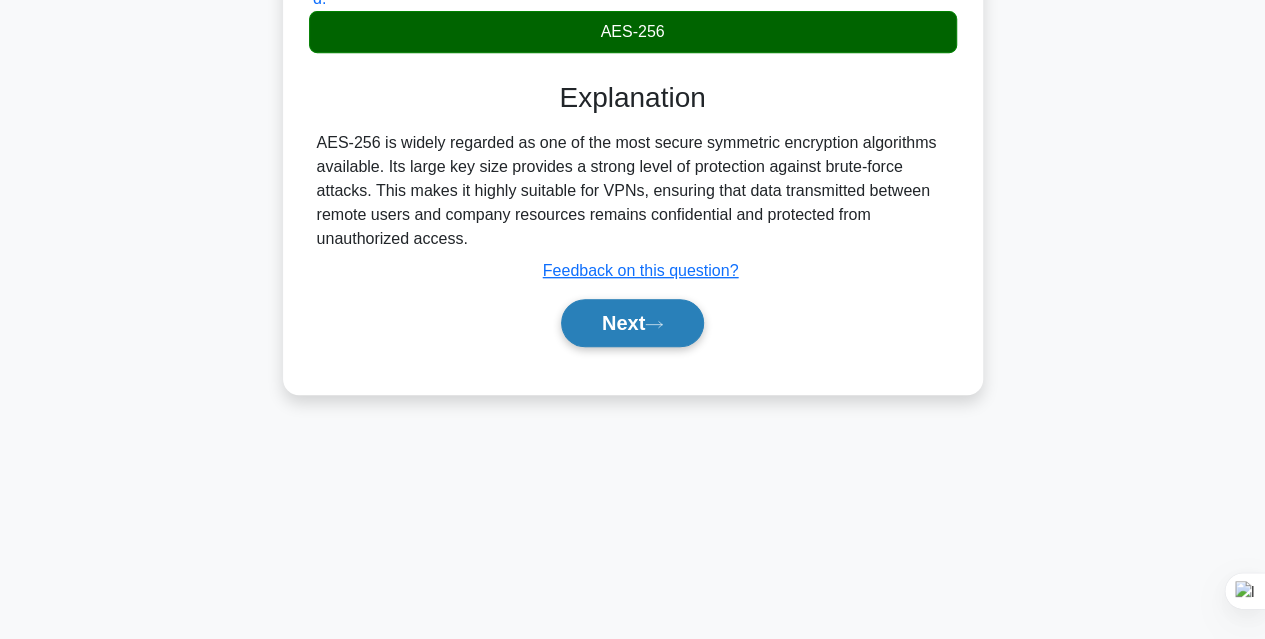 click on "Next" at bounding box center (632, 323) 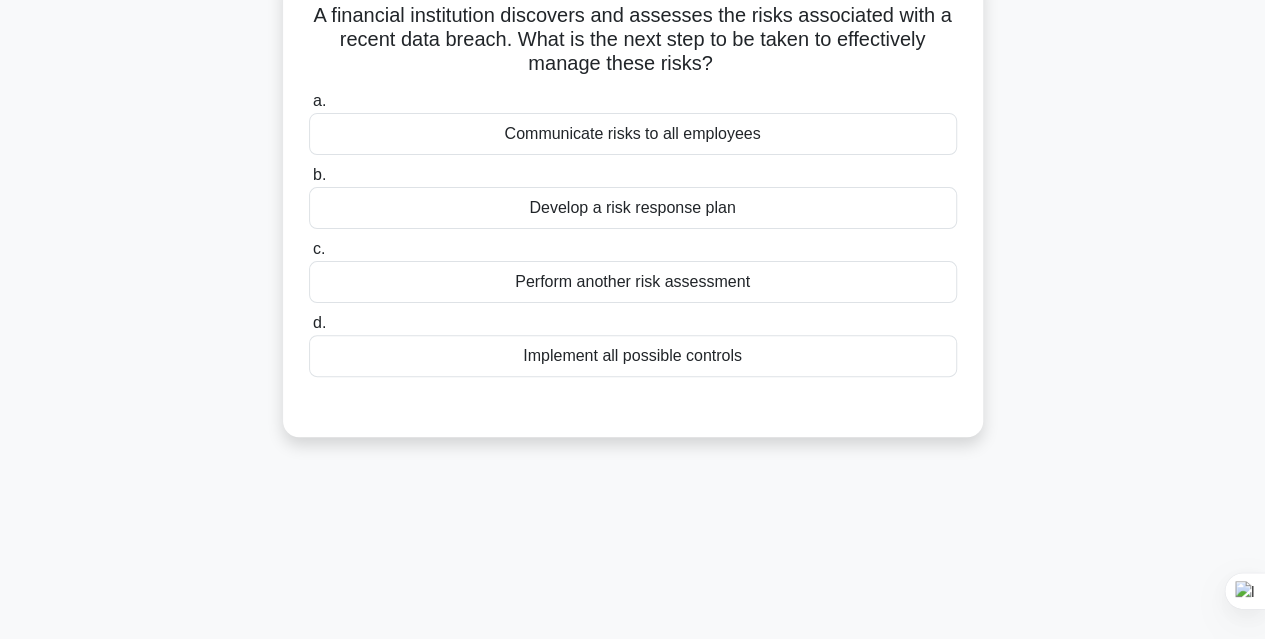 scroll, scrollTop: 0, scrollLeft: 0, axis: both 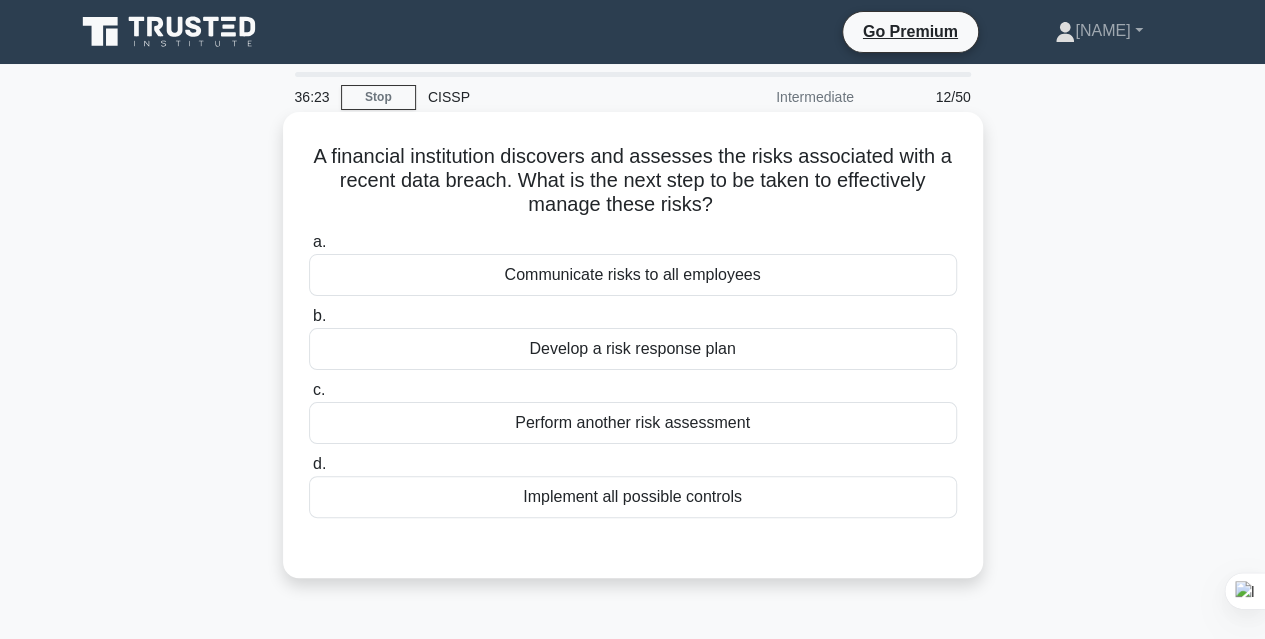 click on "Develop a risk response plan" at bounding box center (633, 349) 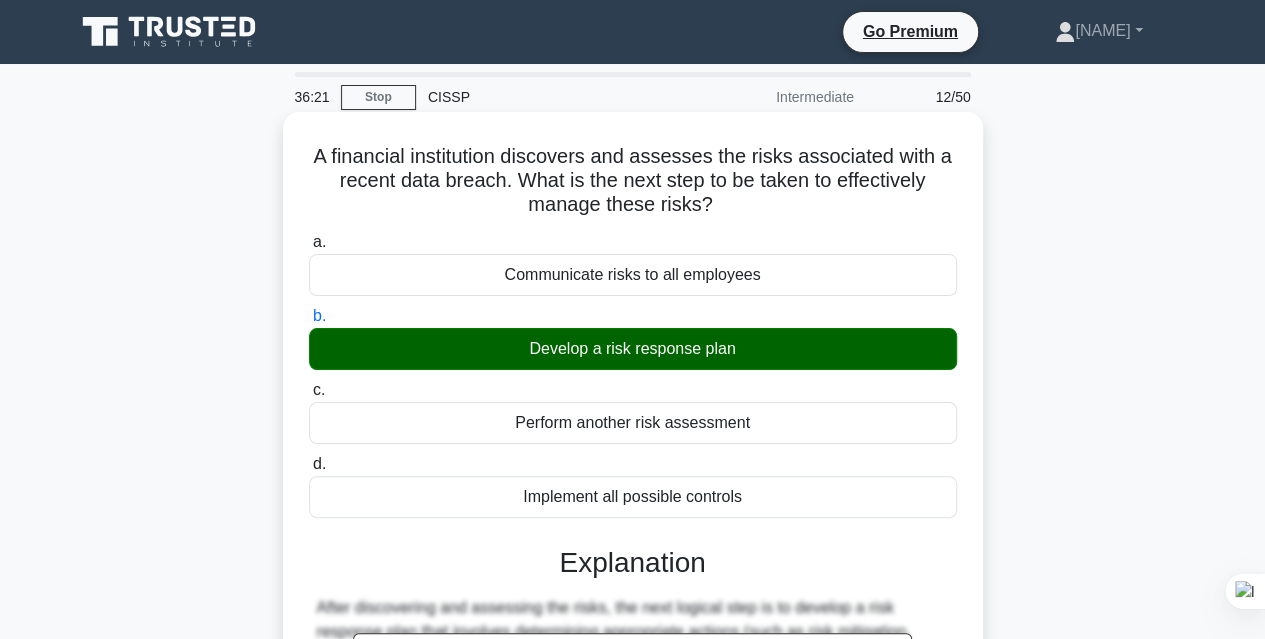 scroll, scrollTop: 300, scrollLeft: 0, axis: vertical 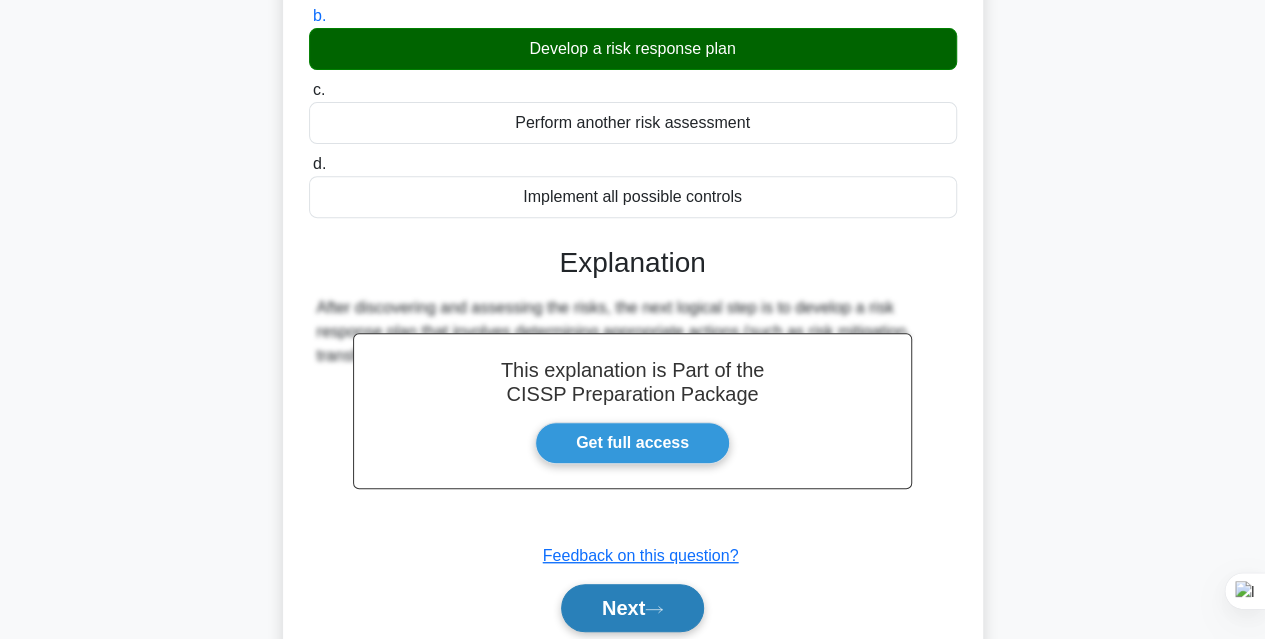 click on "Next" at bounding box center (632, 608) 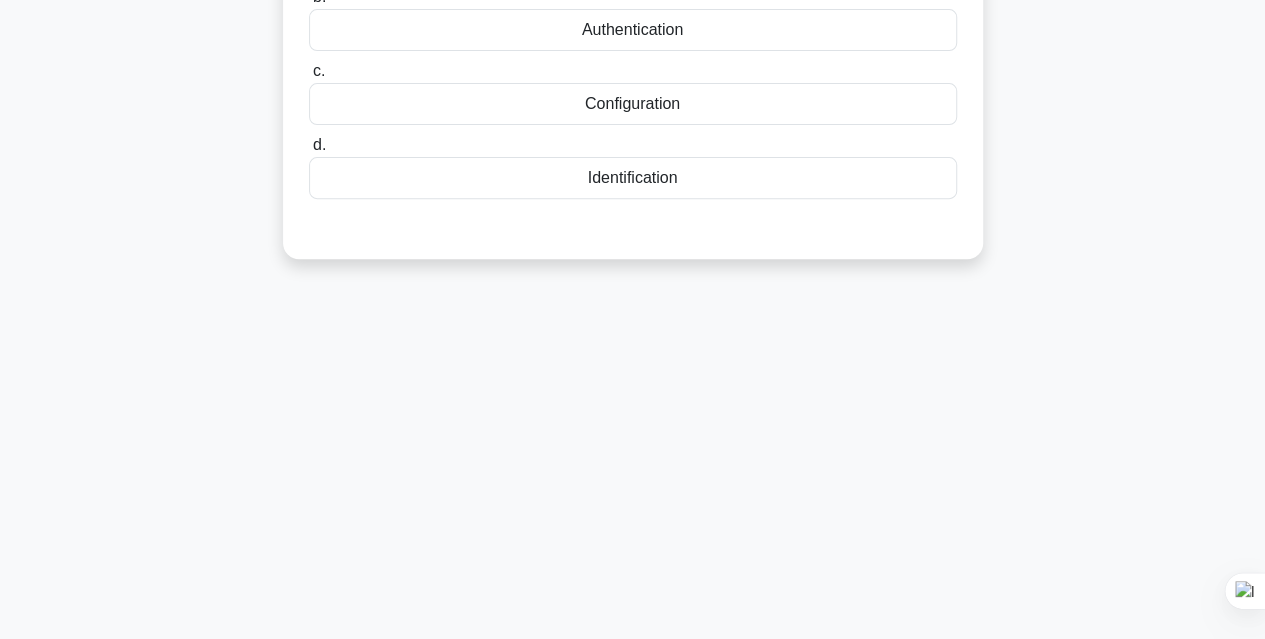 scroll, scrollTop: 0, scrollLeft: 0, axis: both 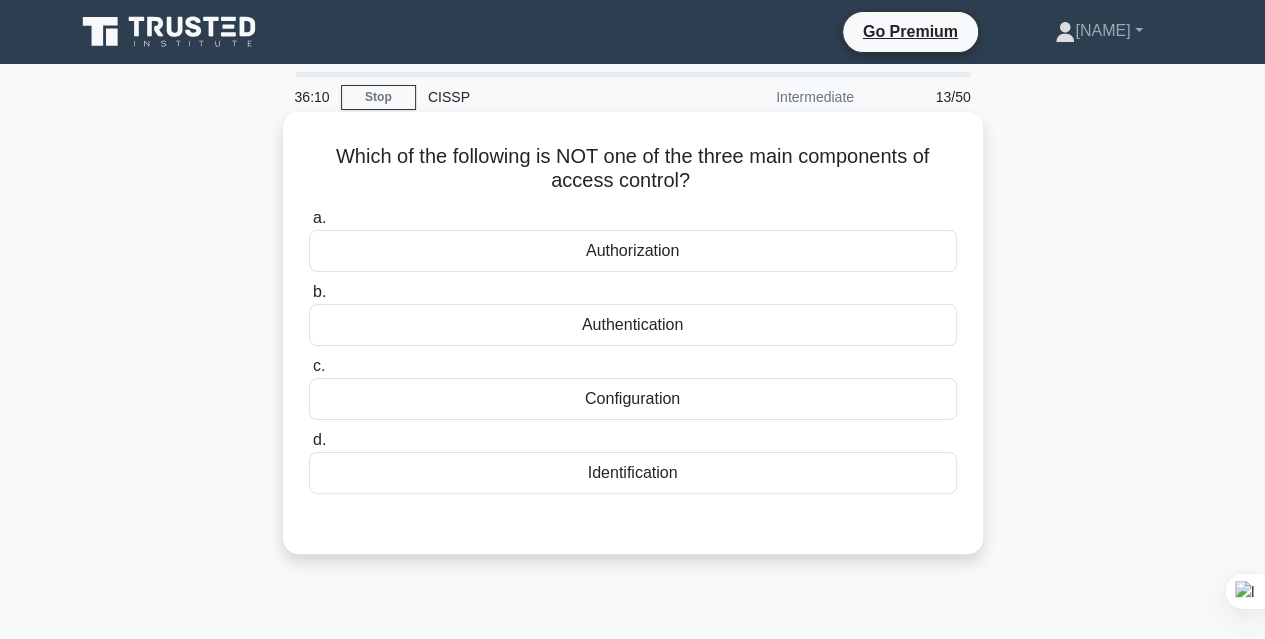 click on "Configuration" at bounding box center [633, 399] 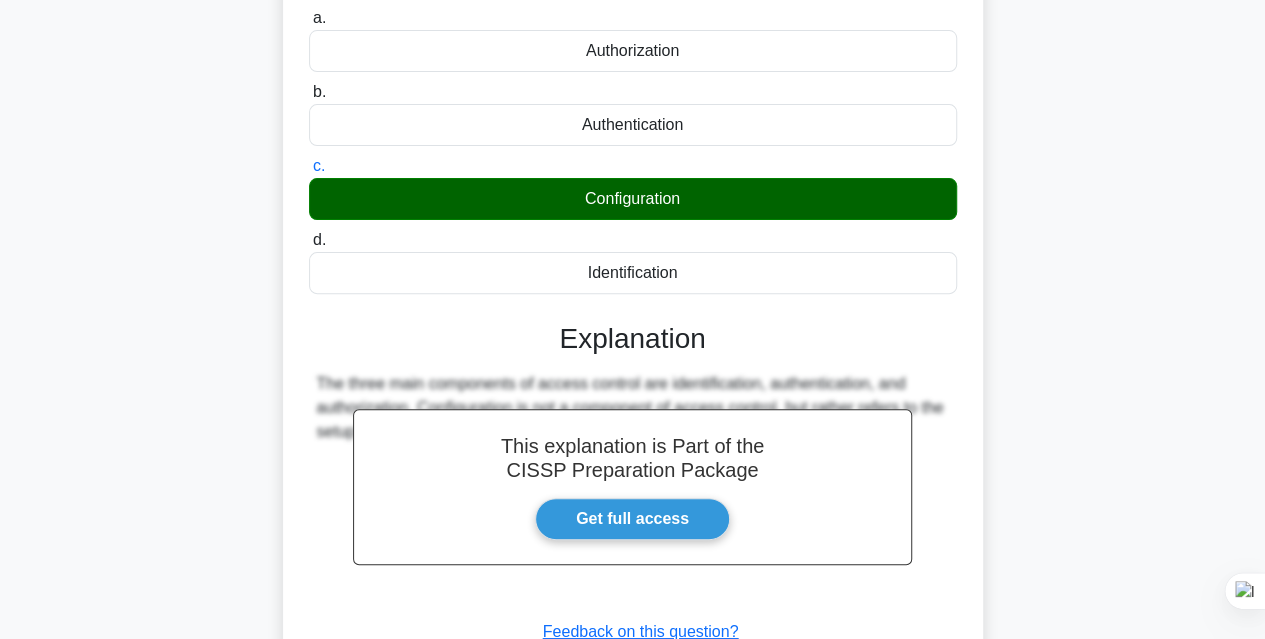 scroll, scrollTop: 441, scrollLeft: 0, axis: vertical 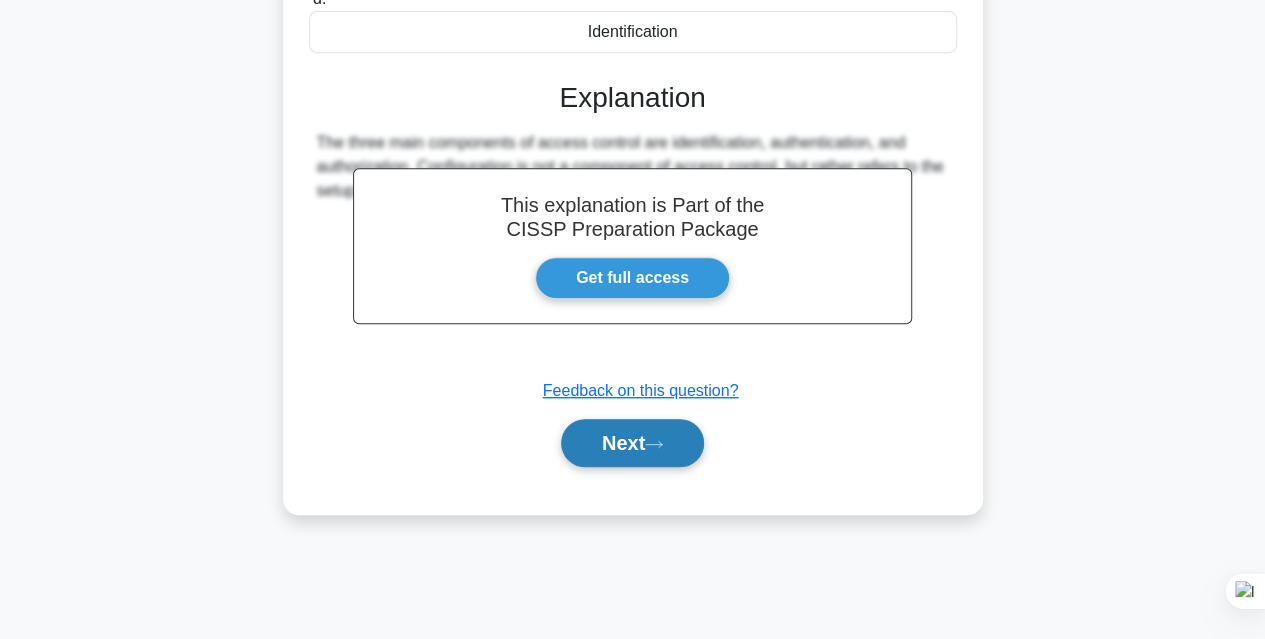 click on "Next" at bounding box center [632, 443] 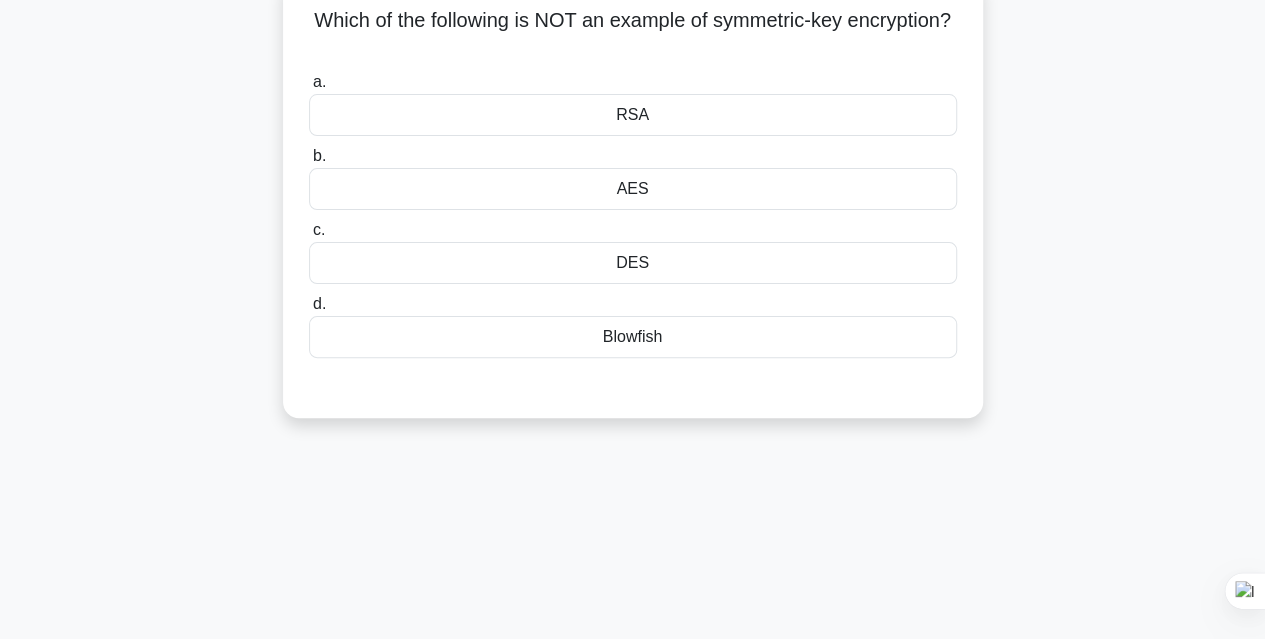 scroll, scrollTop: 41, scrollLeft: 0, axis: vertical 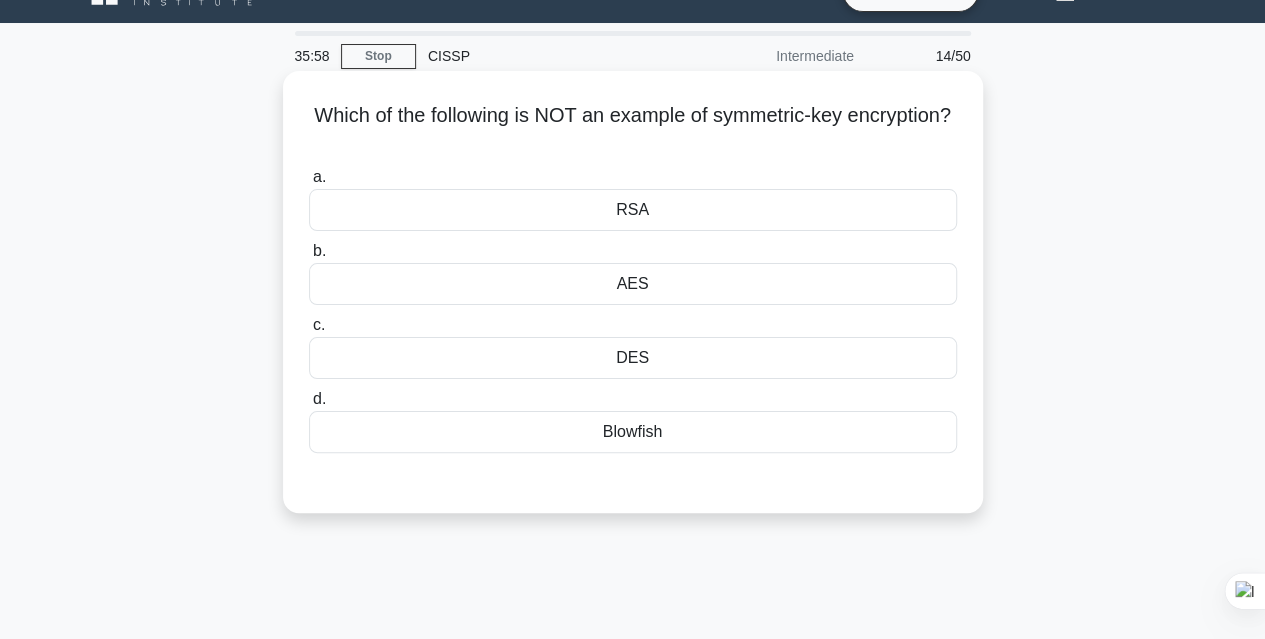 click on "Blowfish" at bounding box center [633, 432] 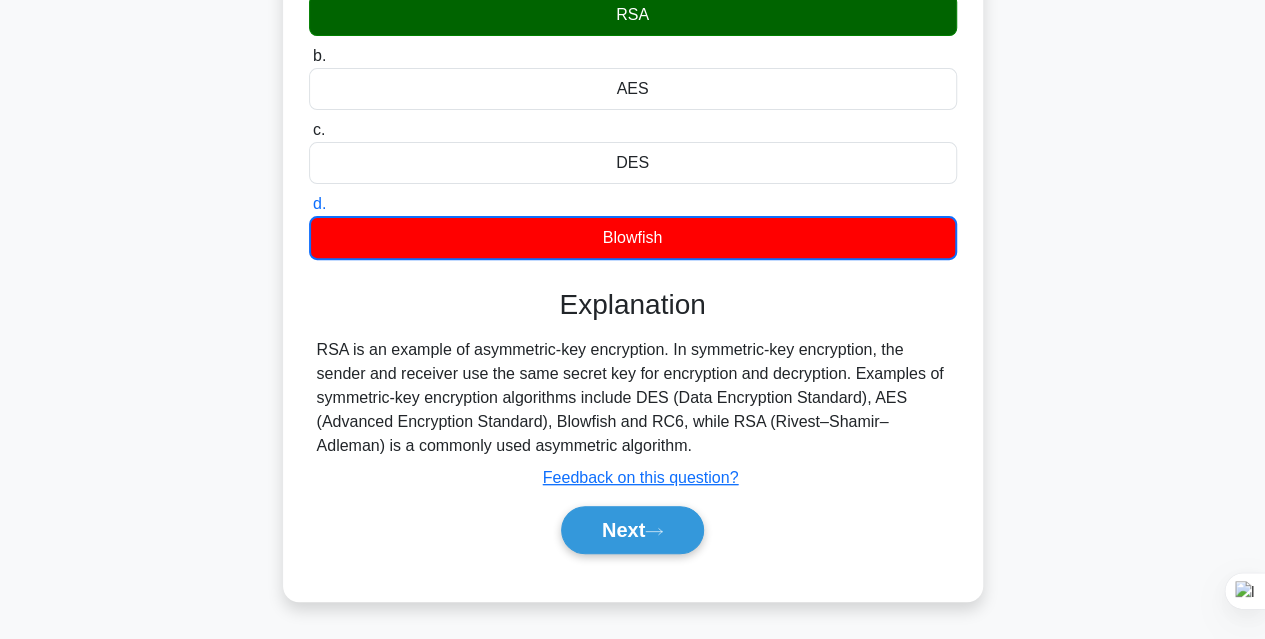 scroll, scrollTop: 341, scrollLeft: 0, axis: vertical 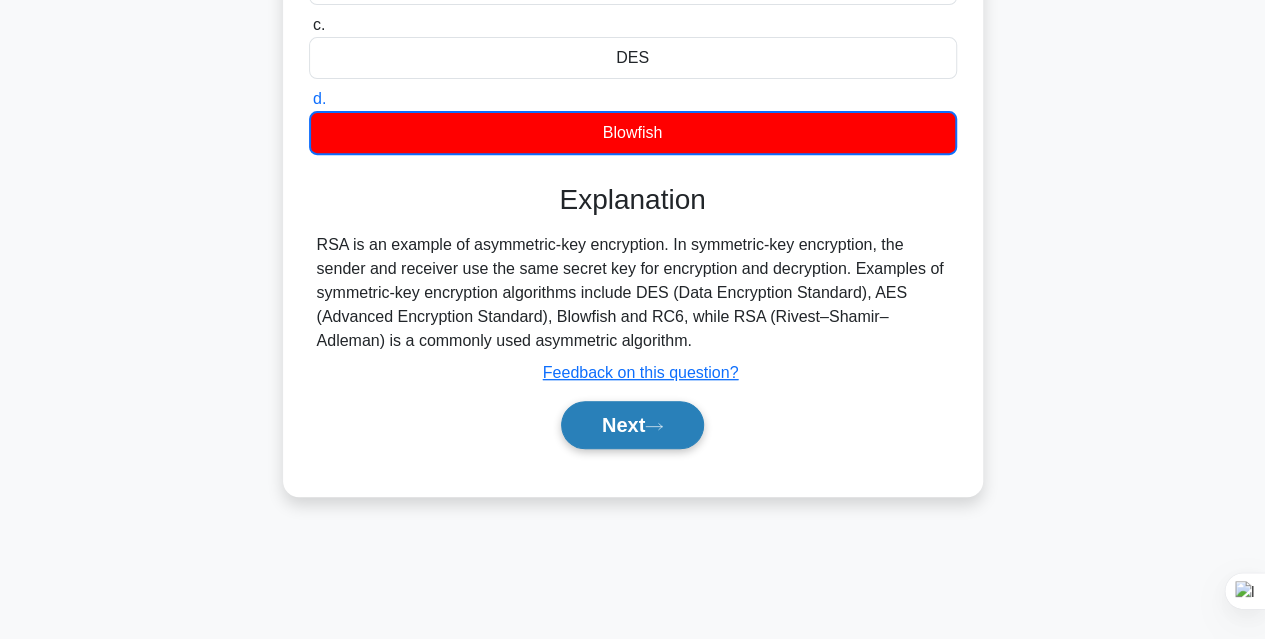 click on "Next" at bounding box center [632, 425] 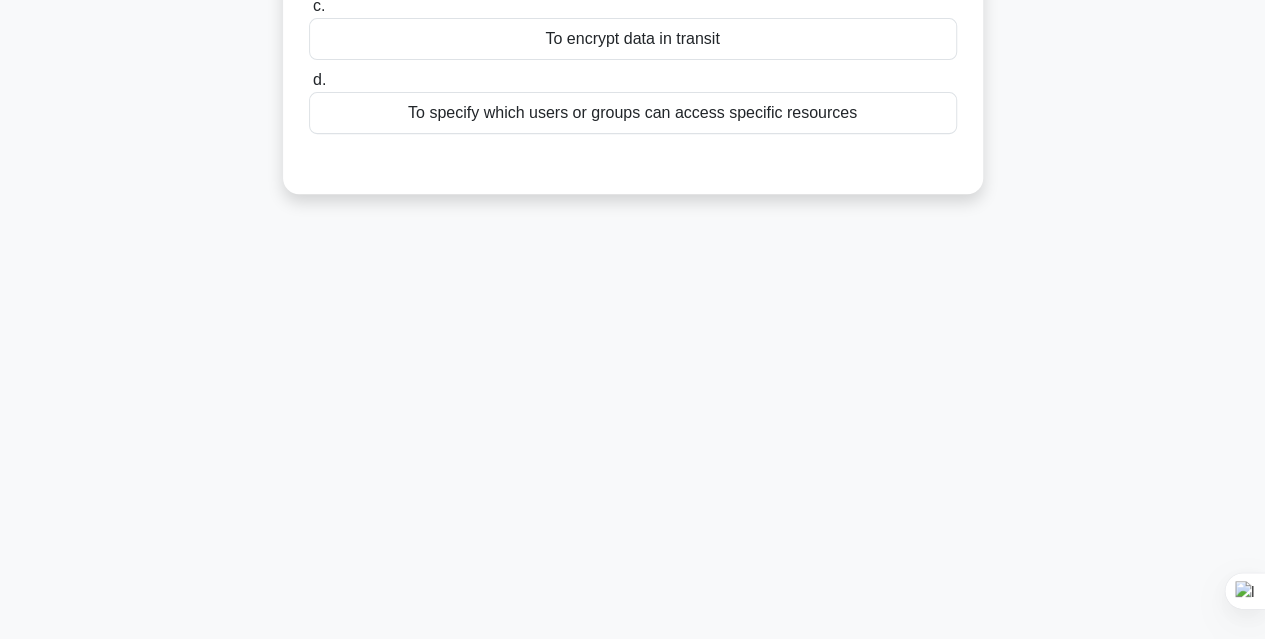 scroll, scrollTop: 41, scrollLeft: 0, axis: vertical 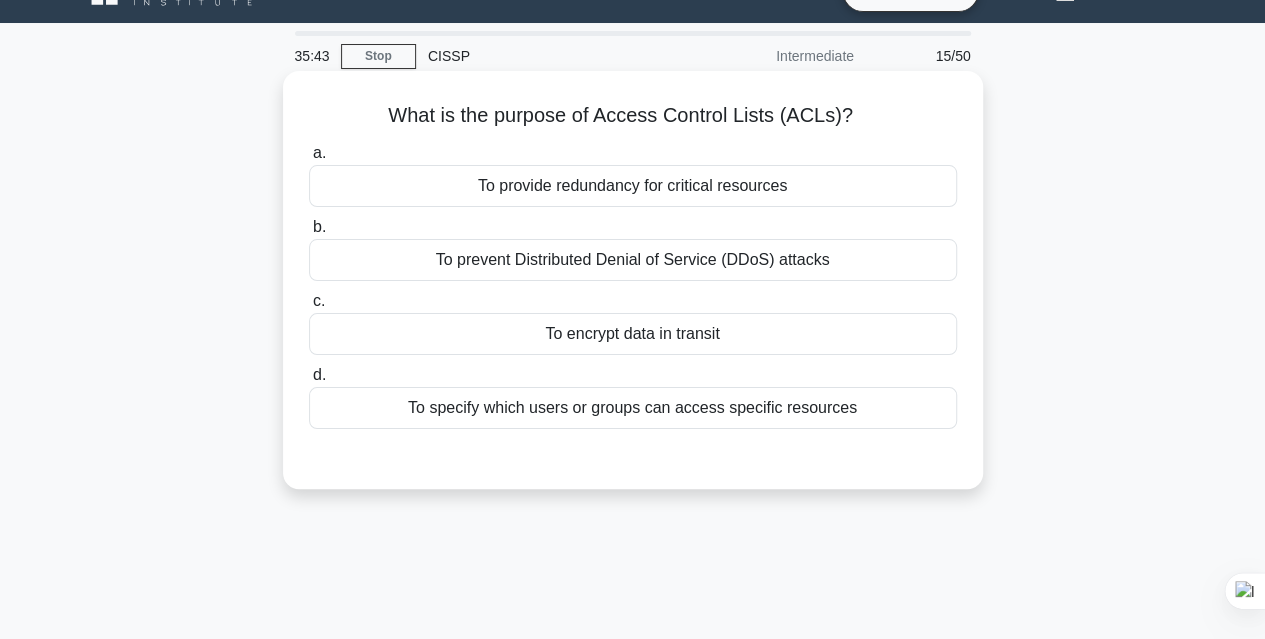 click on "To prevent Distributed Denial of Service (DDoS) attacks" at bounding box center (633, 260) 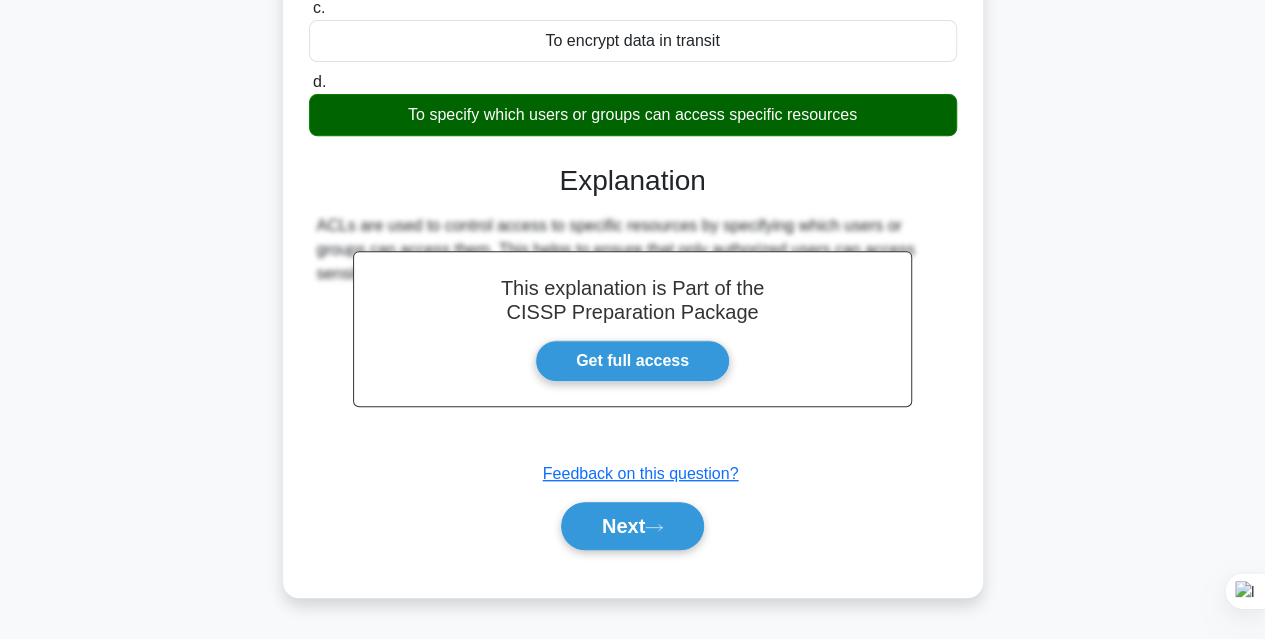scroll, scrollTop: 441, scrollLeft: 0, axis: vertical 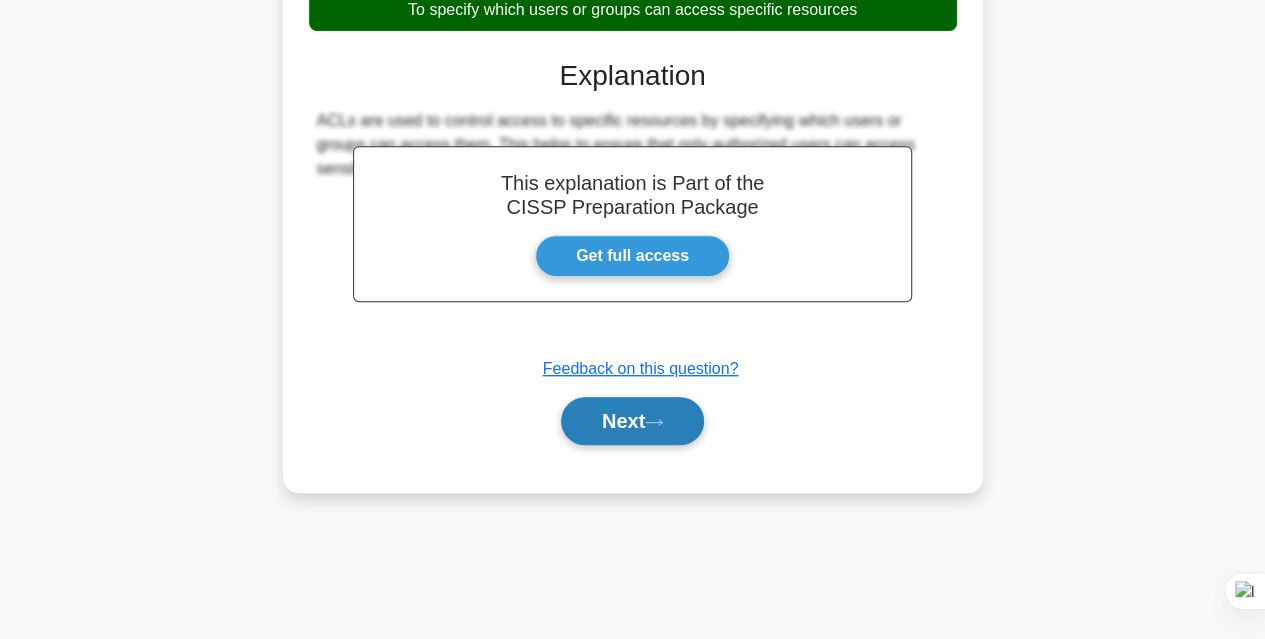 click on "Next" at bounding box center [632, 421] 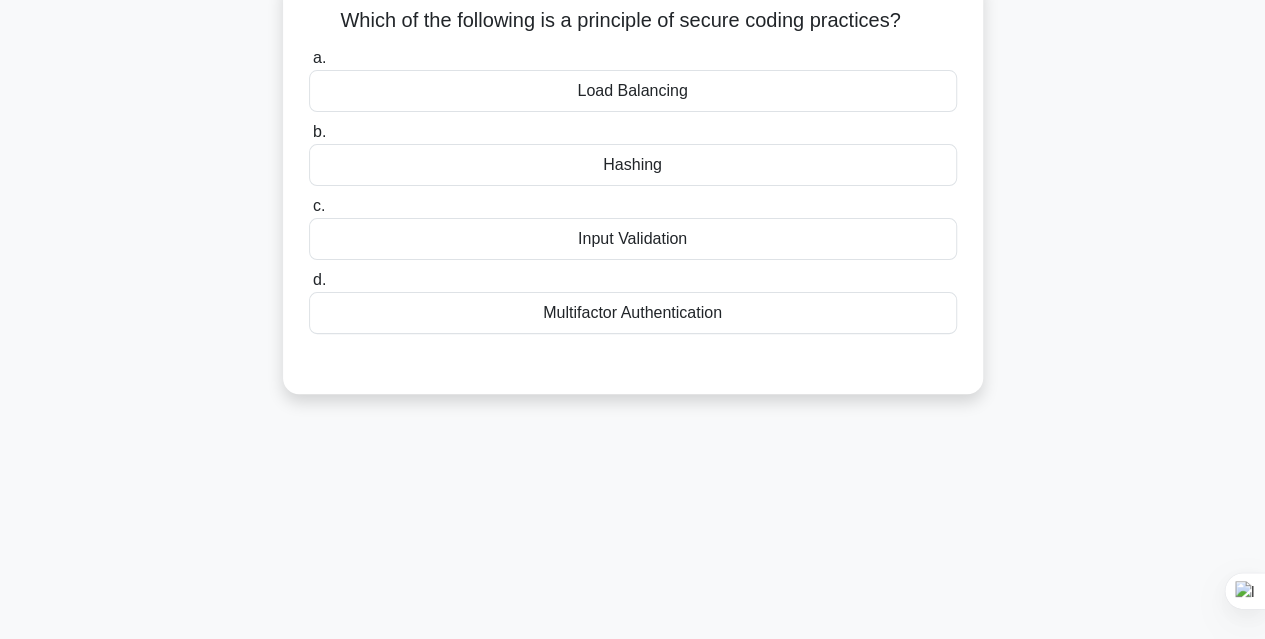 scroll, scrollTop: 41, scrollLeft: 0, axis: vertical 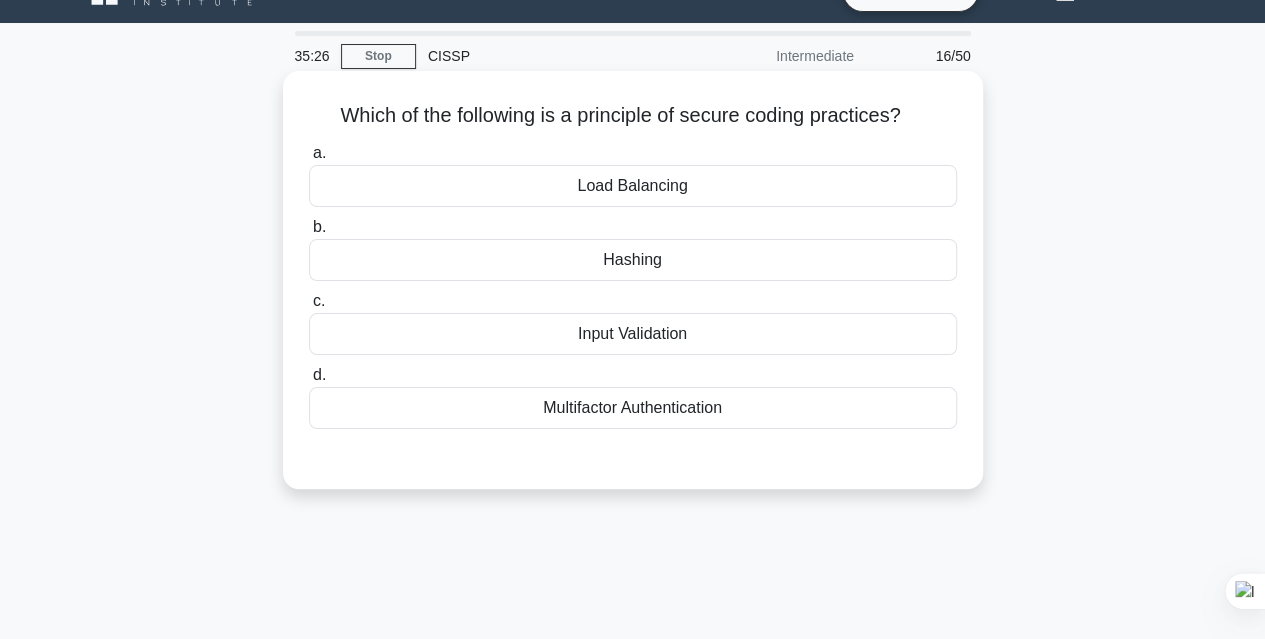 click on "Input Validation" at bounding box center (633, 334) 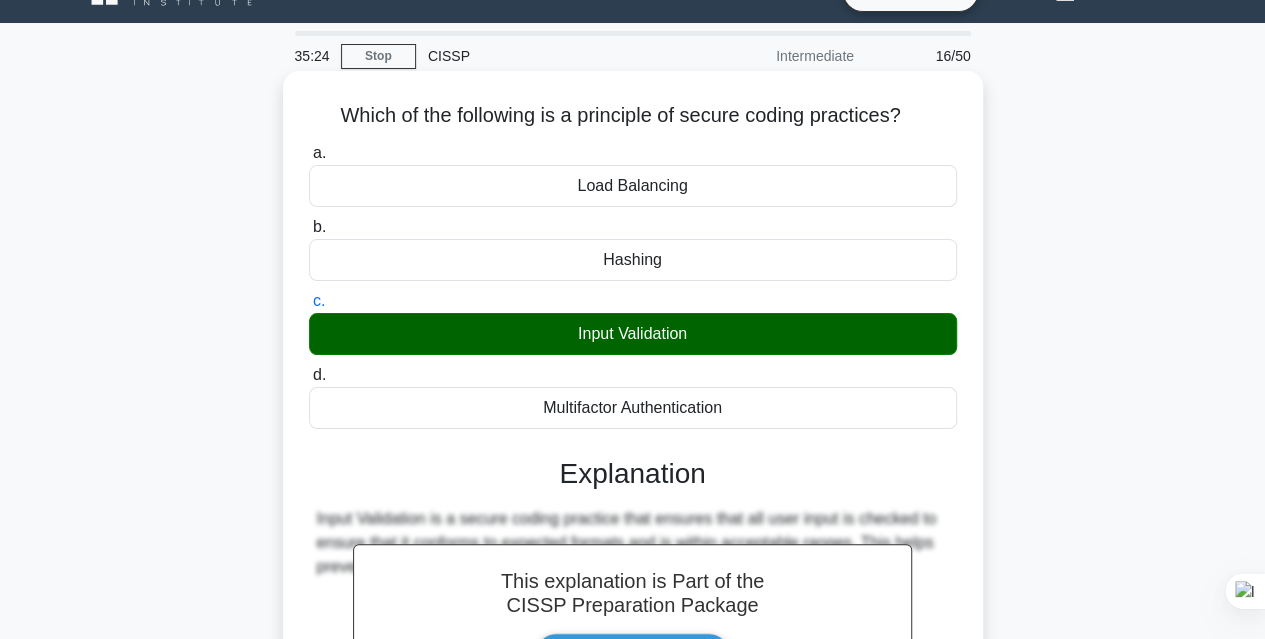 scroll, scrollTop: 441, scrollLeft: 0, axis: vertical 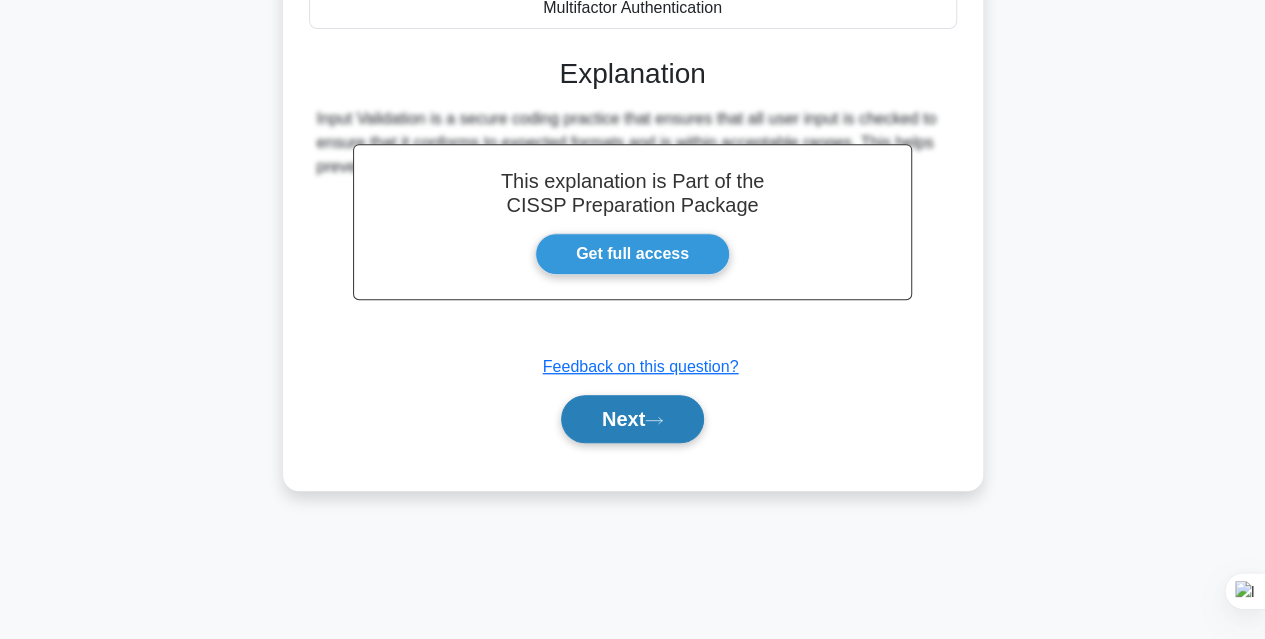 click 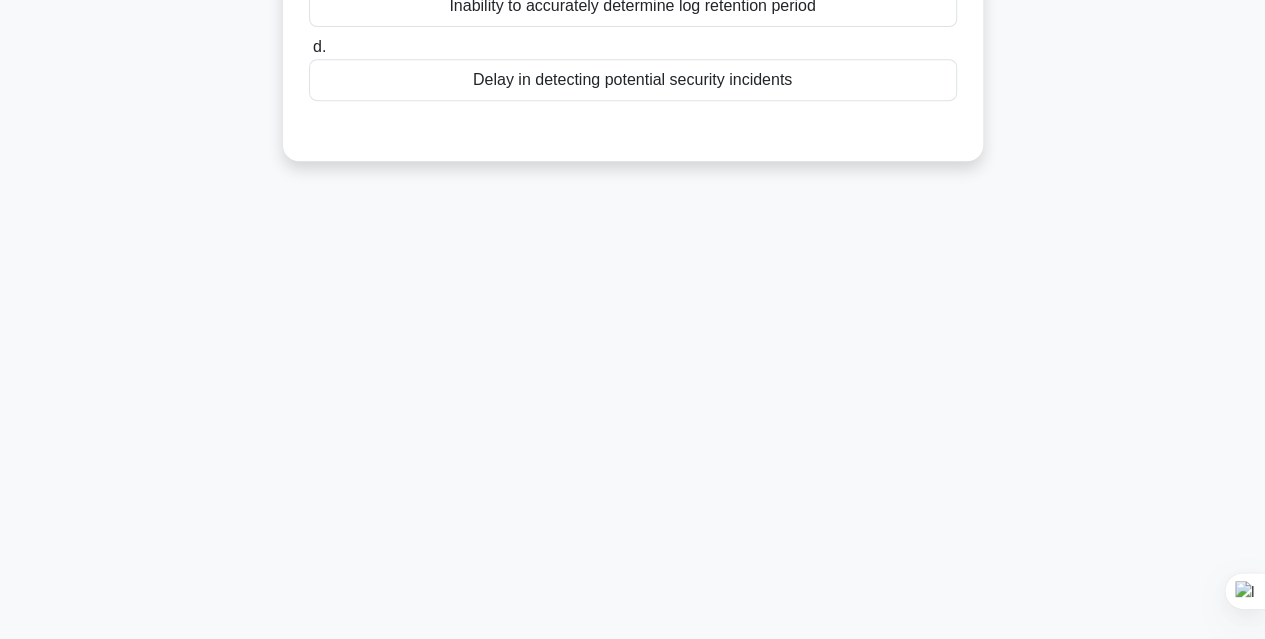 scroll, scrollTop: 41, scrollLeft: 0, axis: vertical 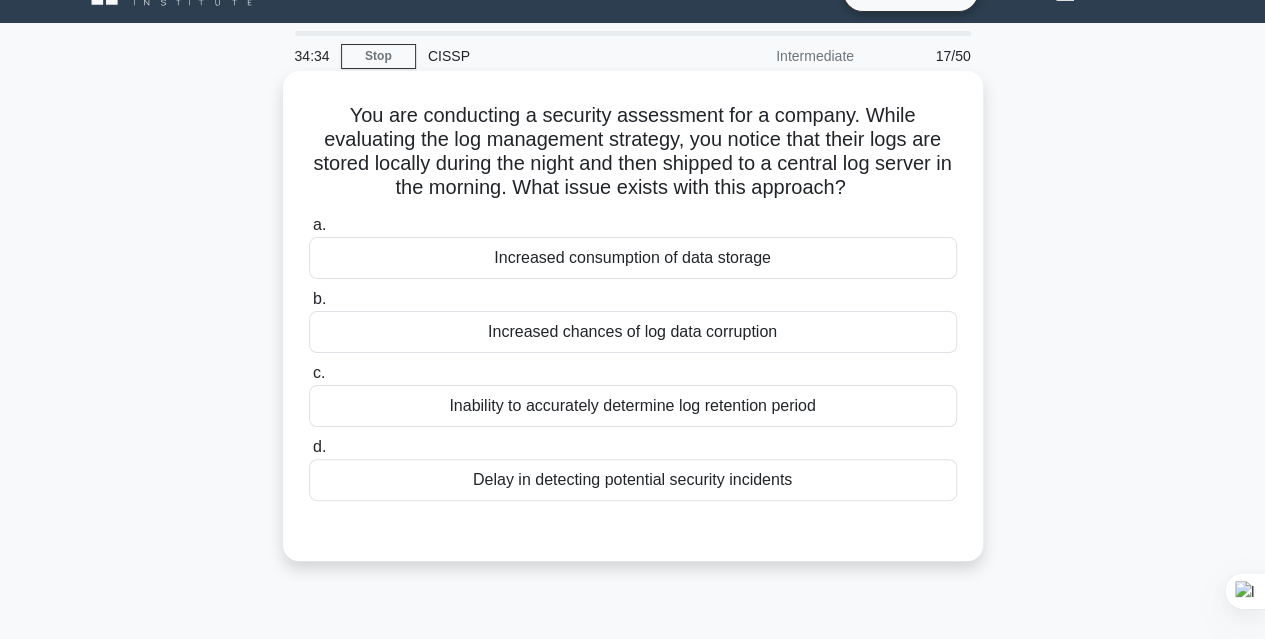 click on "Delay in detecting potential security incidents" at bounding box center [633, 480] 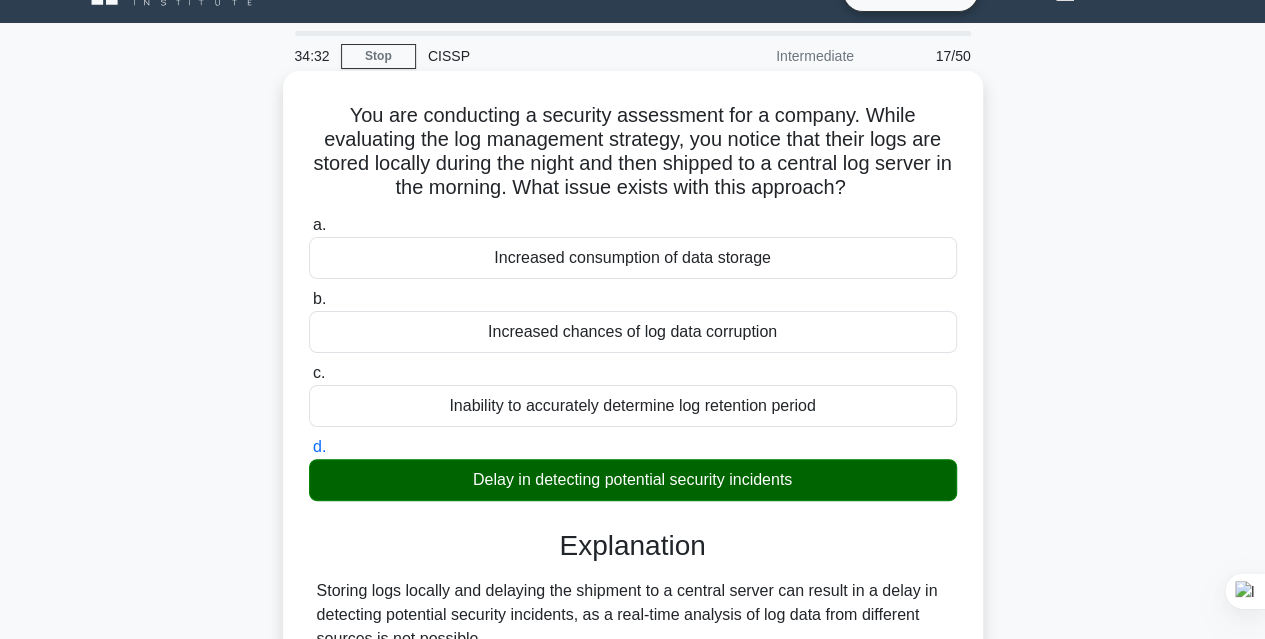 scroll, scrollTop: 341, scrollLeft: 0, axis: vertical 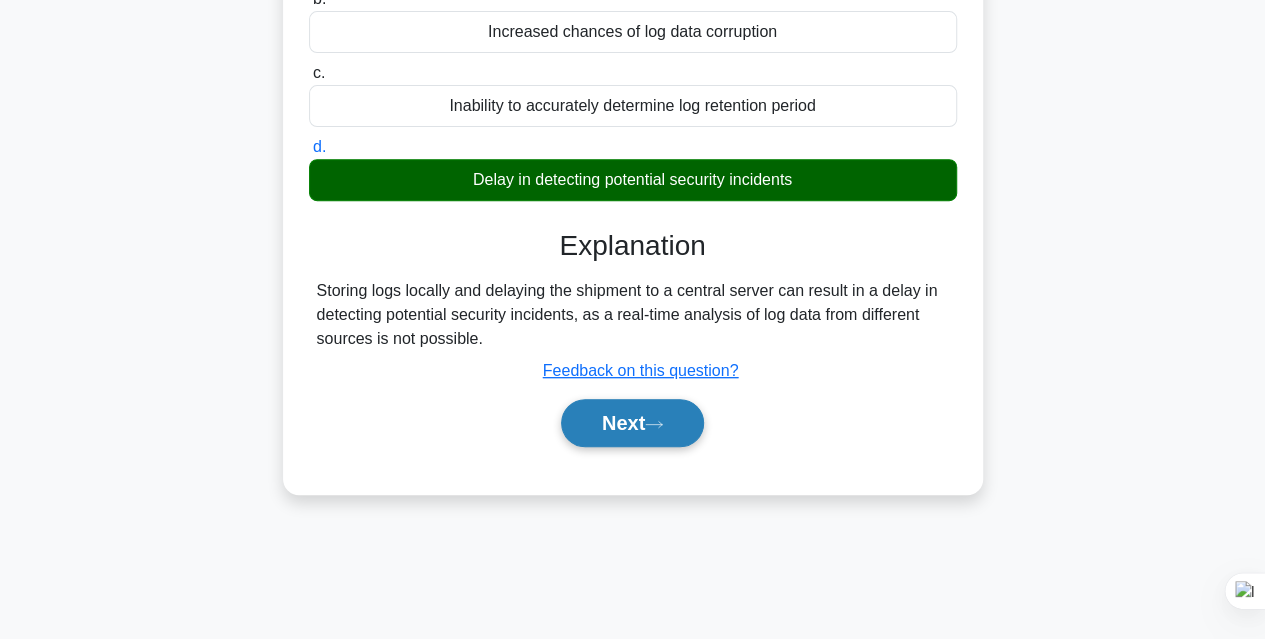 click on "Next" at bounding box center (632, 423) 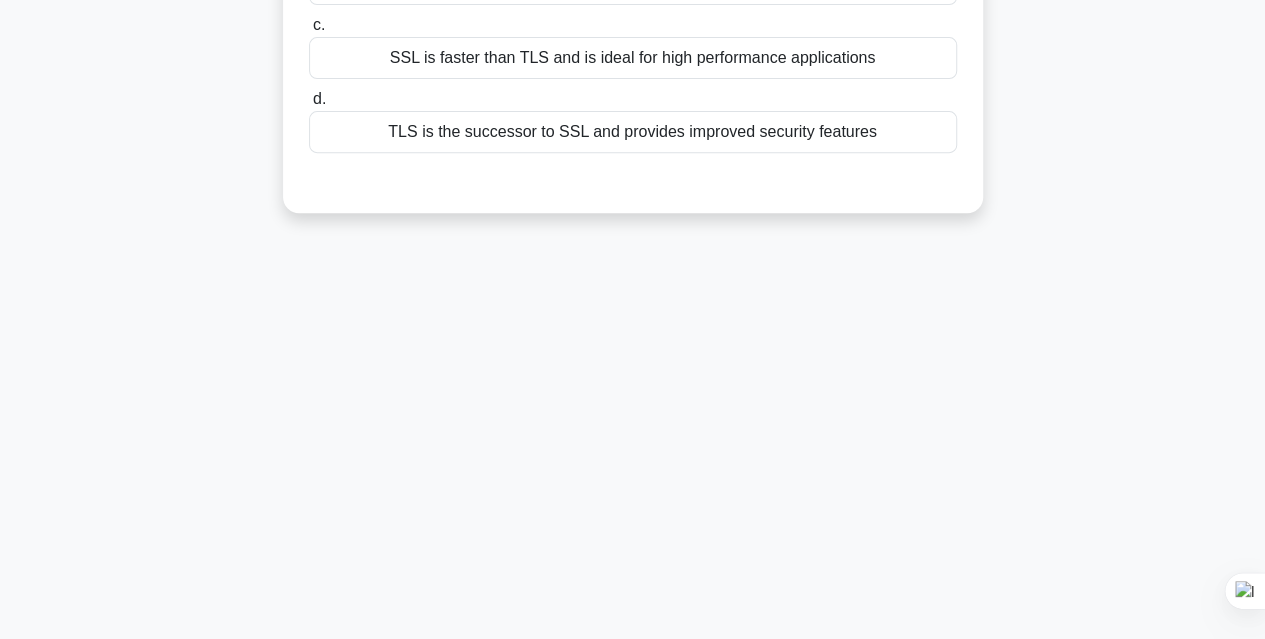 scroll, scrollTop: 41, scrollLeft: 0, axis: vertical 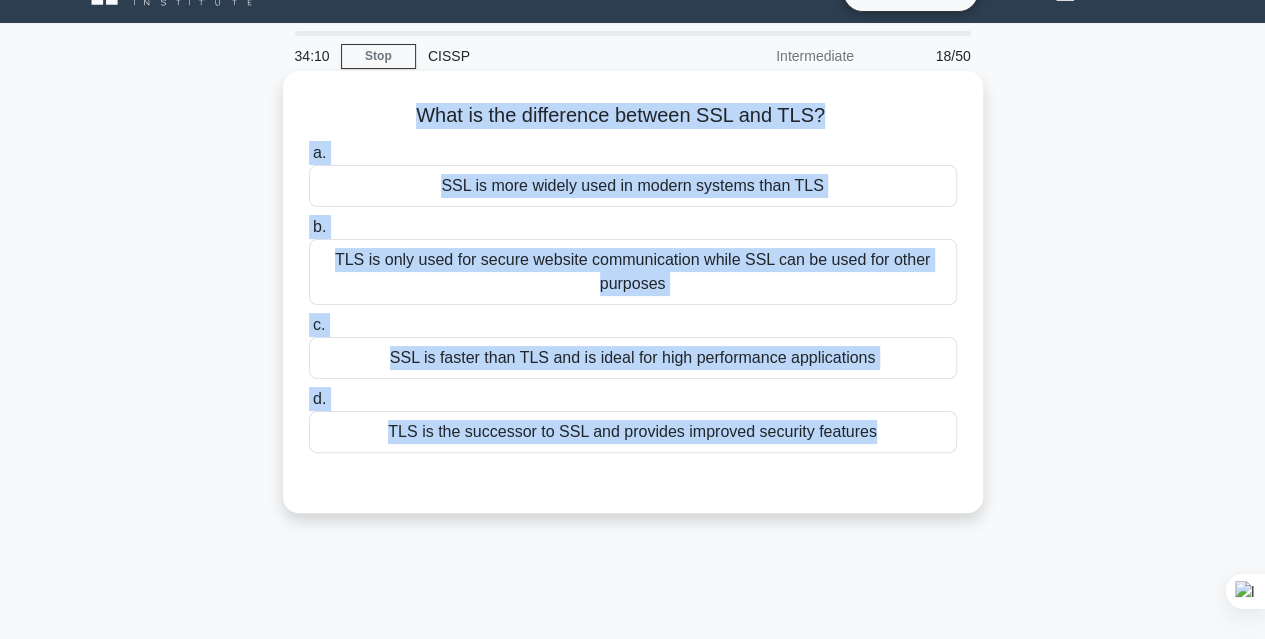 drag, startPoint x: 422, startPoint y: 120, endPoint x: 925, endPoint y: 458, distance: 606.01404 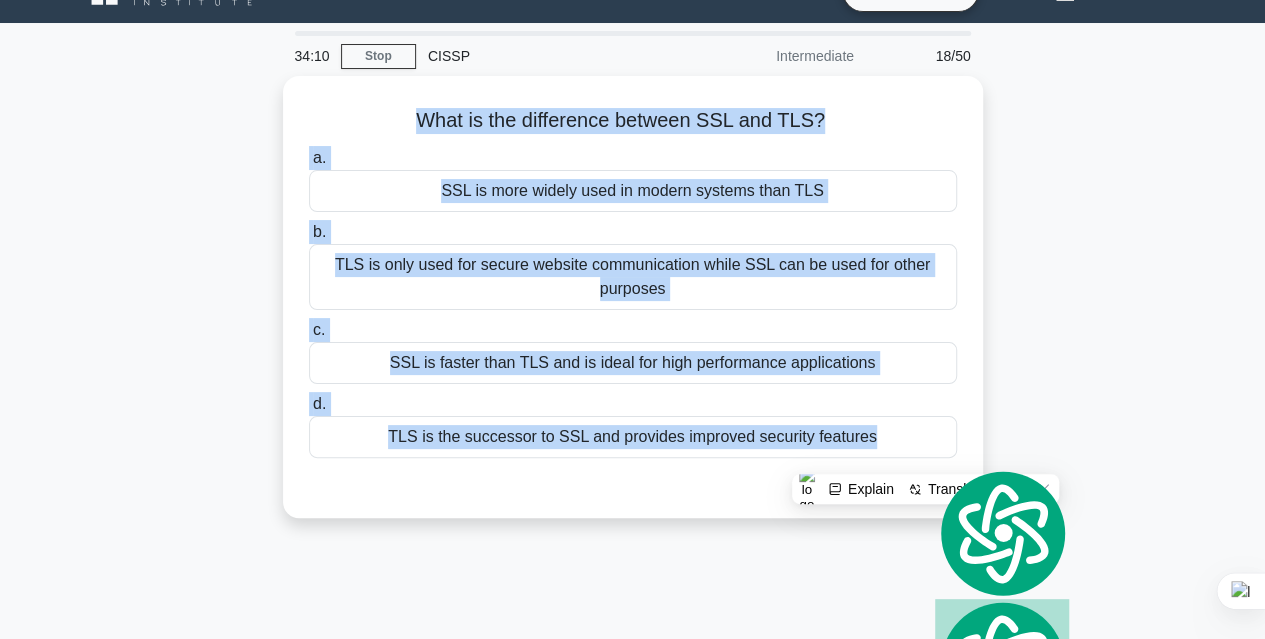 copy on "What is the difference between SSL and TLS?
.spinner_0XTQ{transform-origin:center;animation:spinner_y6GP .75s linear infinite}@keyframes spinner_y6GP{100%{transform:rotate(360deg)}}
a.
SSL is more widely used in modern systems than TLS
b.
TLS is only used for secure website communication while SSL can be used for other purposes
c.
SSL is faster than TLS and is ideal for high performance applications
d.
TLS is the successor to SSL and provides improved security features" 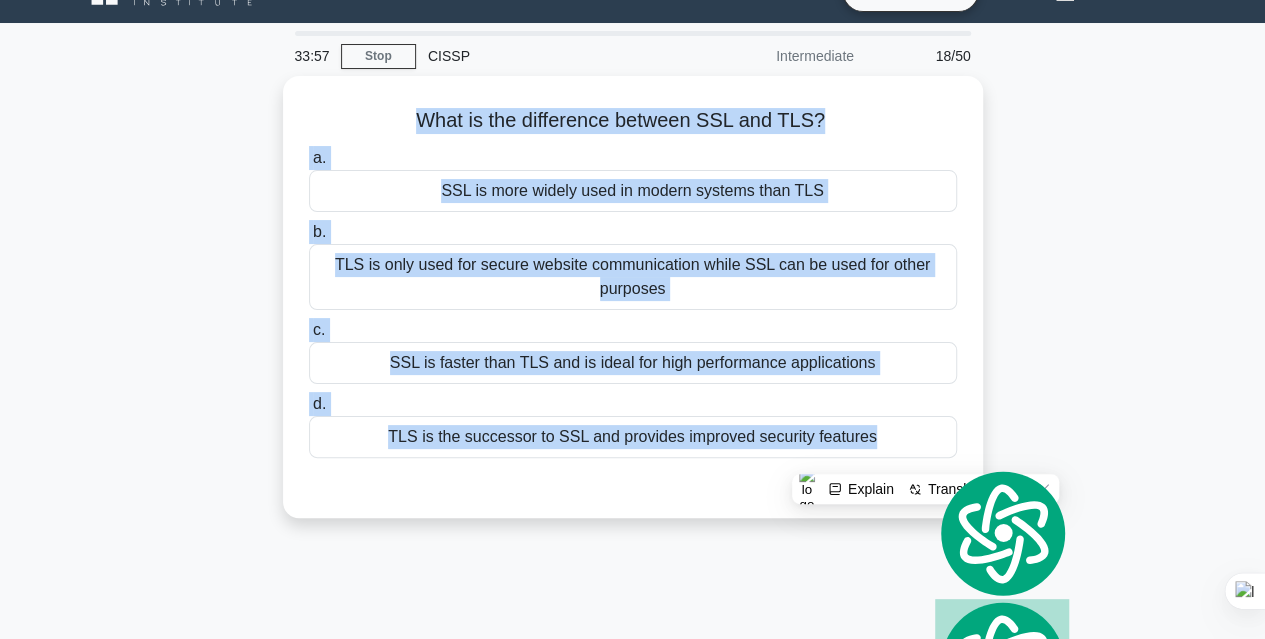click on "What is the difference between SSL and TLS?
.spinner_0XTQ{transform-origin:center;animation:spinner_y6GP .75s linear infinite}@keyframes spinner_y6GP{100%{transform:rotate(360deg)}}
a.
SSL is more widely used in modern systems than TLS
b. c. d." at bounding box center (633, 309) 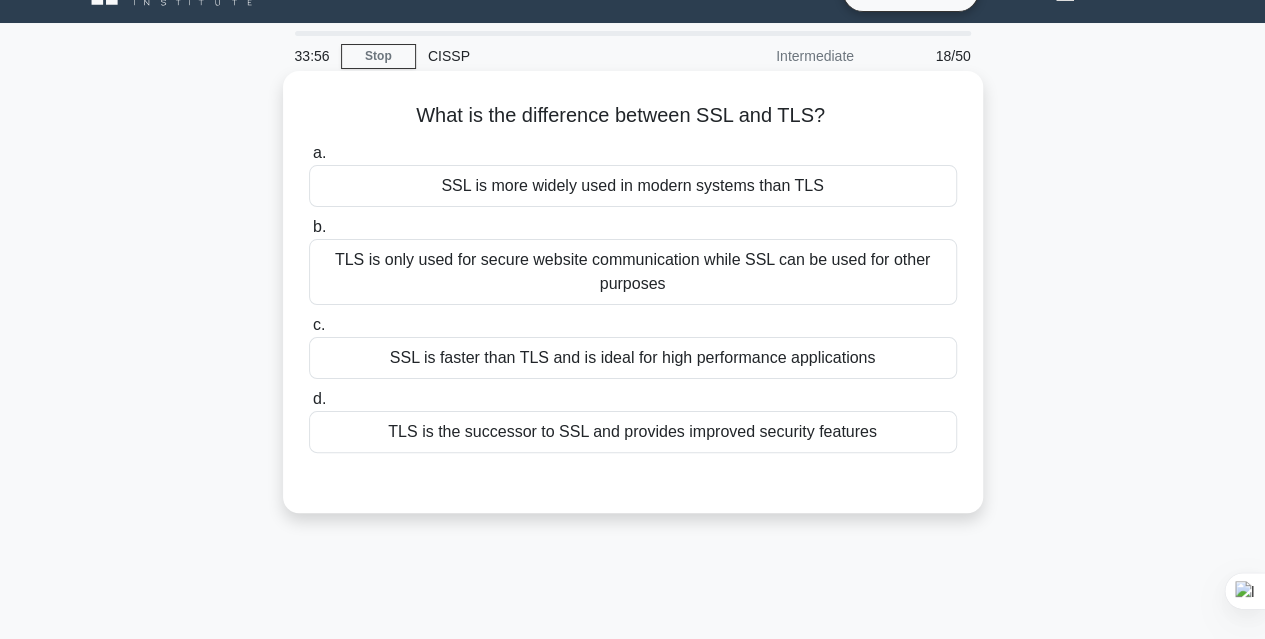 click on "TLS is the successor to SSL and provides improved security features" at bounding box center [633, 432] 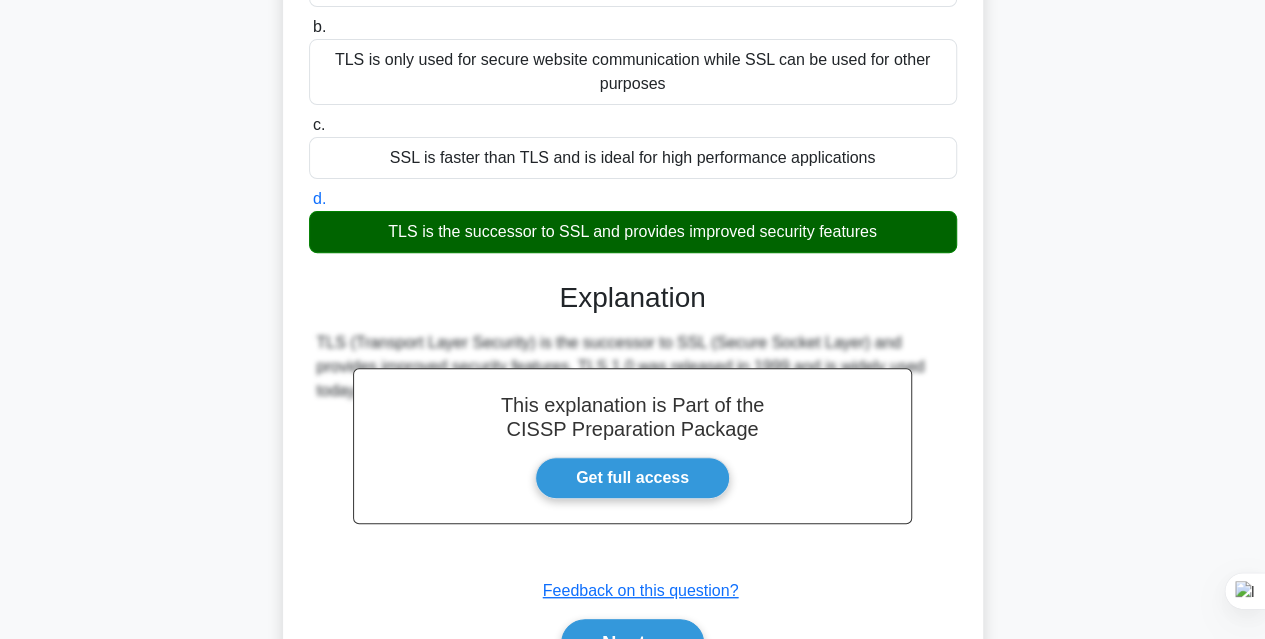 scroll, scrollTop: 341, scrollLeft: 0, axis: vertical 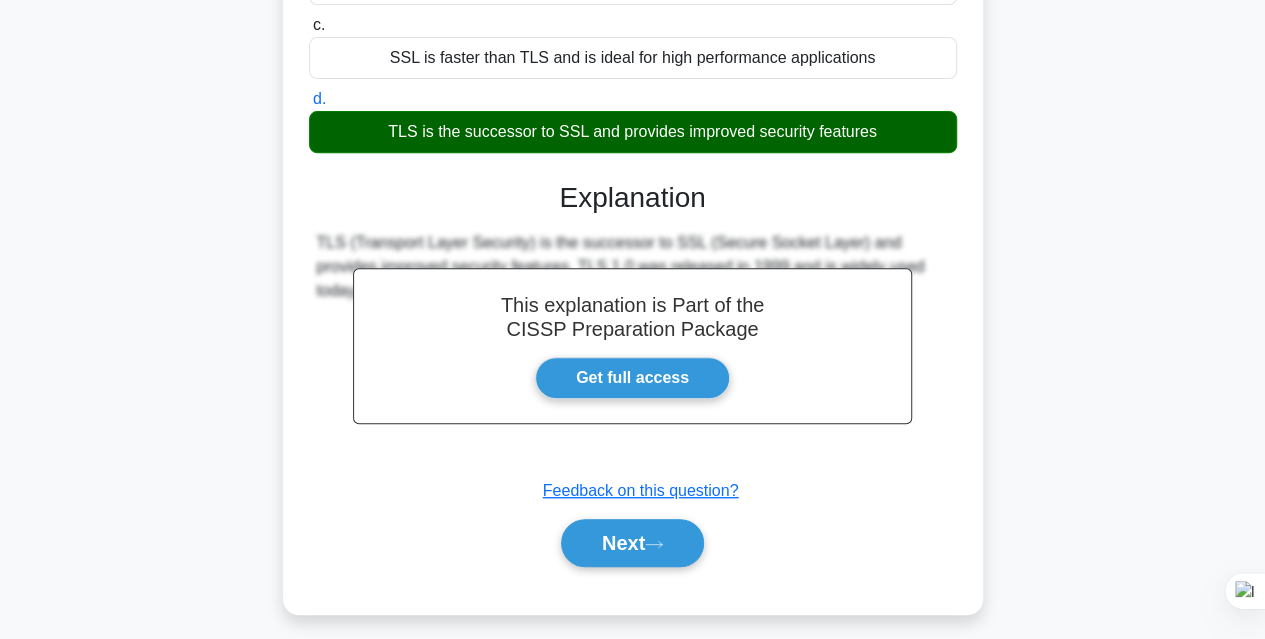 click on "Next" at bounding box center (632, 543) 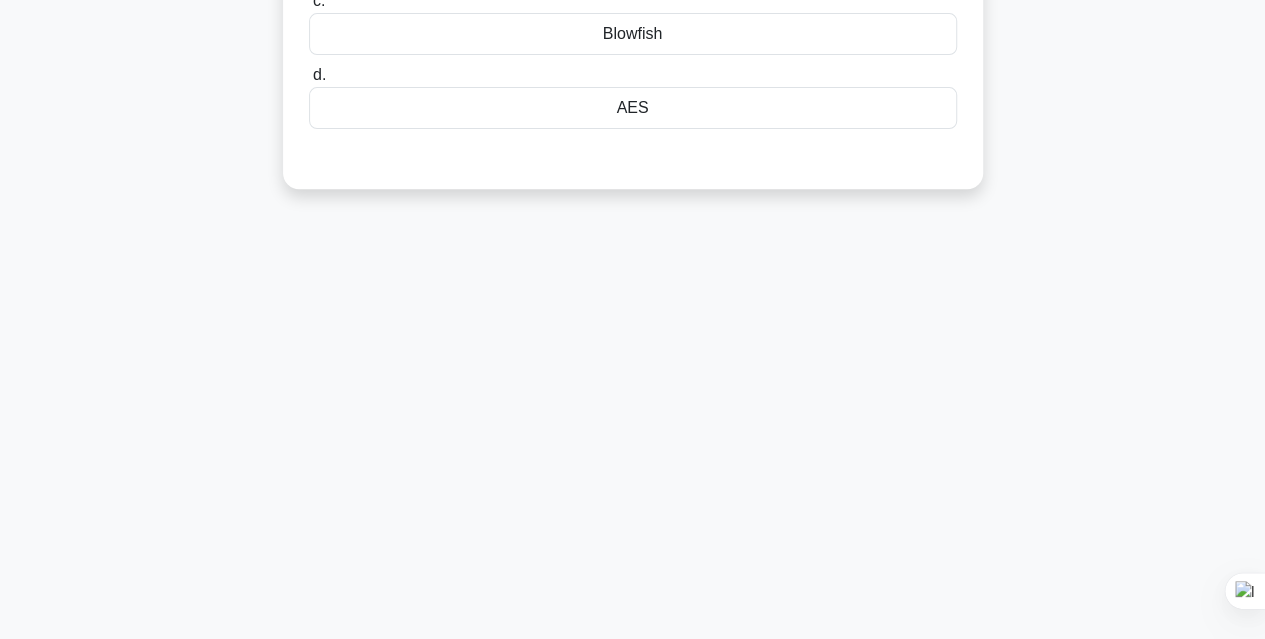 scroll, scrollTop: 41, scrollLeft: 0, axis: vertical 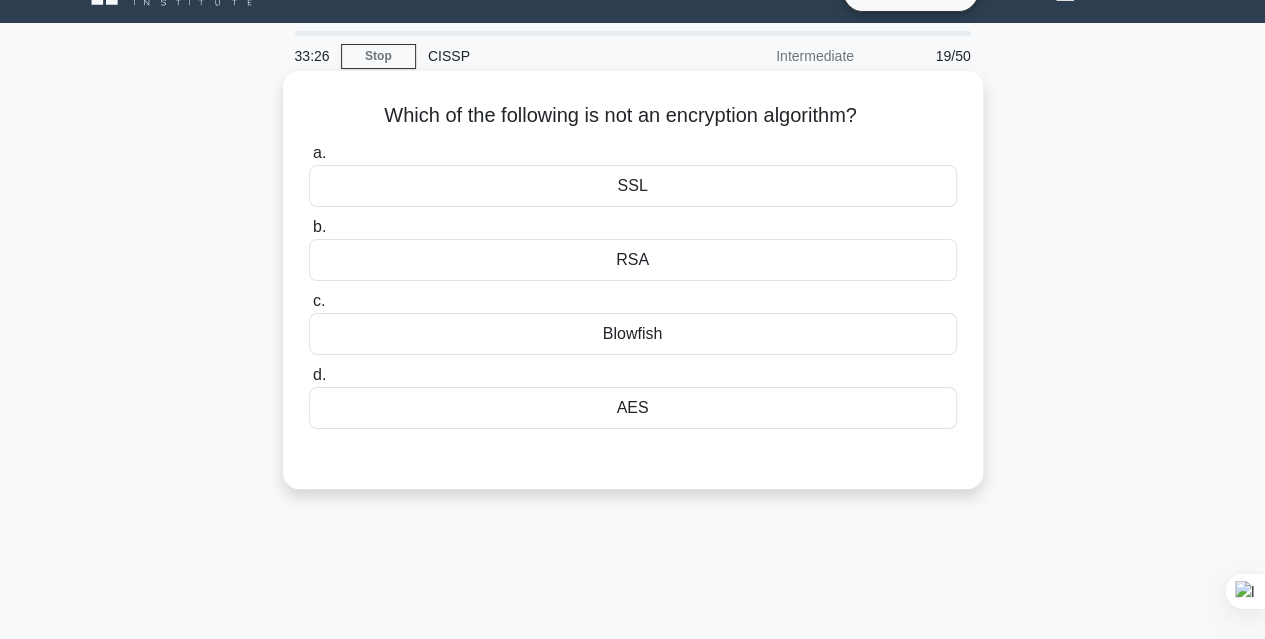 click on "Which of the following is not an encryption algorithm?
.spinner_0XTQ{transform-origin:center;animation:spinner_y6GP .75s linear infinite}@keyframes spinner_y6GP{100%{transform:rotate(360deg)}}" at bounding box center (633, 116) 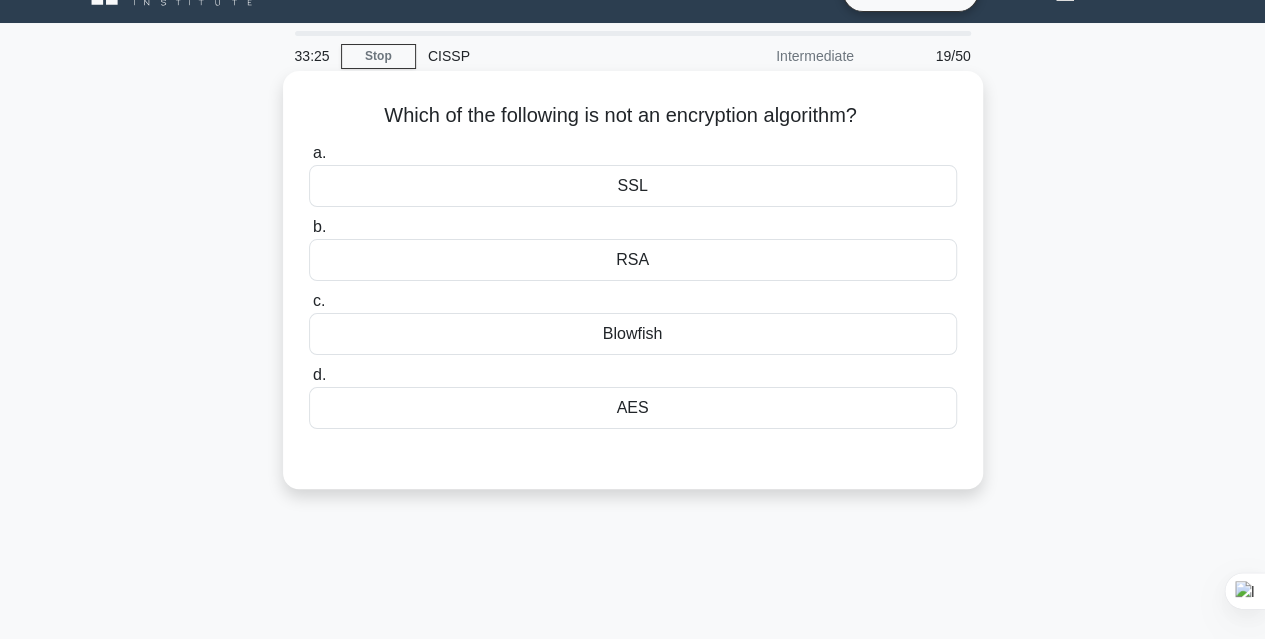 click on "Blowfish" at bounding box center (633, 334) 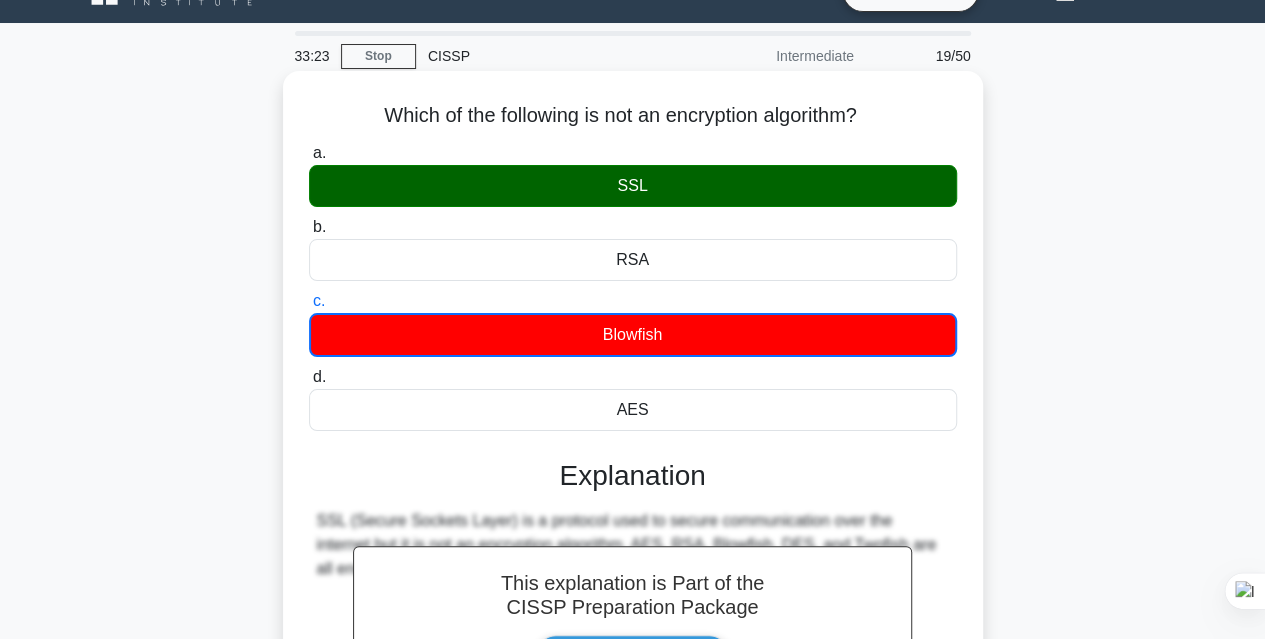 scroll, scrollTop: 341, scrollLeft: 0, axis: vertical 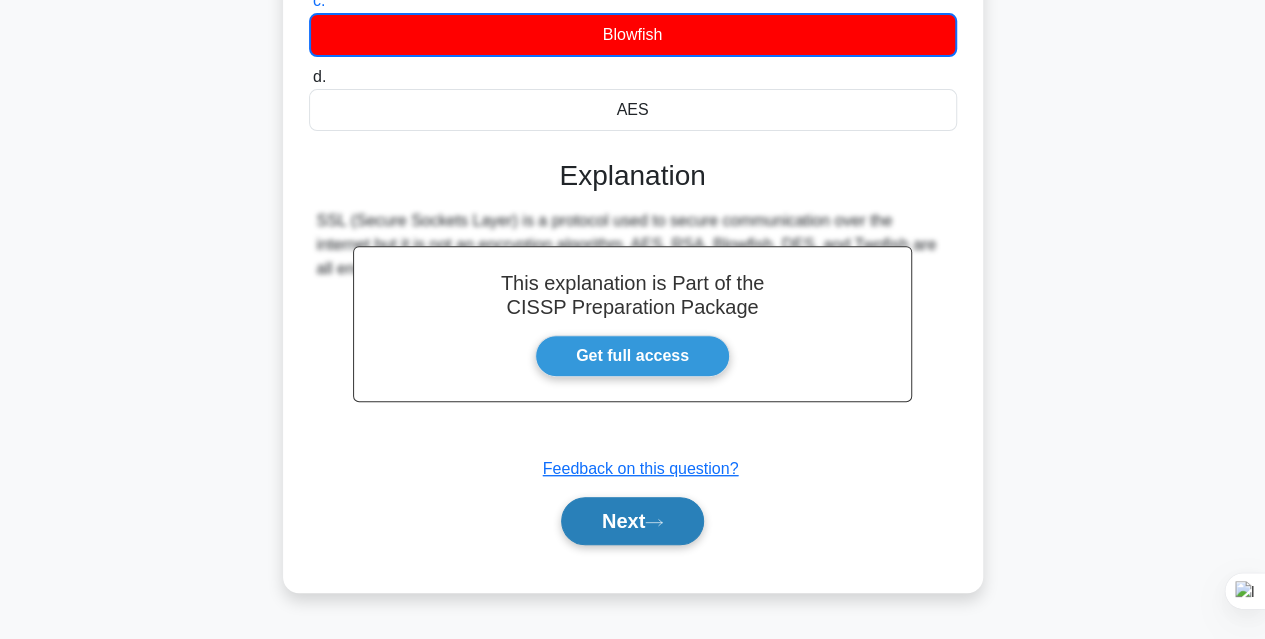 click on "Next" at bounding box center (632, 521) 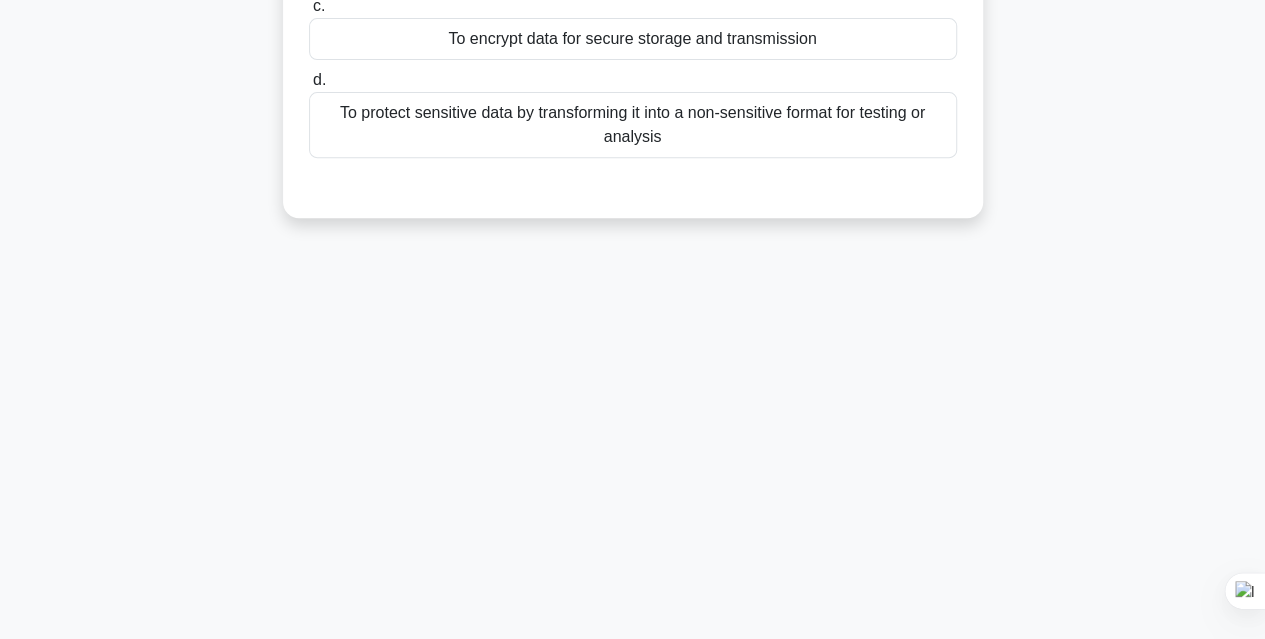scroll, scrollTop: 41, scrollLeft: 0, axis: vertical 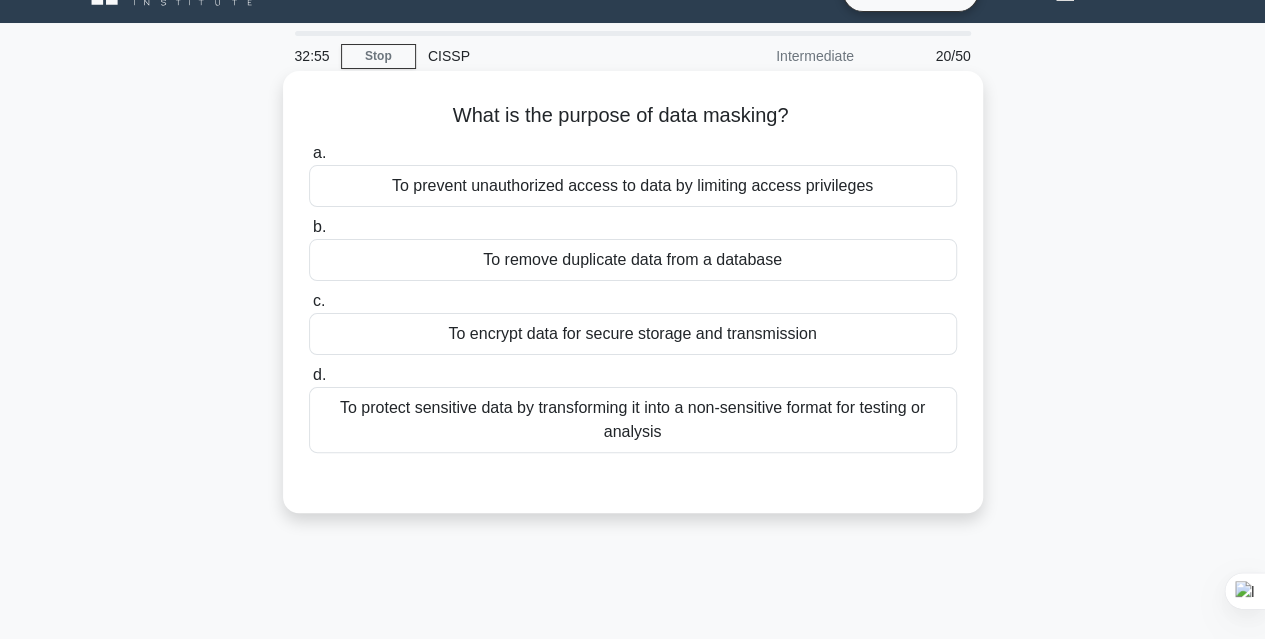 drag, startPoint x: 476, startPoint y: 117, endPoint x: 835, endPoint y: 103, distance: 359.2729 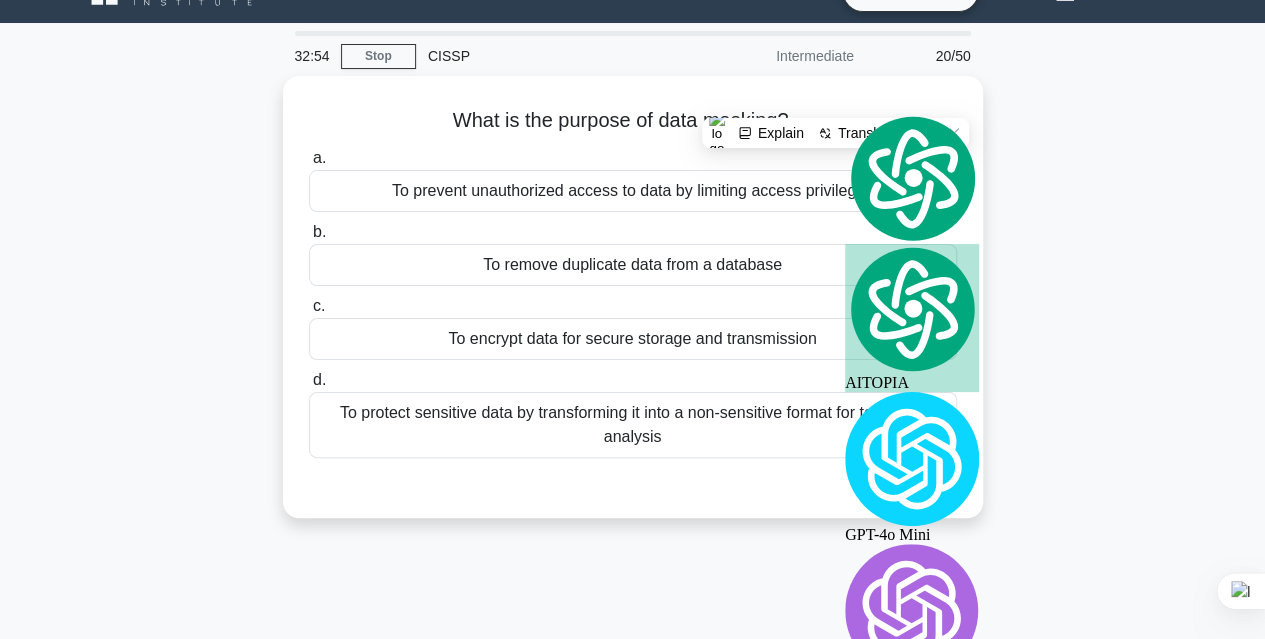 copy on "What is the purpose of data masking?" 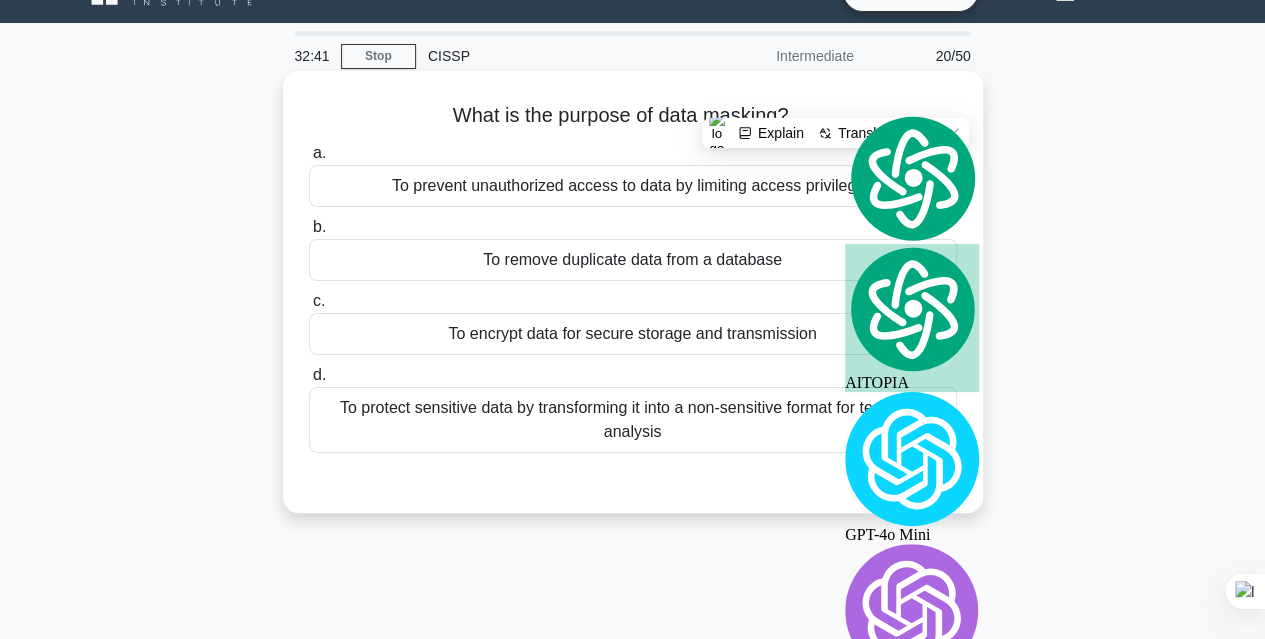 click on "To protect sensitive data by transforming it into a non-sensitive format for testing or analysis" at bounding box center (633, 420) 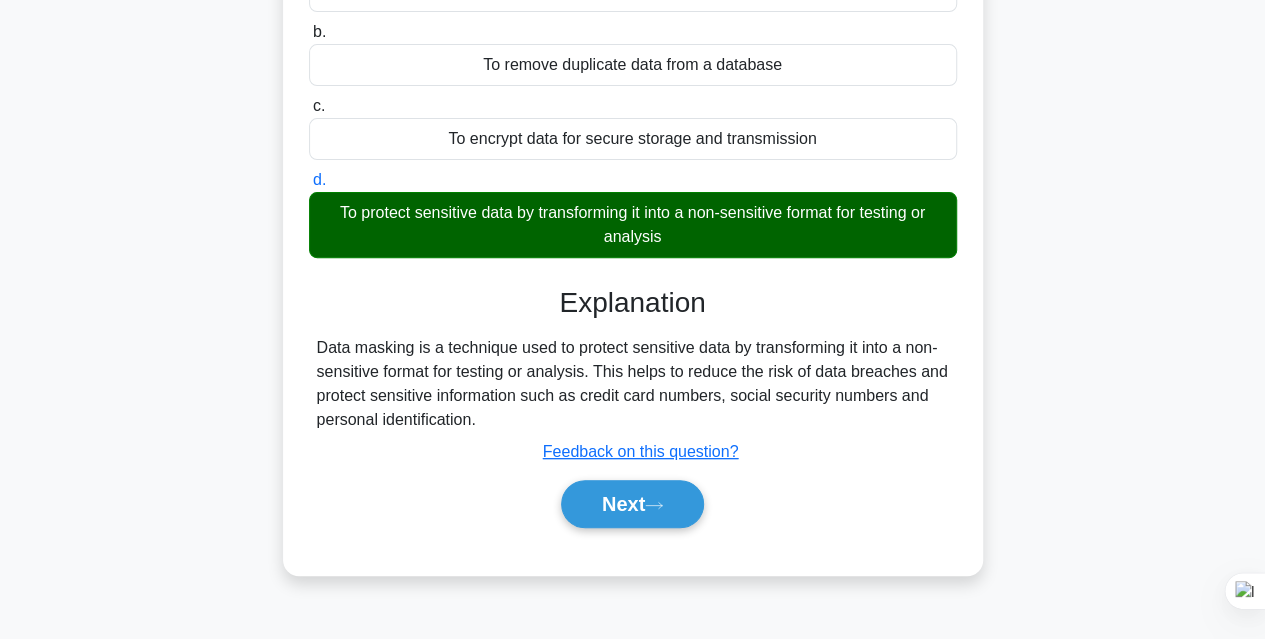 scroll, scrollTop: 341, scrollLeft: 0, axis: vertical 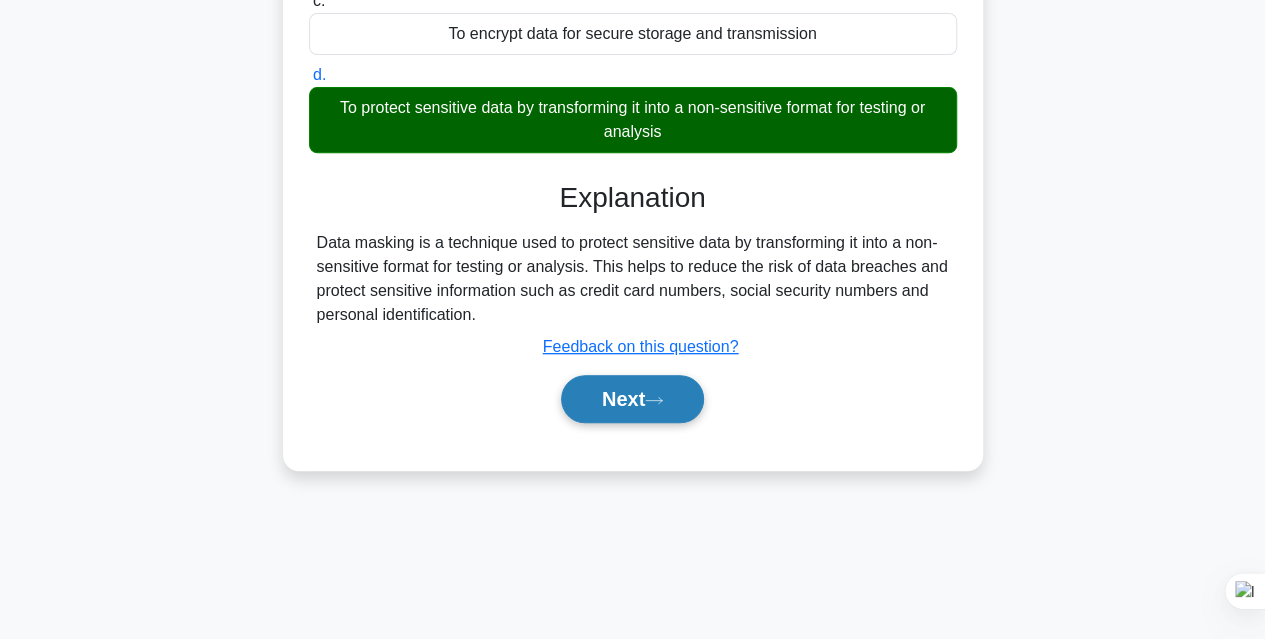 click on "Next" at bounding box center (632, 399) 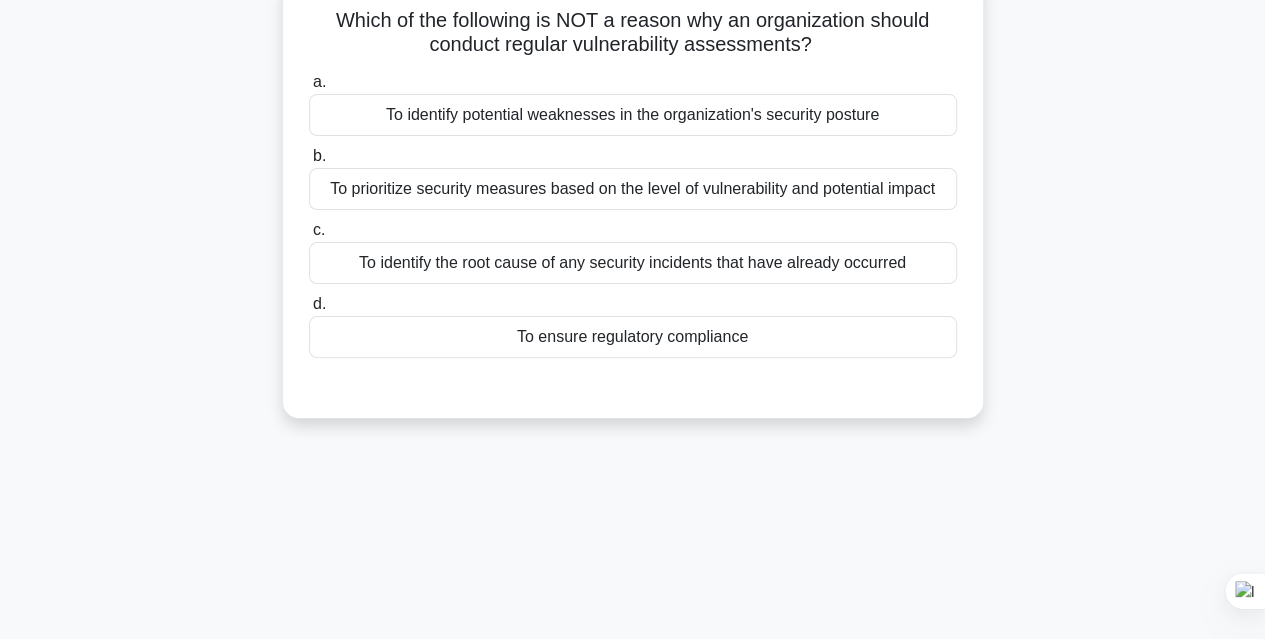 scroll, scrollTop: 41, scrollLeft: 0, axis: vertical 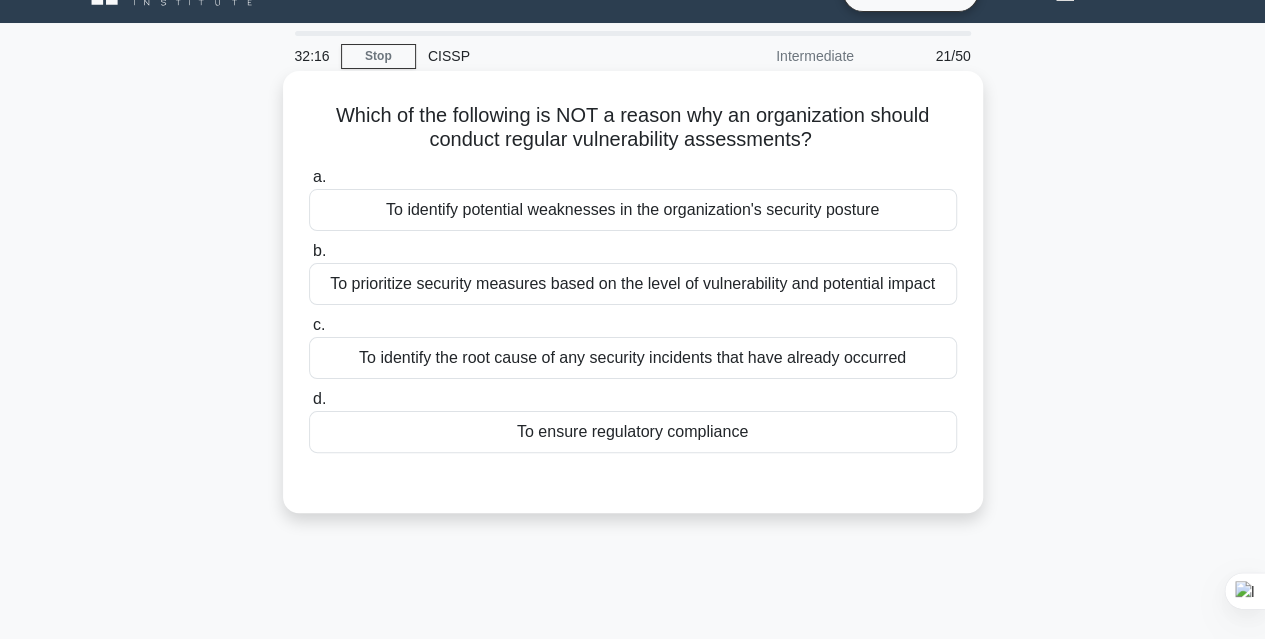 click on "To ensure regulatory compliance" at bounding box center [633, 432] 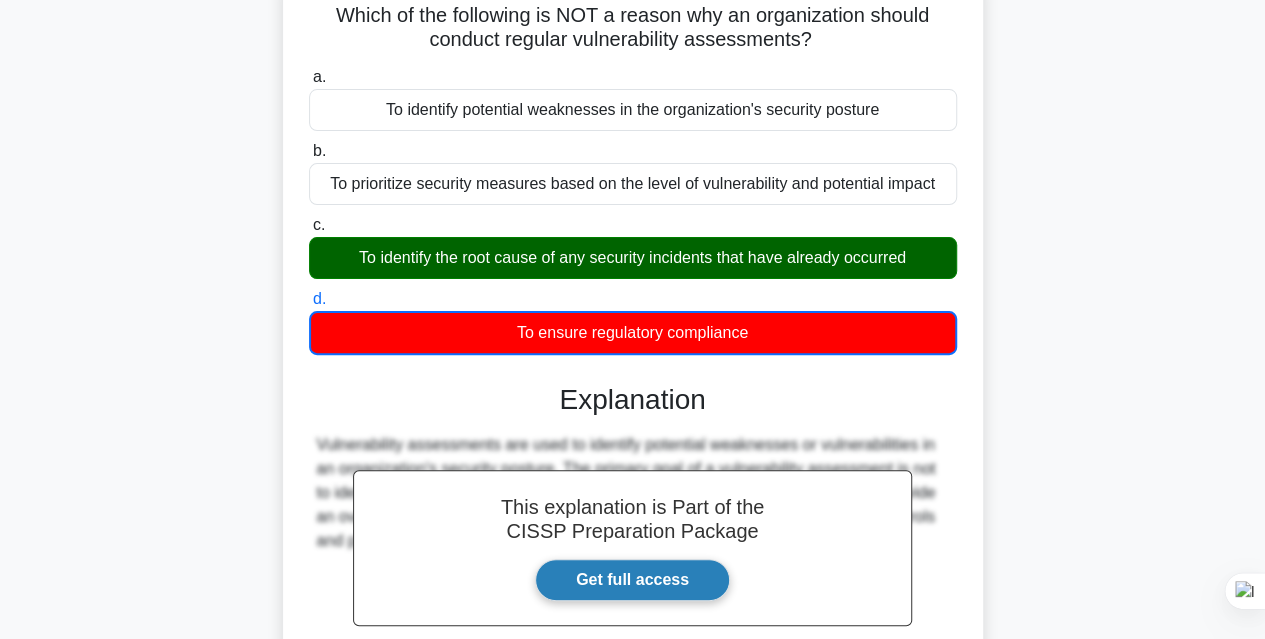 scroll, scrollTop: 441, scrollLeft: 0, axis: vertical 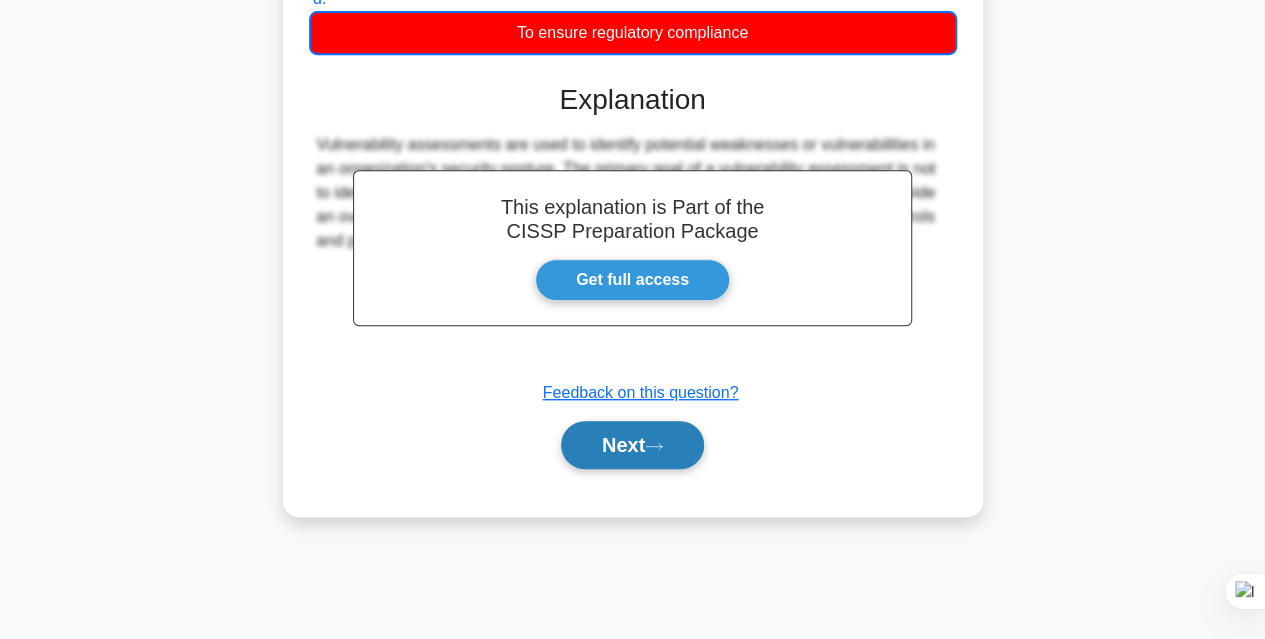 click on "Next" at bounding box center [632, 445] 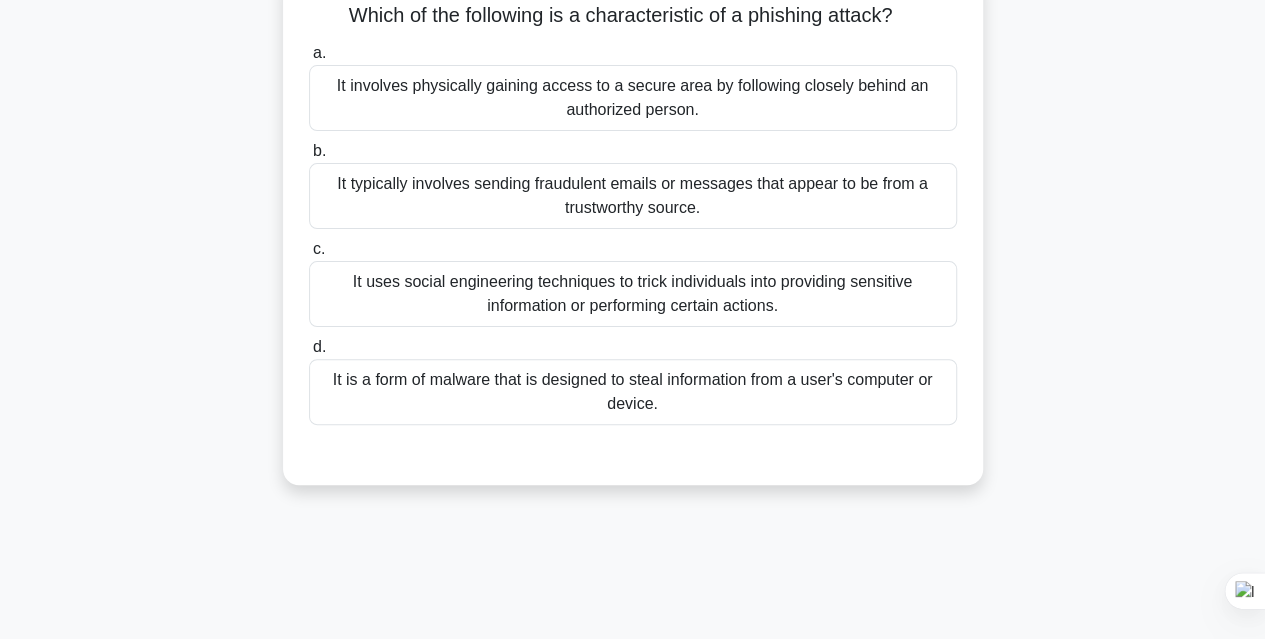 scroll, scrollTop: 41, scrollLeft: 0, axis: vertical 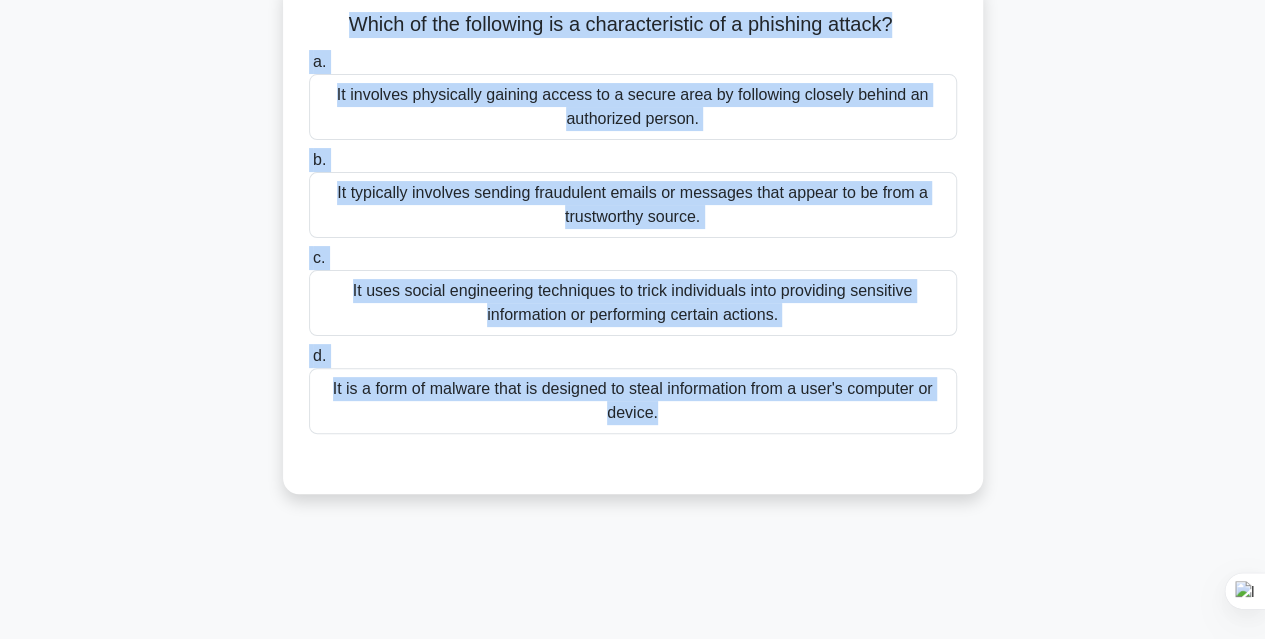 drag, startPoint x: 345, startPoint y: 115, endPoint x: 844, endPoint y: 514, distance: 638.90686 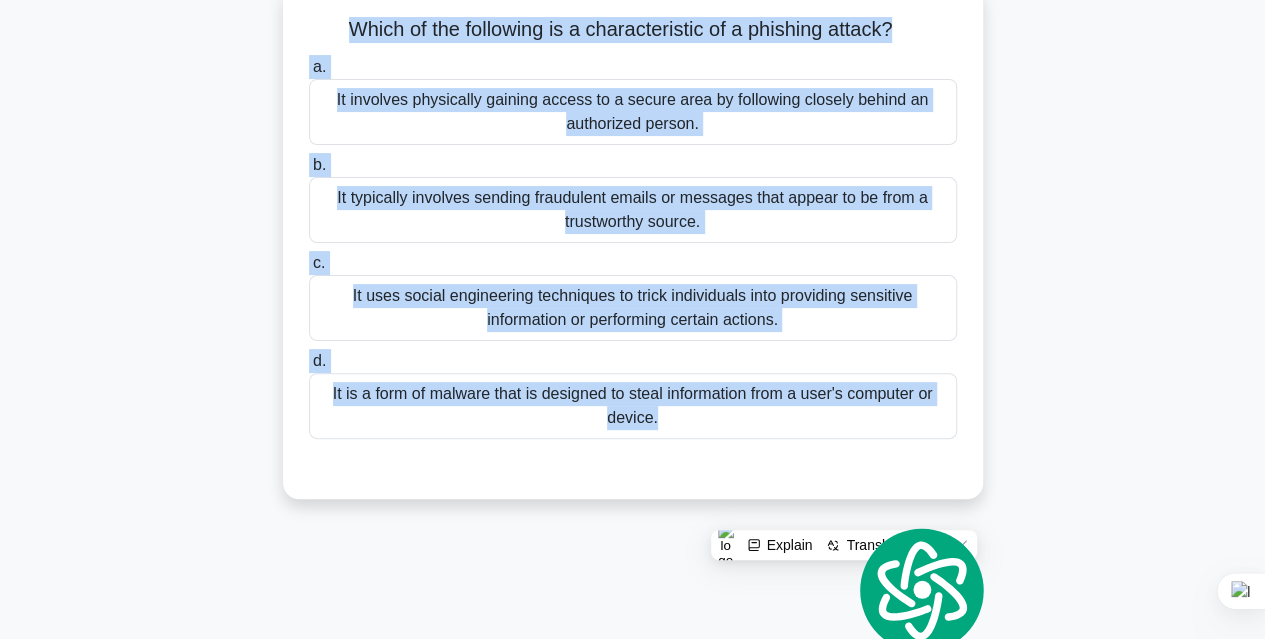 scroll, scrollTop: 434, scrollLeft: 0, axis: vertical 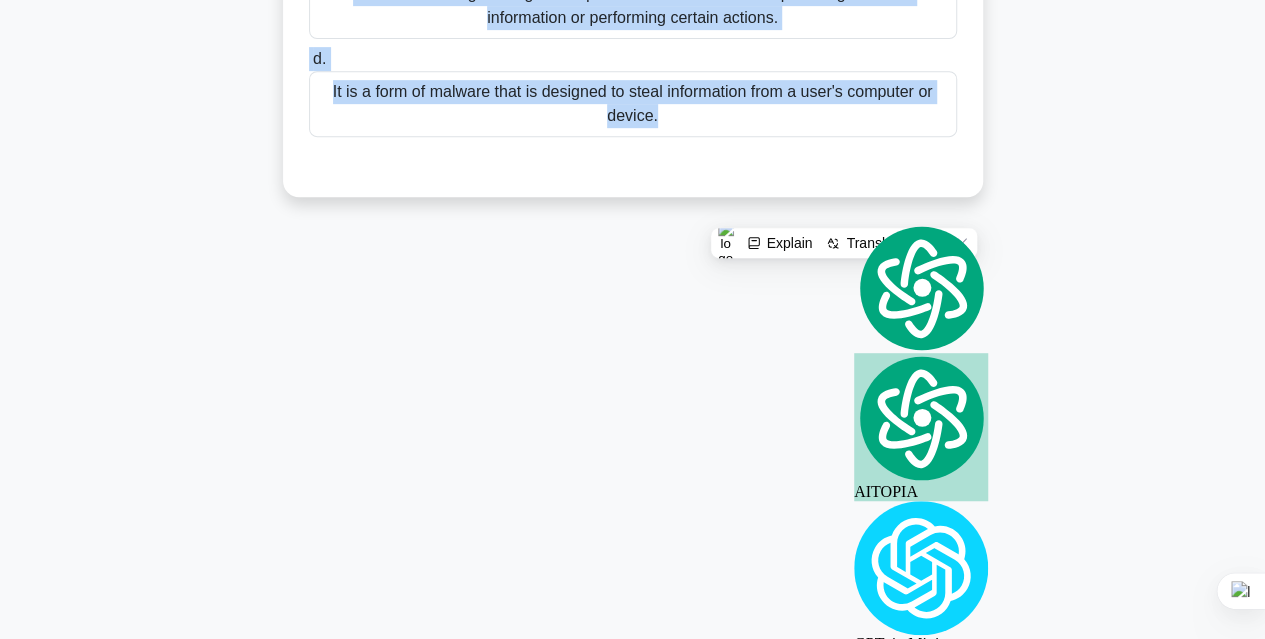 copy on "Which of the following is a characteristic of a phishing attack?
.spinner_0XTQ{transform-origin:center;animation:spinner_y6GP .75s linear infinite}@keyframes spinner_y6GP{100%{transform:rotate(360deg)}}
a.
It involves physically gaining access to a secure area by following closely behind an authorized person.
b.
It typically involves sending fraudulent emails or messages that appear to be from a trustworthy source.
c.
It uses social engineering techniques to trick individuals into providing sensitive information or performing certain actions.
d.
It is a form of malware that is designed to steal information from a user's computer or device." 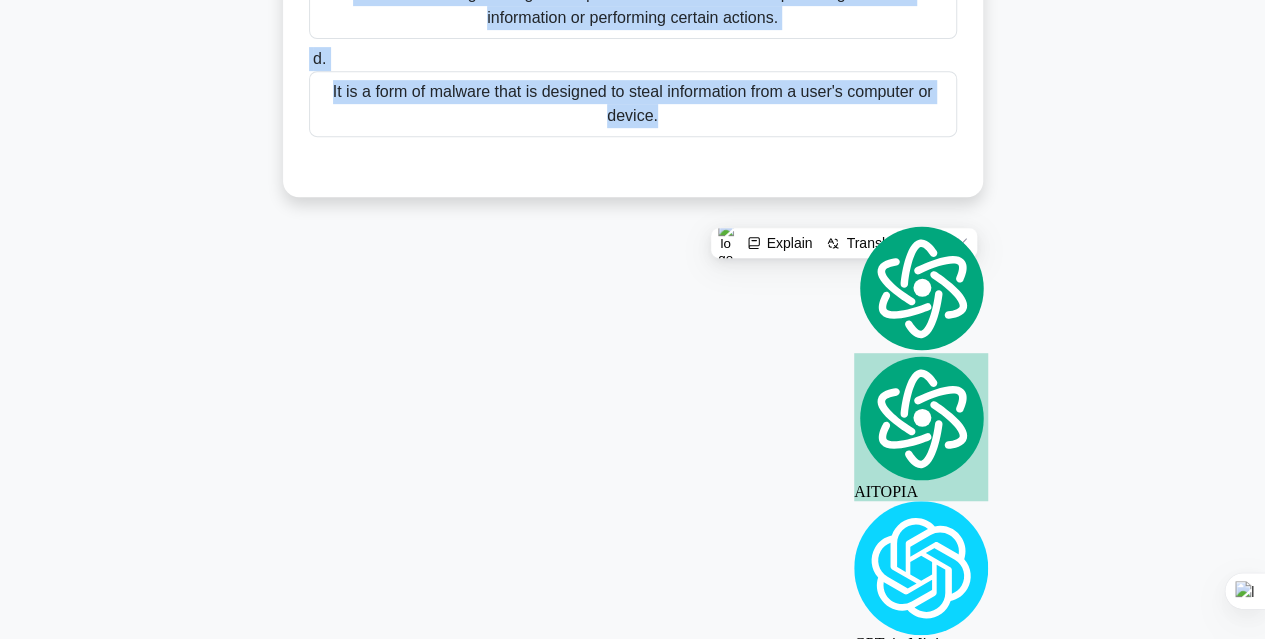 click on "31:39
Stop
CISSP
Intermediate
22/50
Which of the following is a characteristic of a phishing attack?
.spinner_0XTQ{transform-origin:center;animation:spinner_y6GP .75s linear infinite}@keyframes spinner_y6GP{100%{transform:rotate(360deg)}}
a.
b. c. d." at bounding box center [633, 138] 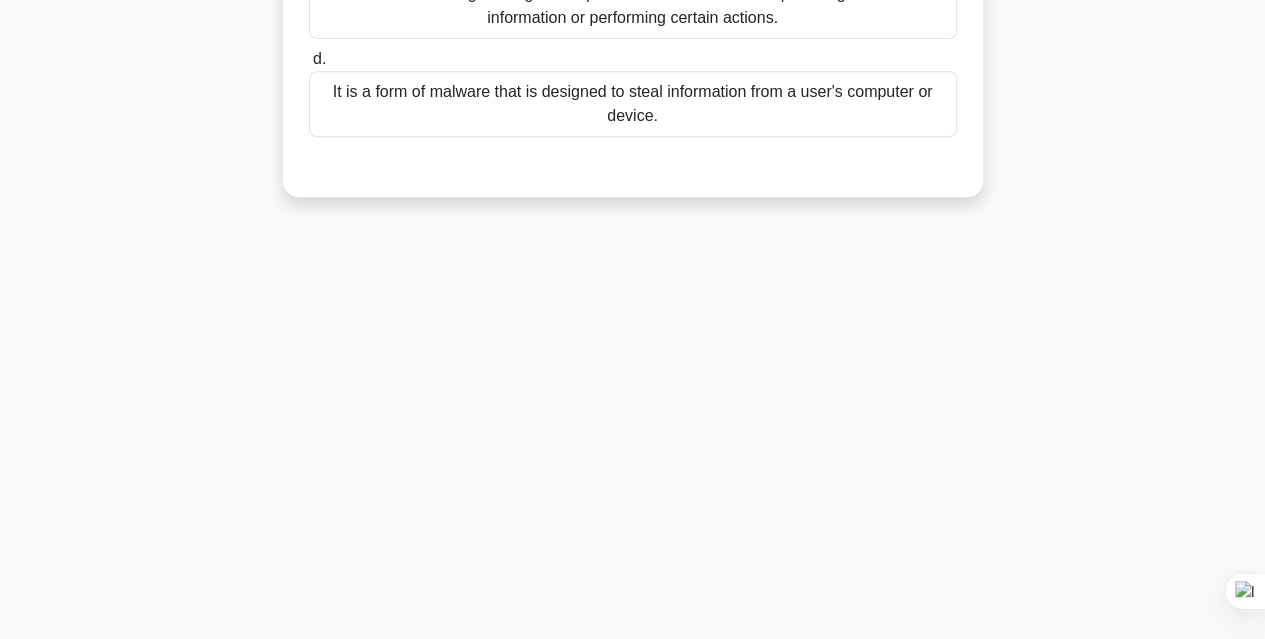 click on "31:37
Stop
CISSP
Intermediate
22/50
Which of the following is a characteristic of a phishing attack?
.spinner_0XTQ{transform-origin:center;animation:spinner_y6GP .75s linear infinite}@keyframes spinner_y6GP{100%{transform:rotate(360deg)}}
a.
b. c. d." at bounding box center [633, 138] 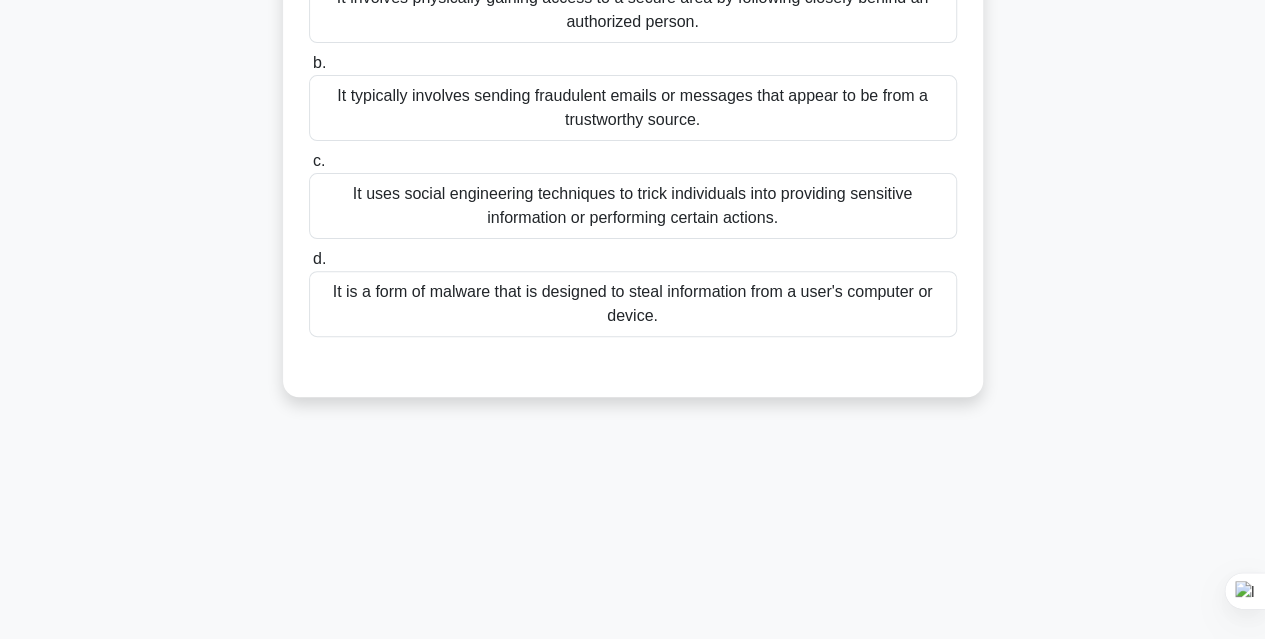 scroll, scrollTop: 134, scrollLeft: 0, axis: vertical 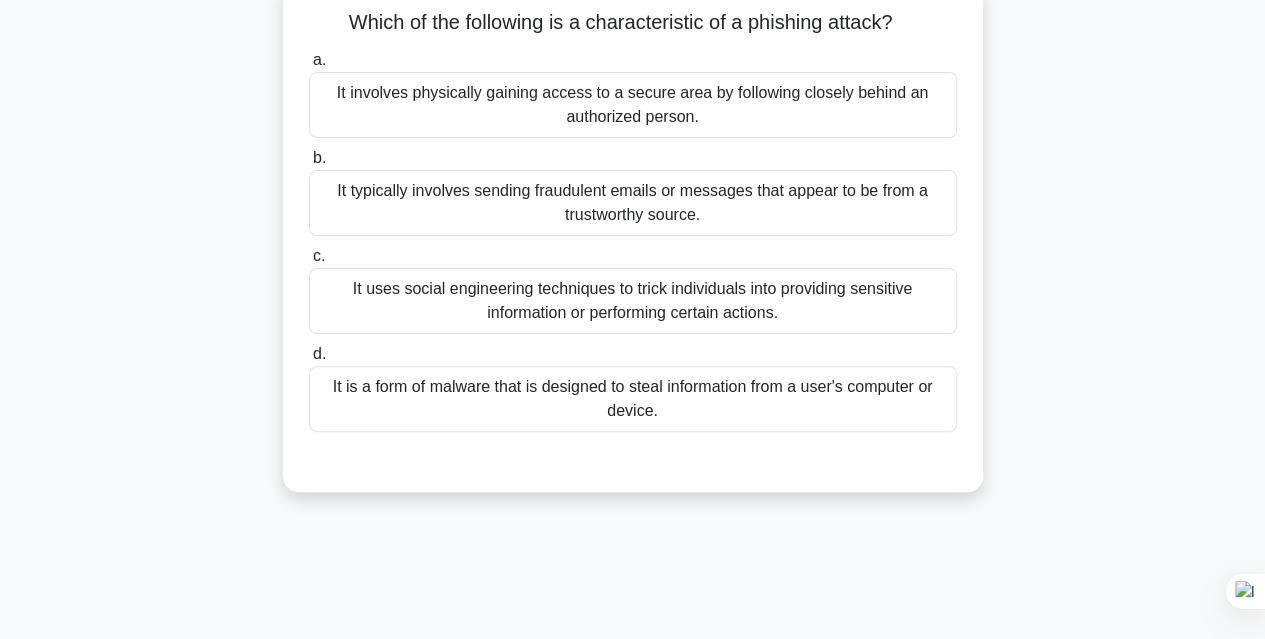 click on "It typically involves sending fraudulent emails or messages that appear to be from a trustworthy source." at bounding box center [633, 203] 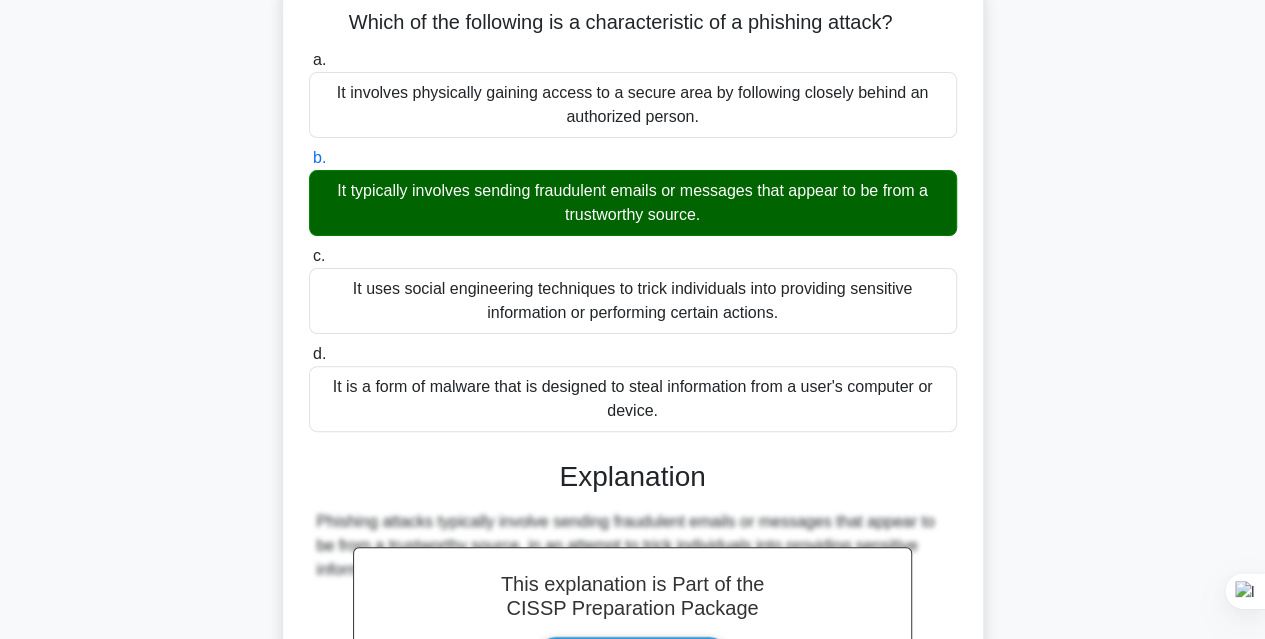 scroll, scrollTop: 434, scrollLeft: 0, axis: vertical 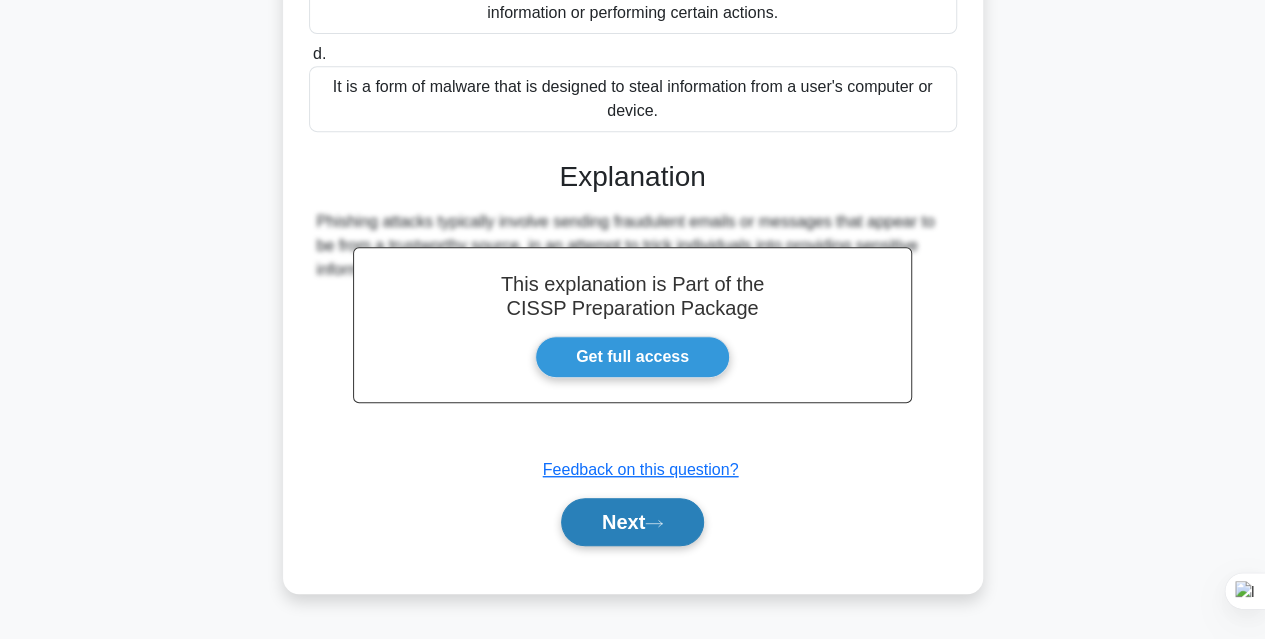 click on "Next" at bounding box center [632, 522] 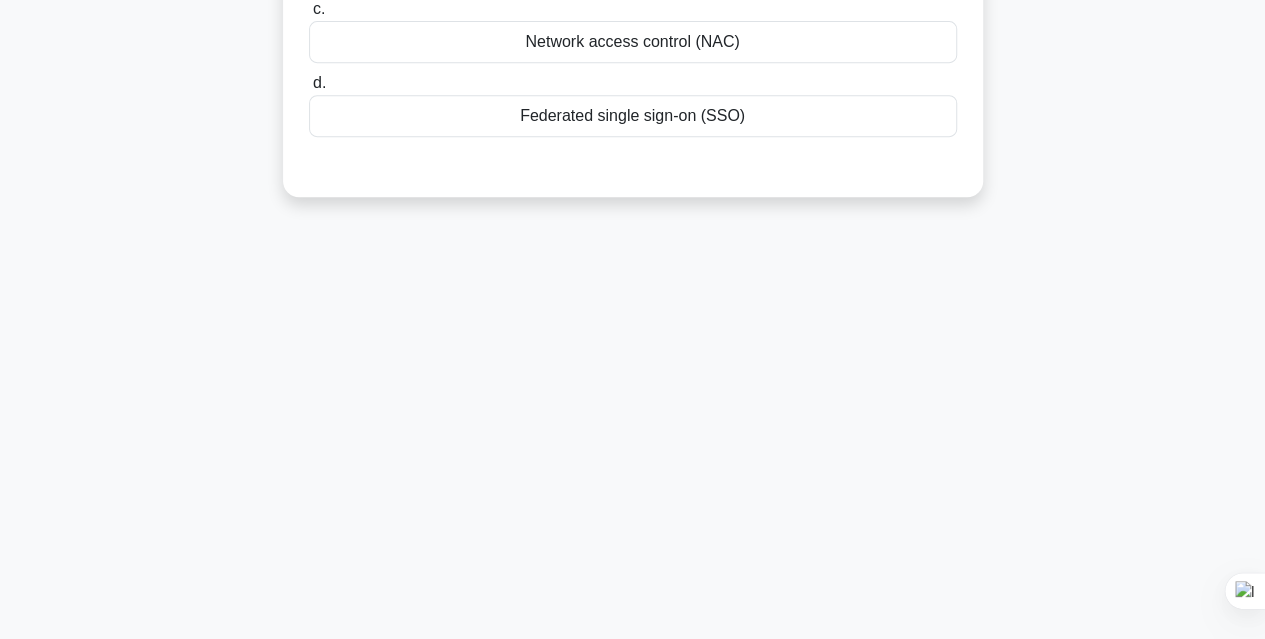 scroll, scrollTop: 34, scrollLeft: 0, axis: vertical 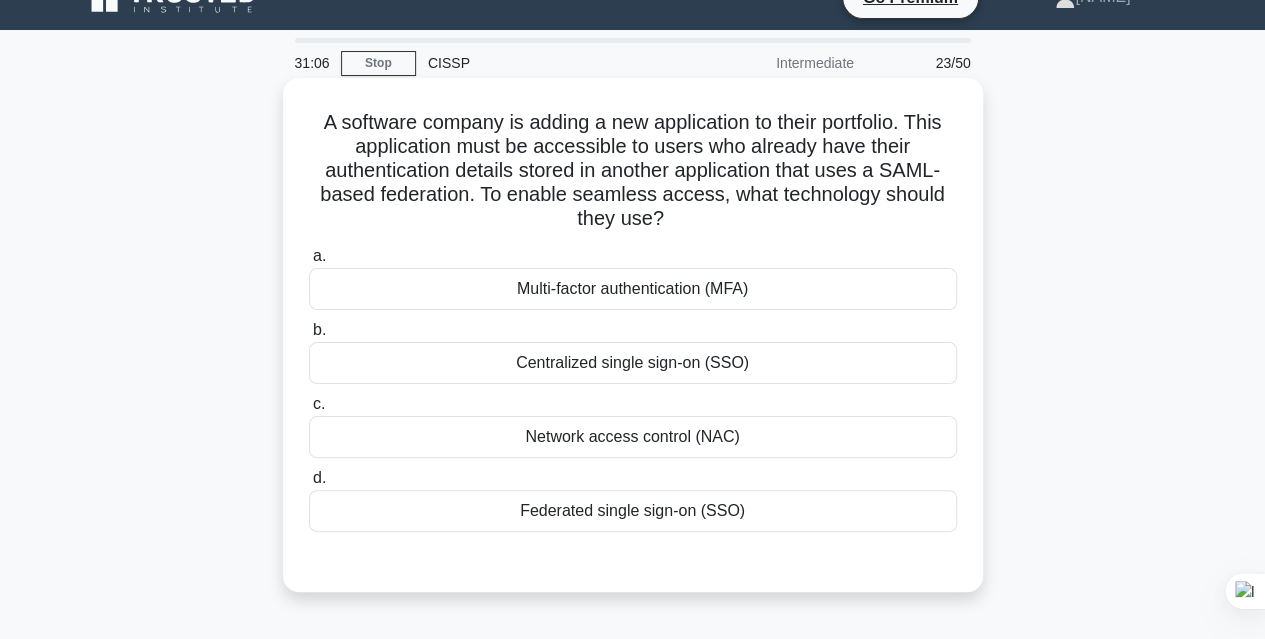 drag, startPoint x: 312, startPoint y: 121, endPoint x: 879, endPoint y: 529, distance: 698.5363 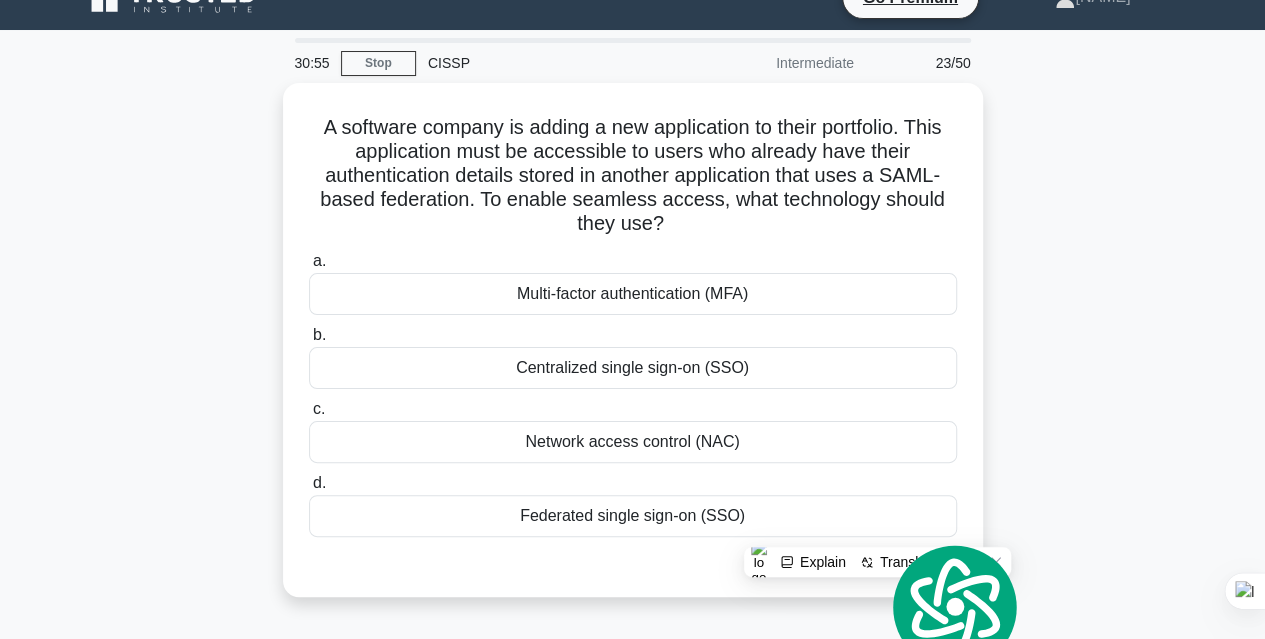 click on "A software company is adding a new application to their portfolio. This application must be accessible to users who already have their authentication details stored in another application that uses a SAML-based federation. To enable seamless access, what technology should they use?
.spinner_0XTQ{transform-origin:center;animation:spinner_y6GP .75s linear infinite}@keyframes spinner_y6GP{100%{transform:rotate(360deg)}}
a.
b. c. d." at bounding box center (633, 352) 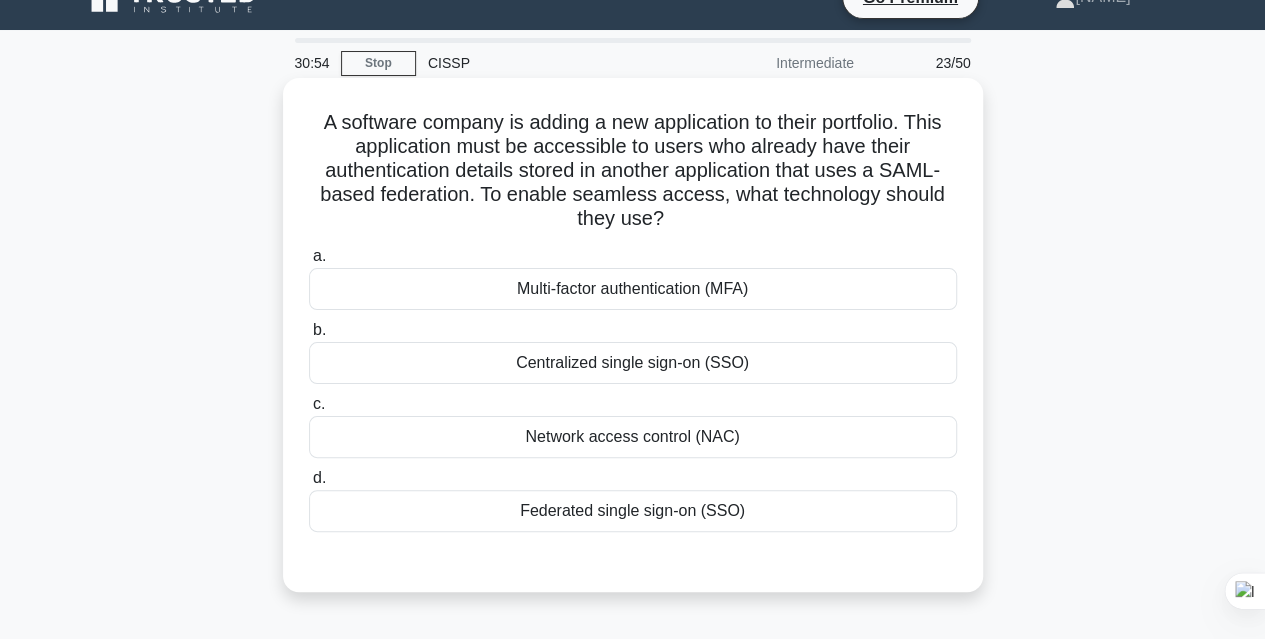 click on "Federated single sign-on (SSO)" at bounding box center [633, 511] 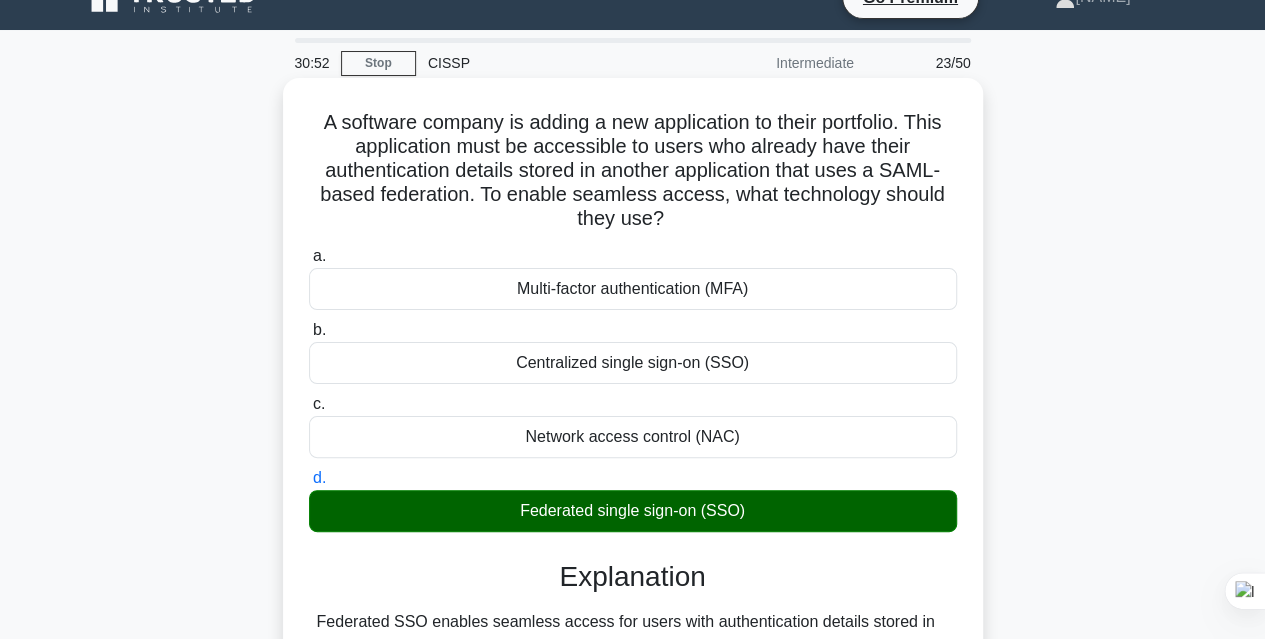 scroll, scrollTop: 334, scrollLeft: 0, axis: vertical 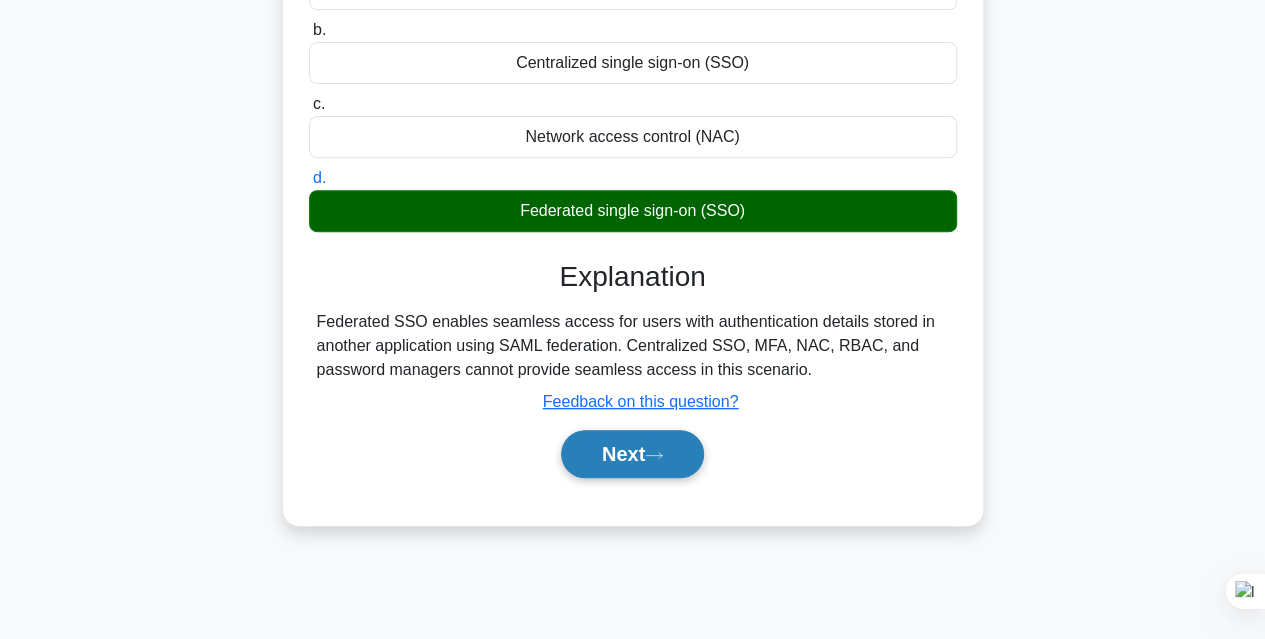click on "Next" at bounding box center [632, 454] 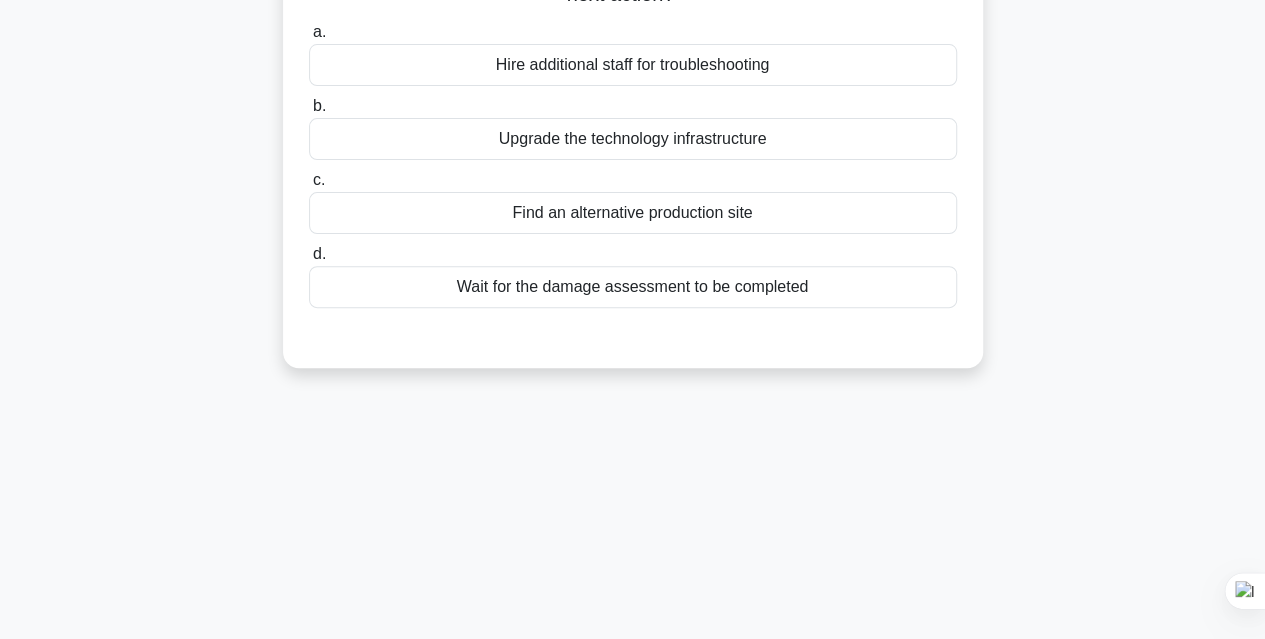 scroll, scrollTop: 34, scrollLeft: 0, axis: vertical 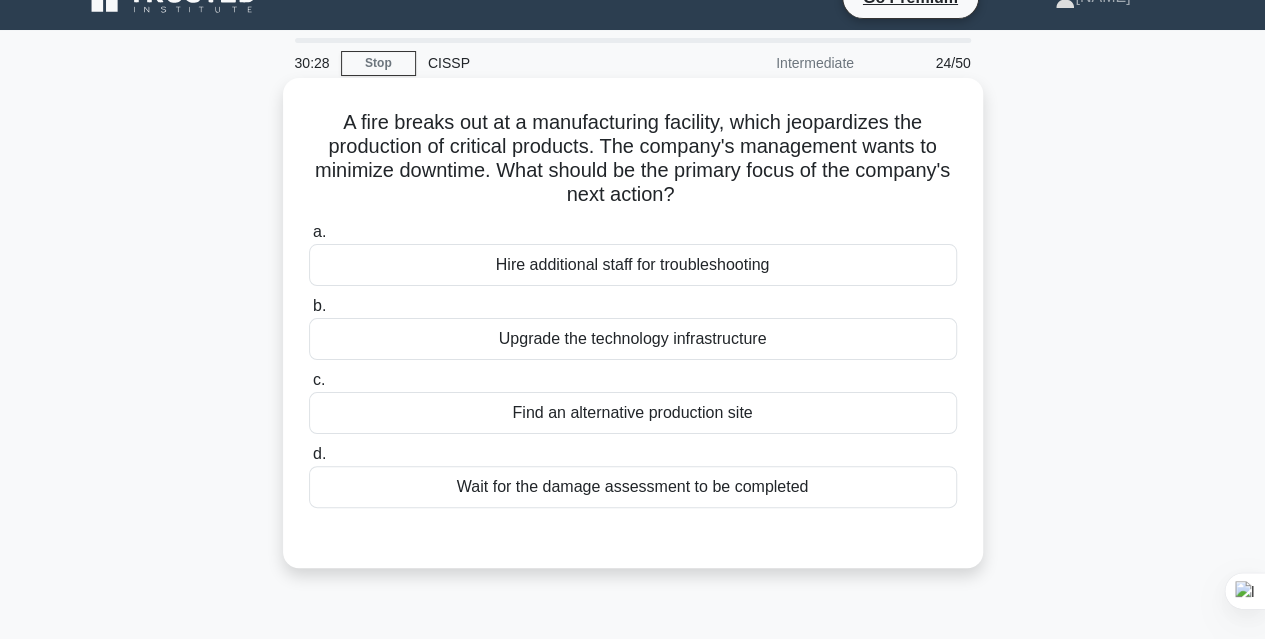 click on "Find an alternative production site" at bounding box center [633, 413] 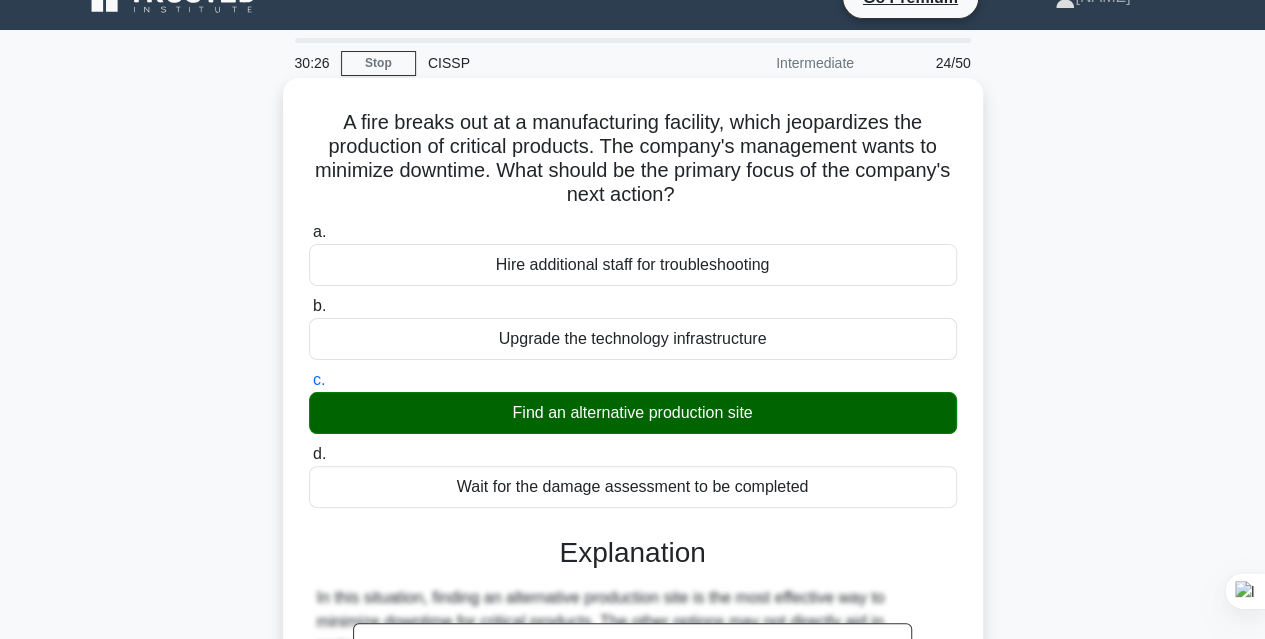 scroll, scrollTop: 334, scrollLeft: 0, axis: vertical 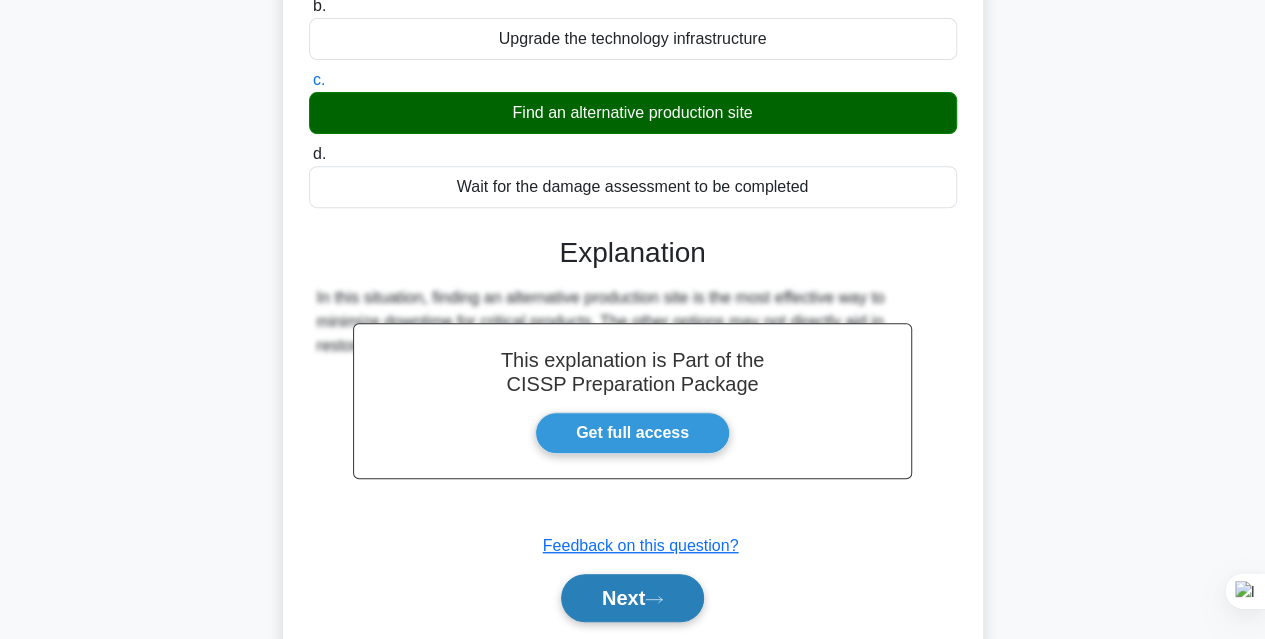 click on "Next" at bounding box center (632, 598) 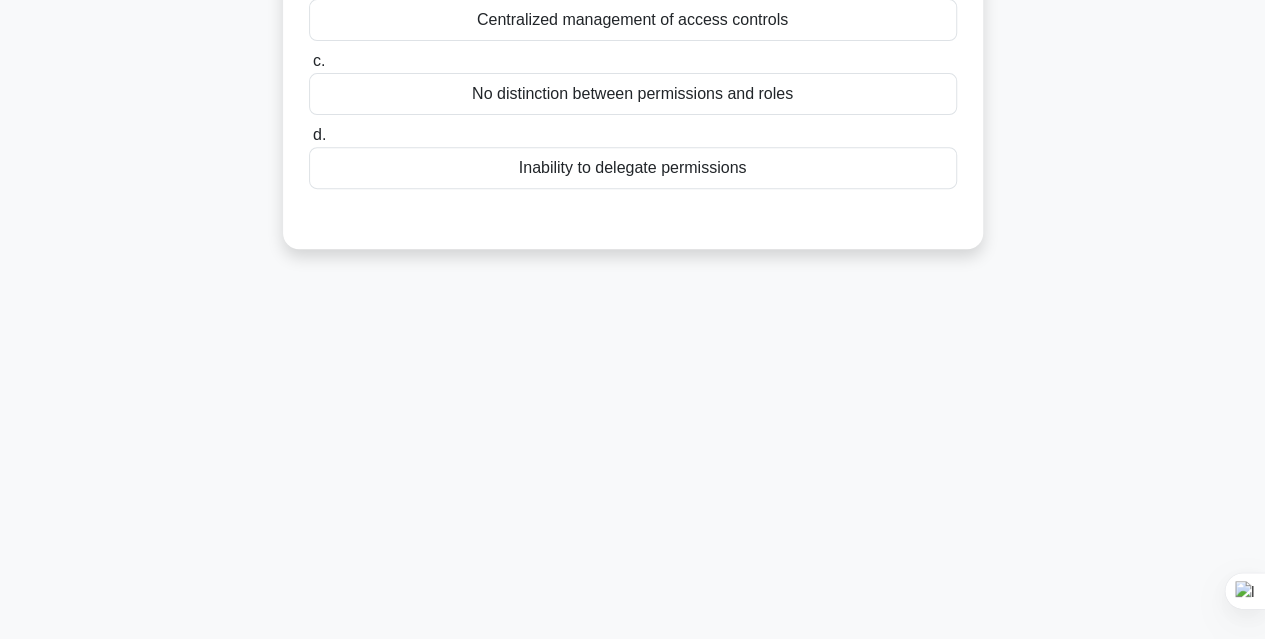 scroll, scrollTop: 34, scrollLeft: 0, axis: vertical 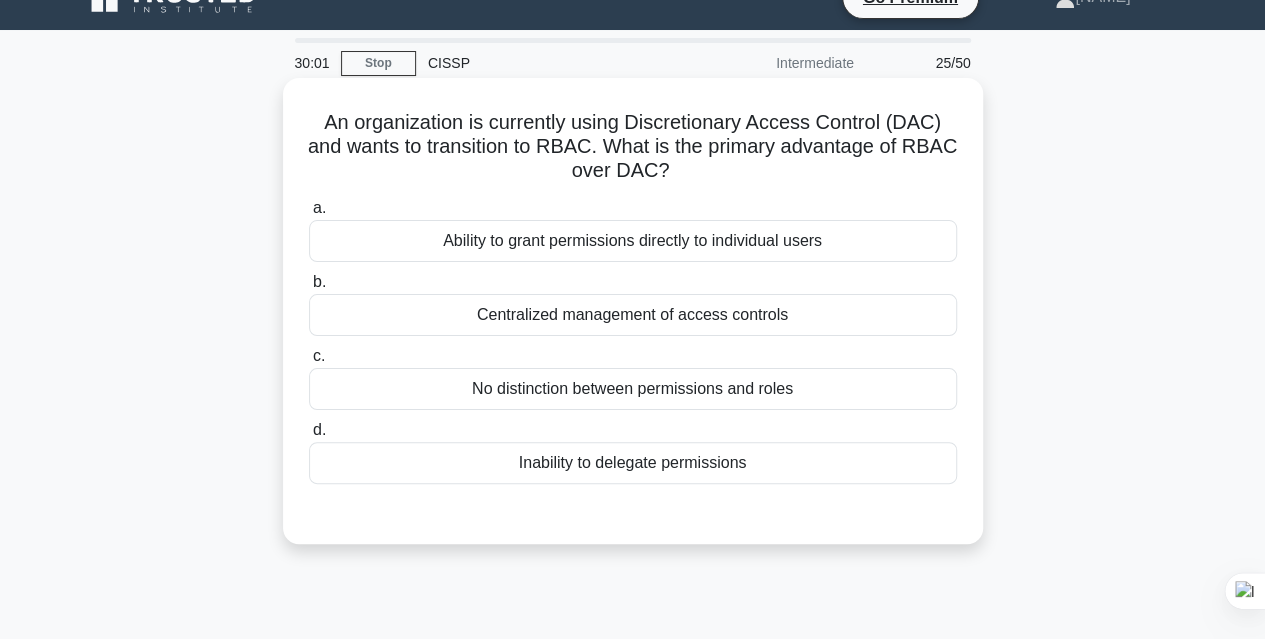 click on "Ability to grant permissions directly to individual users" at bounding box center (633, 241) 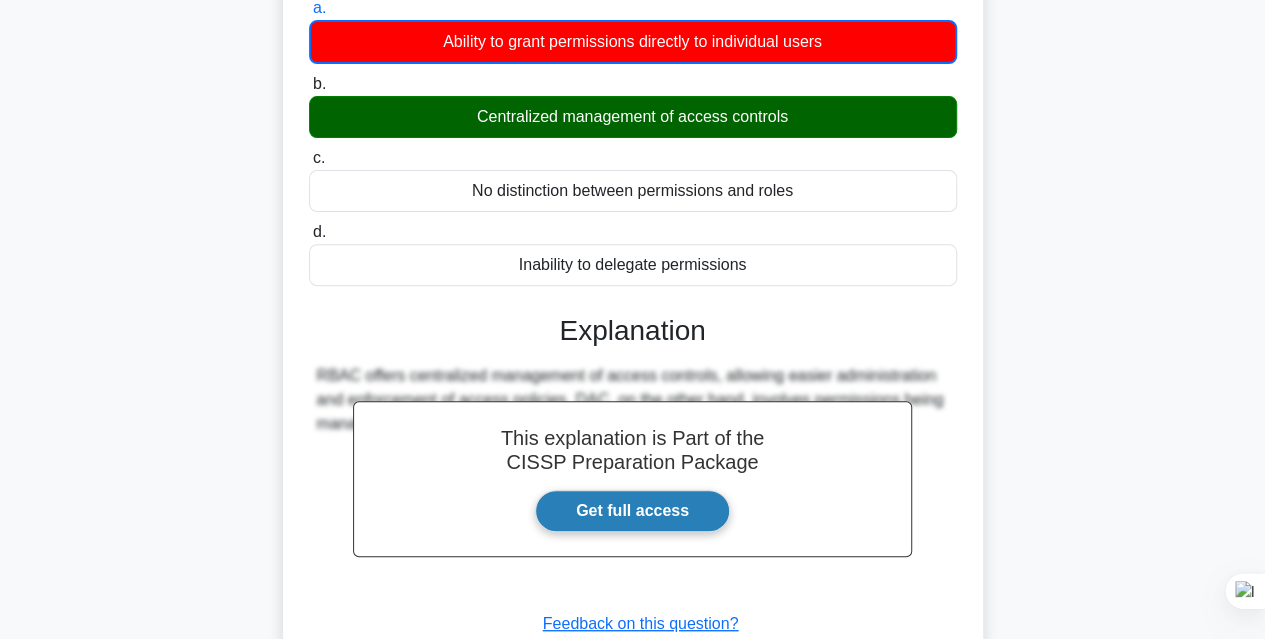 scroll, scrollTop: 334, scrollLeft: 0, axis: vertical 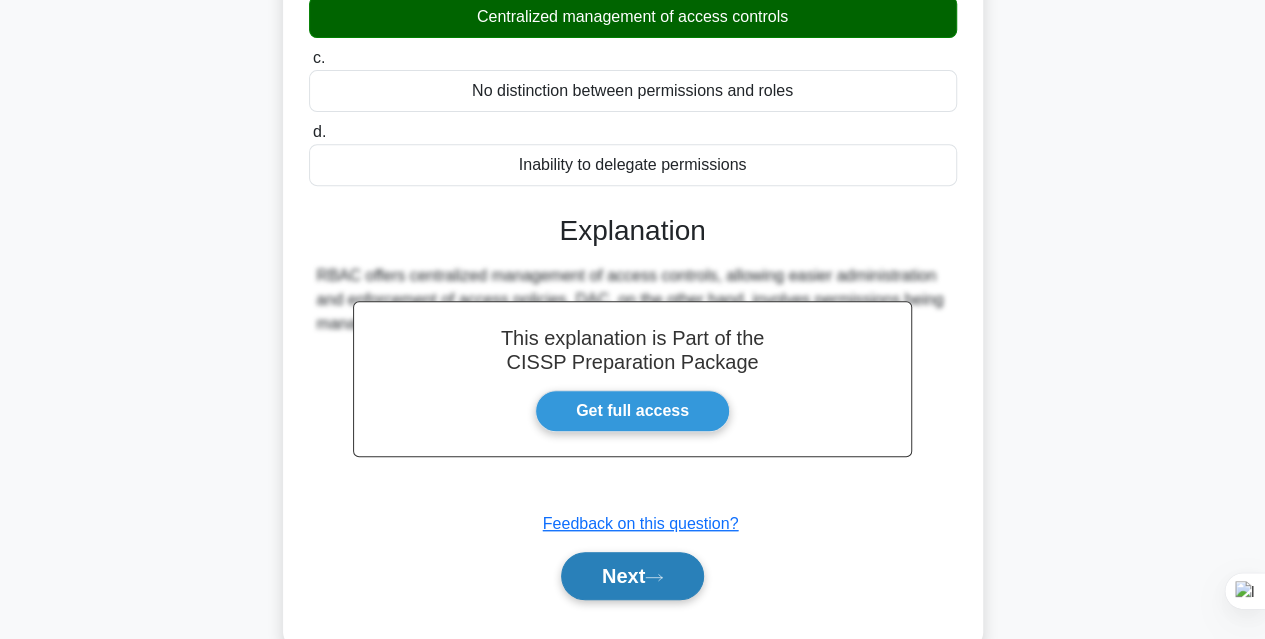 click on "Next" at bounding box center [632, 576] 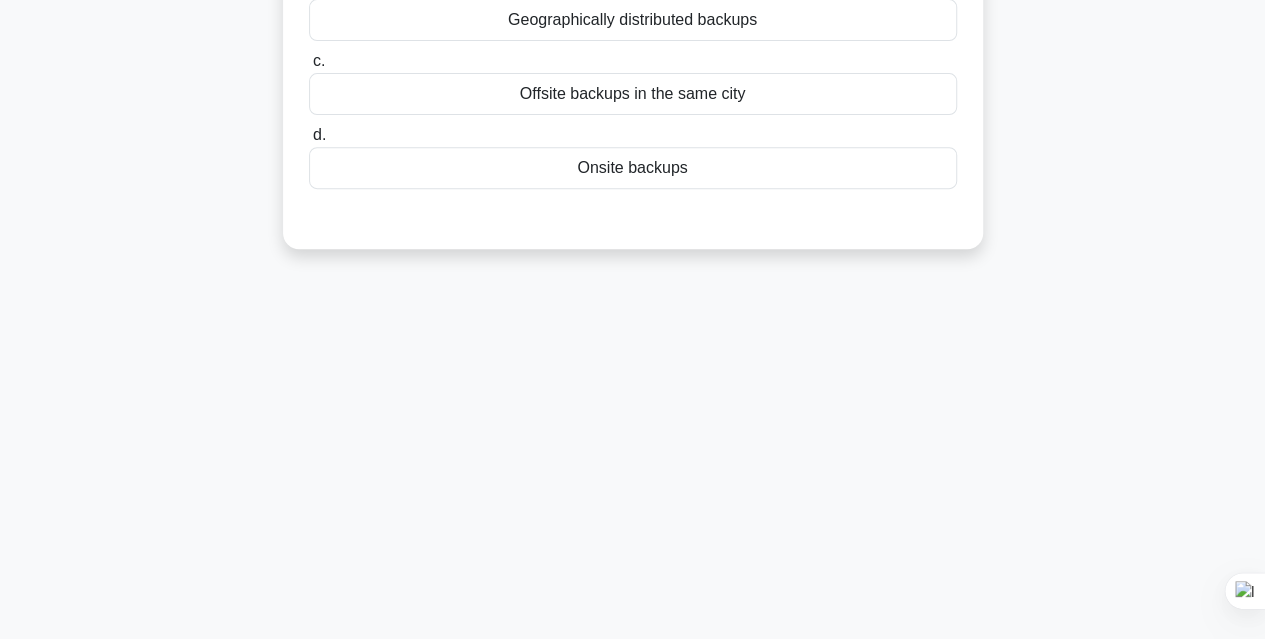 scroll, scrollTop: 34, scrollLeft: 0, axis: vertical 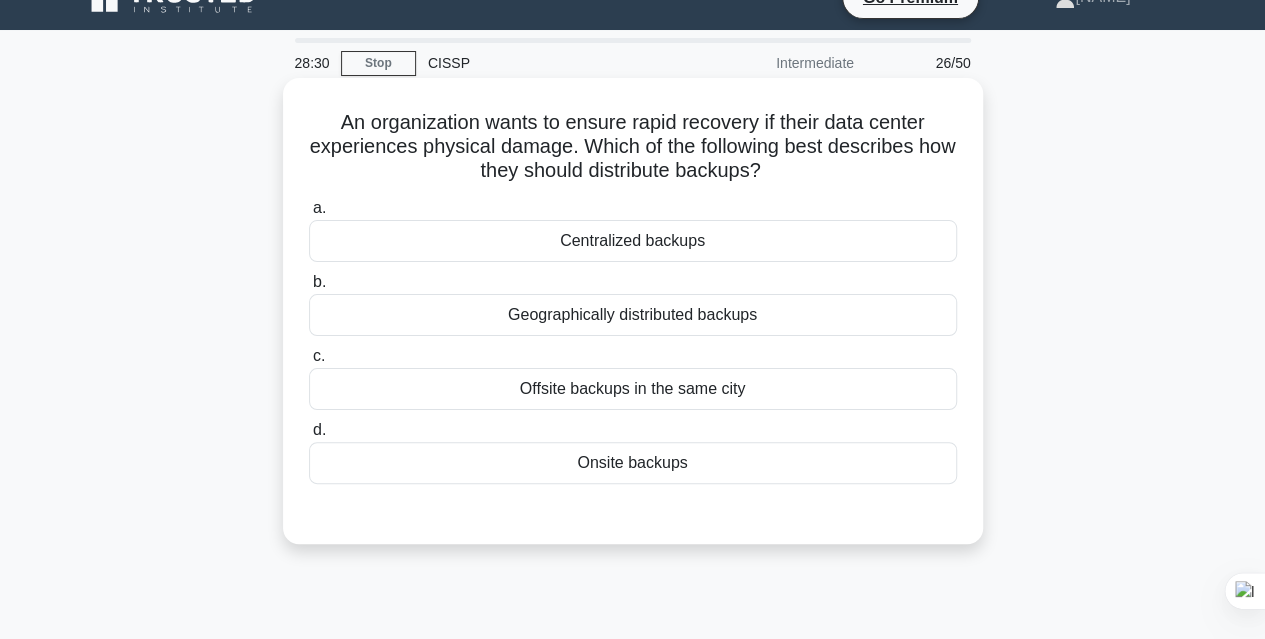 click on "Centralized backups" at bounding box center [633, 241] 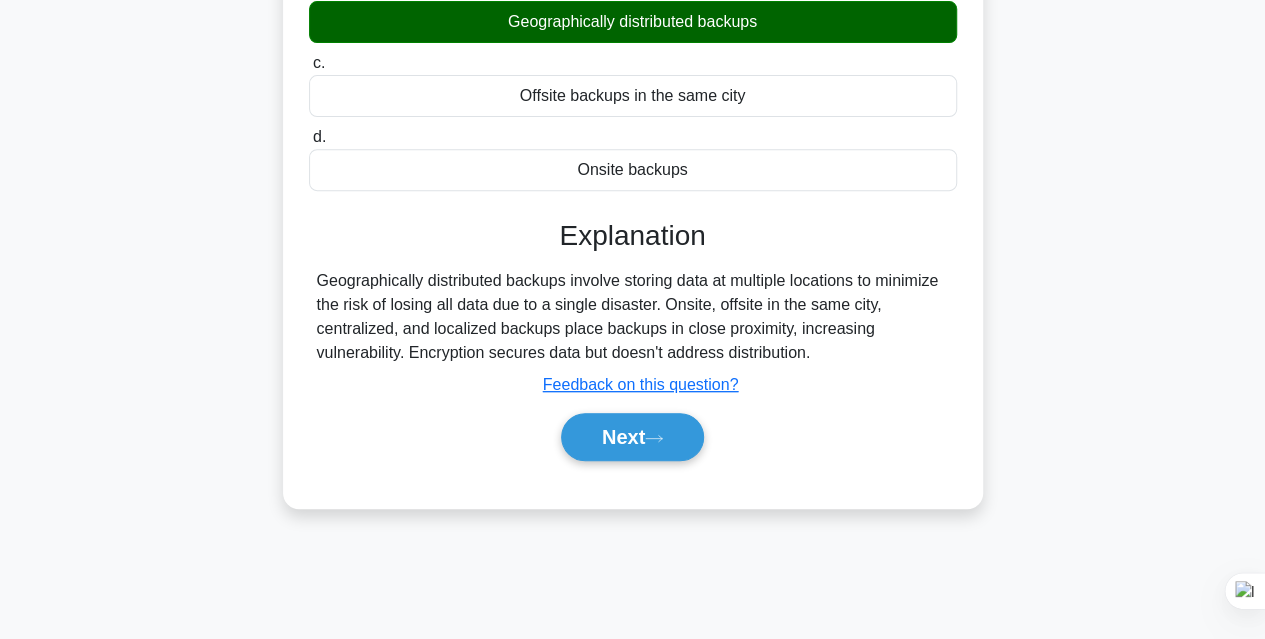 scroll, scrollTop: 434, scrollLeft: 0, axis: vertical 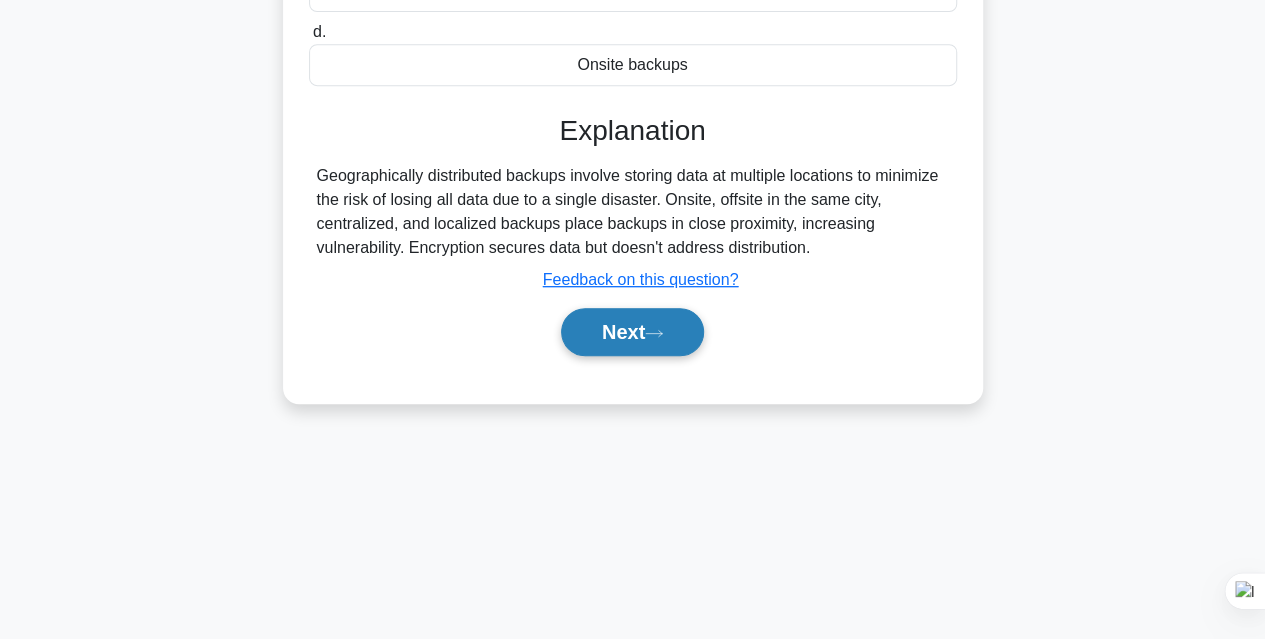 click on "Next" at bounding box center (632, 332) 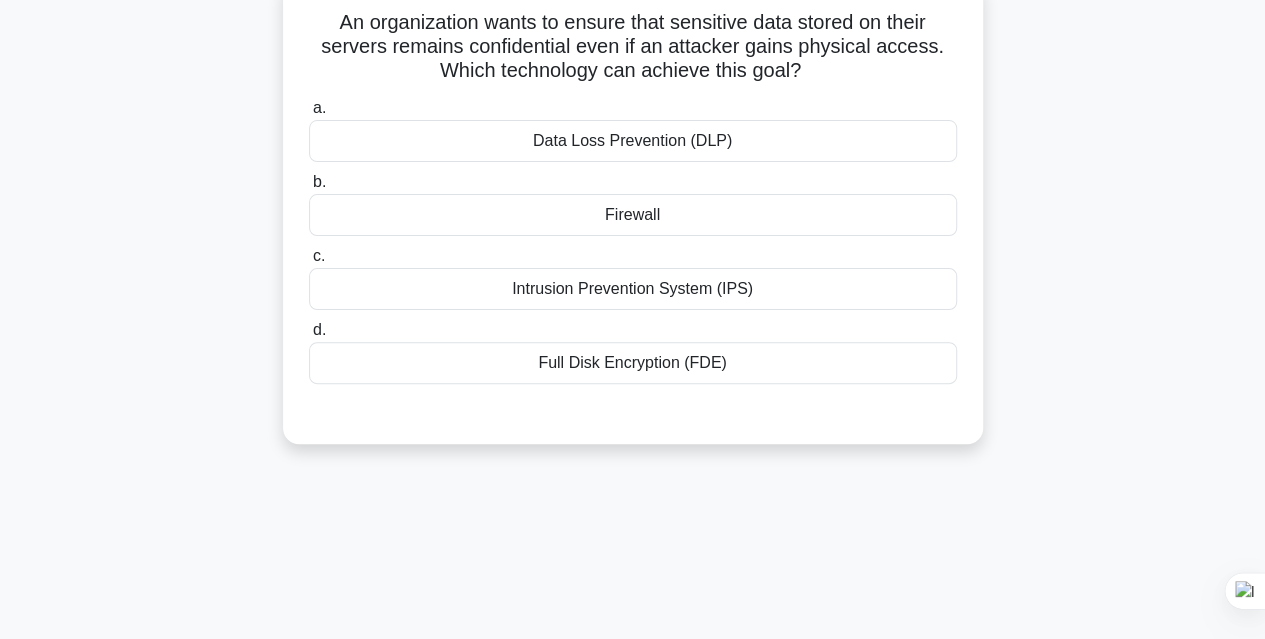 scroll, scrollTop: 0, scrollLeft: 0, axis: both 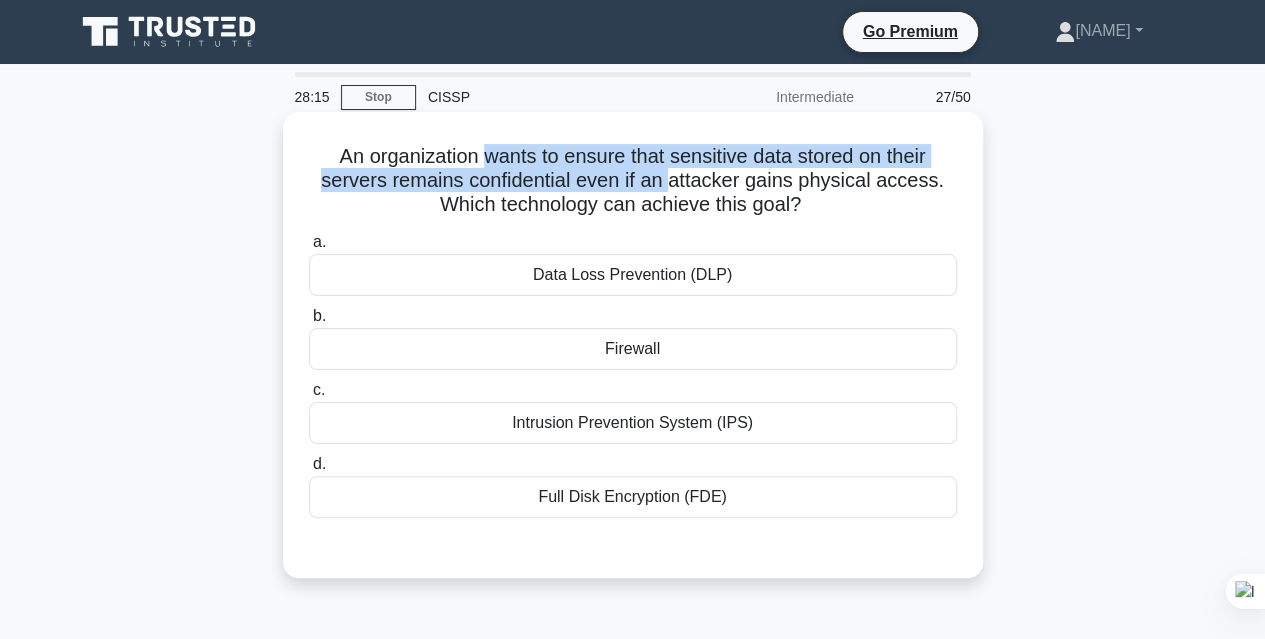 drag, startPoint x: 479, startPoint y: 160, endPoint x: 679, endPoint y: 193, distance: 202.70422 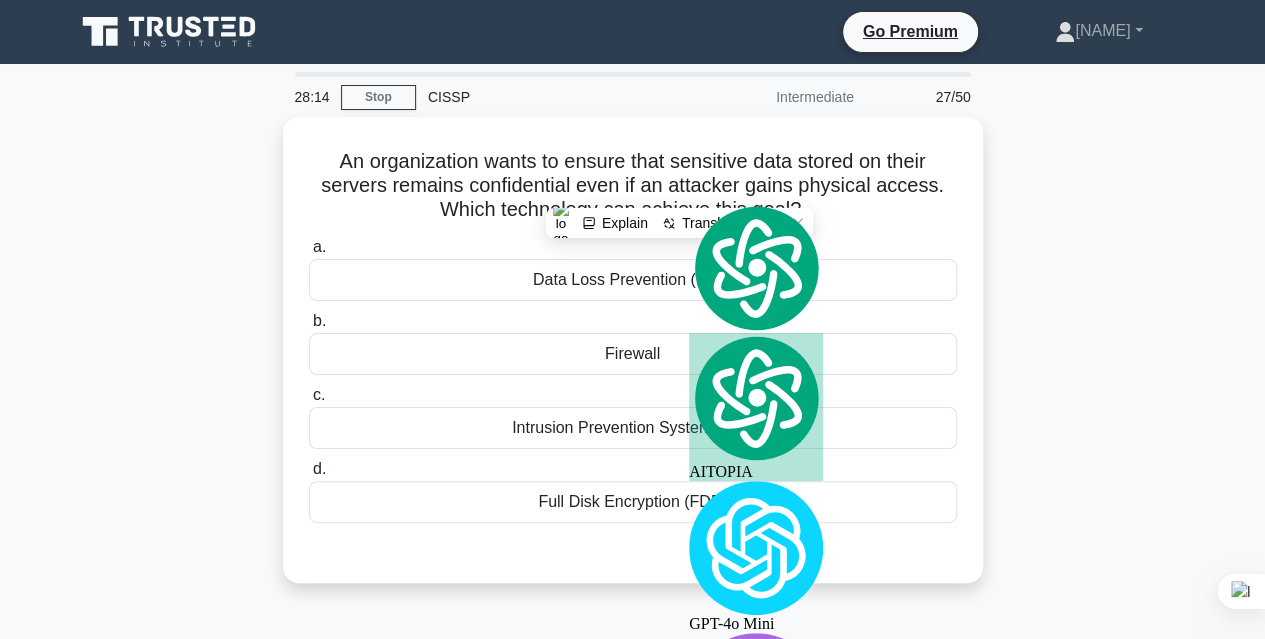 click on "An organization wants to ensure that sensitive data stored on their servers remains confidential even if an attacker gains physical access. Which technology can achieve this goal?
.spinner_0XTQ{transform-origin:center;animation:spinner_y6GP .75s linear infinite}@keyframes spinner_y6GP{100%{transform:rotate(360deg)}}
a.
Data Loss Prevention (DLP)
b. c. d." at bounding box center (633, 362) 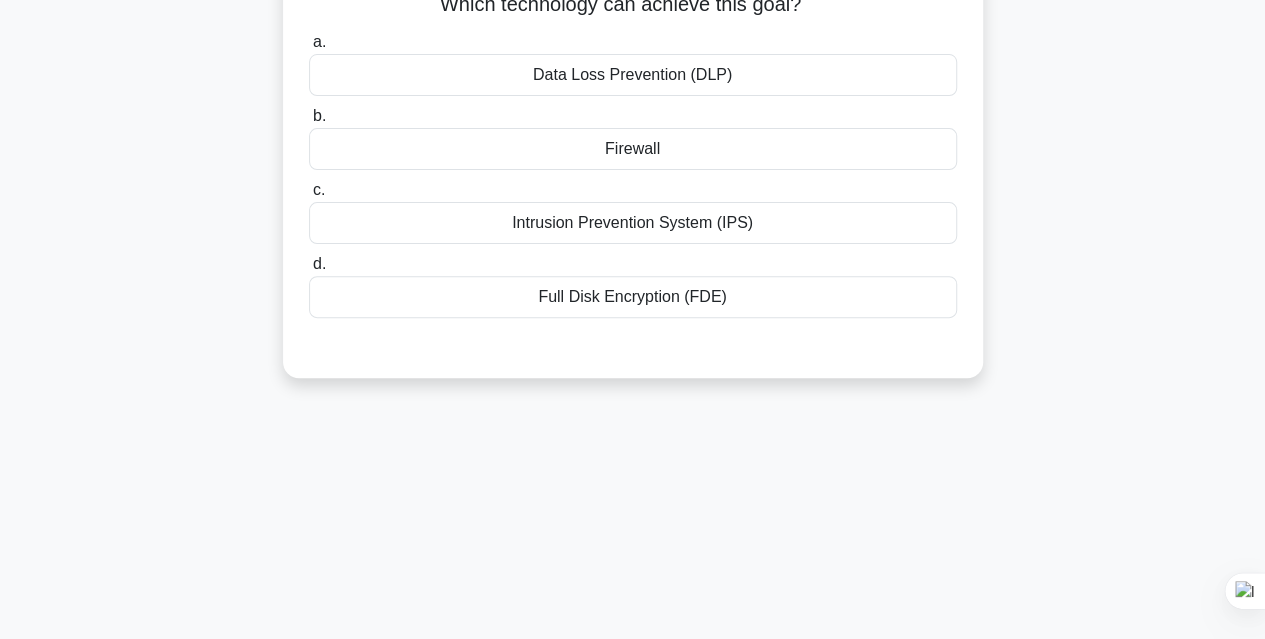 scroll, scrollTop: 0, scrollLeft: 0, axis: both 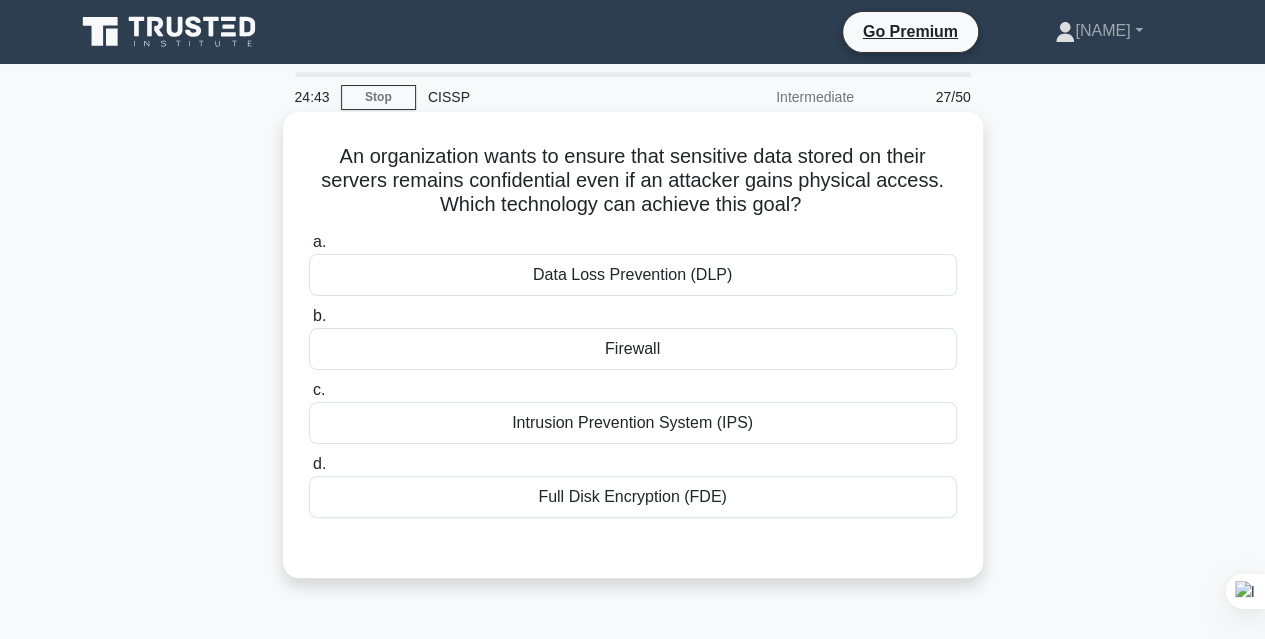 click on "Intrusion Prevention System (IPS)" at bounding box center [633, 423] 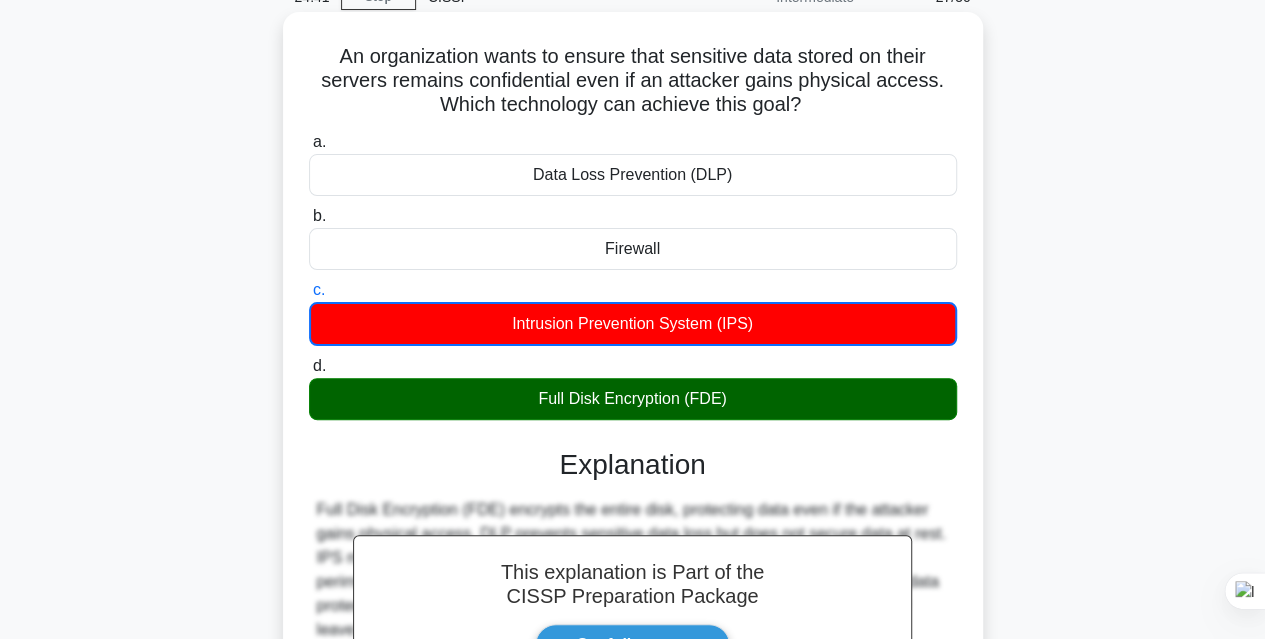 scroll, scrollTop: 300, scrollLeft: 0, axis: vertical 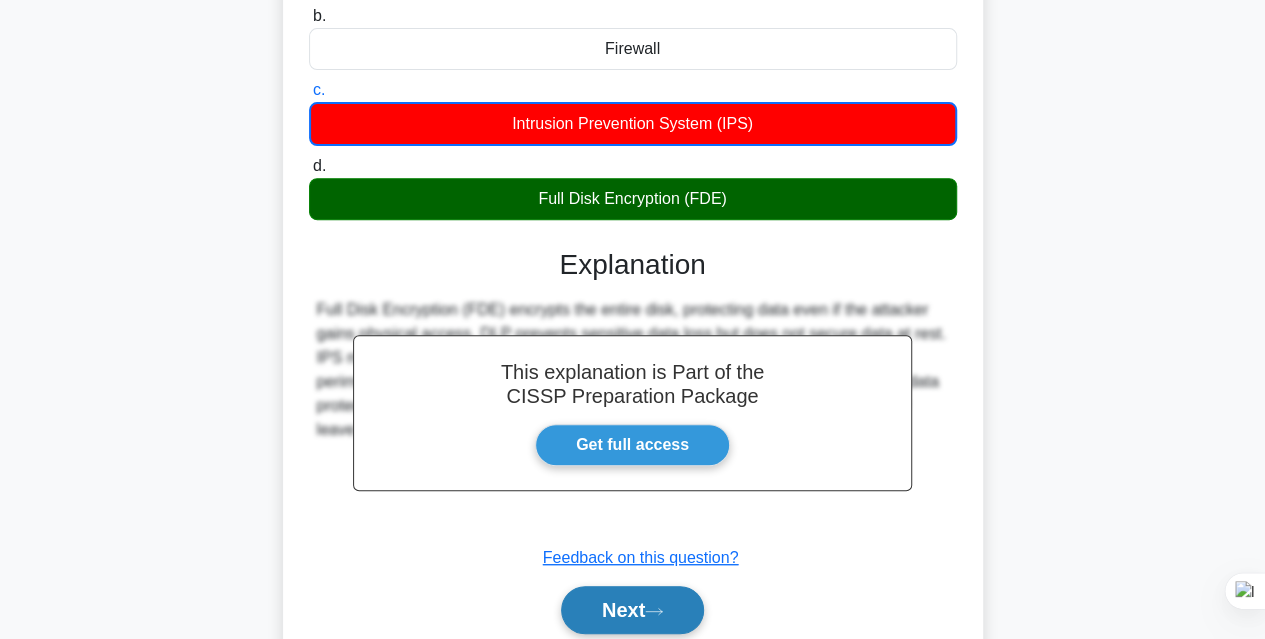 click 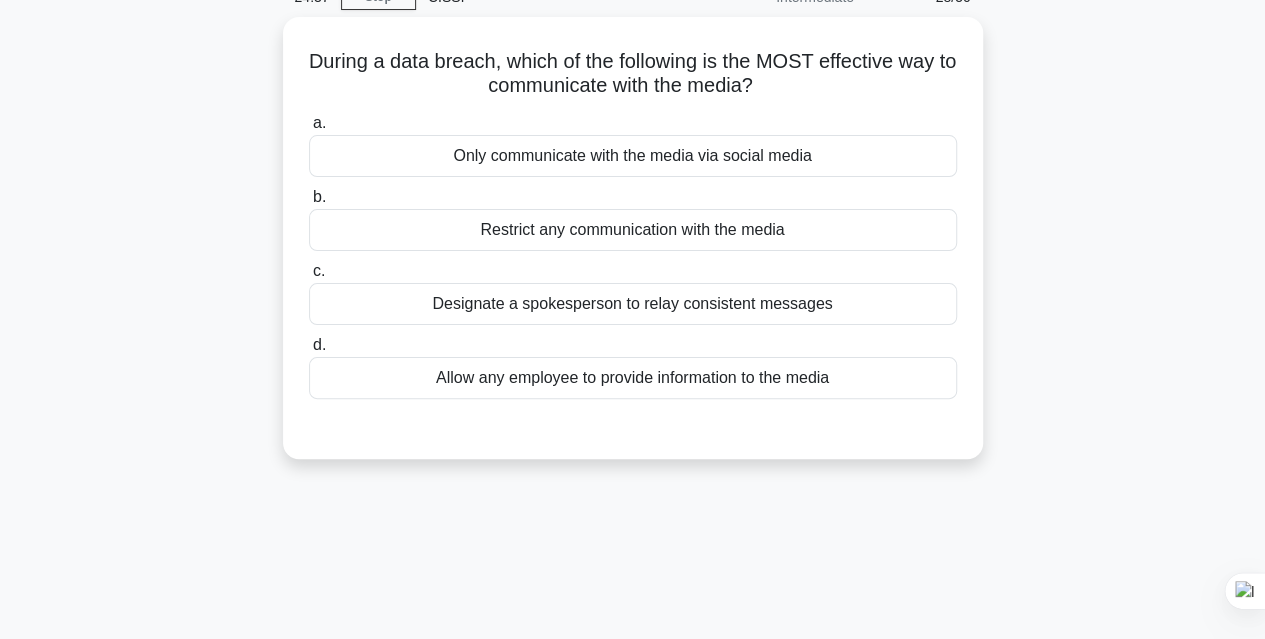 scroll, scrollTop: 0, scrollLeft: 0, axis: both 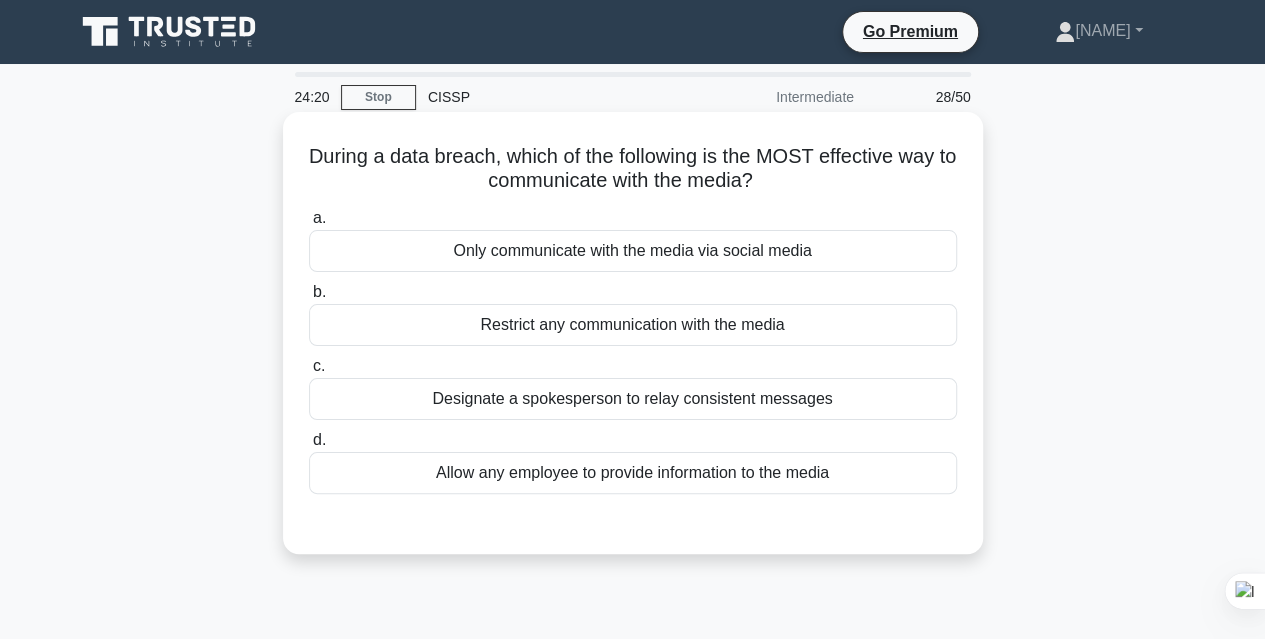 click on "Designate a spokesperson to relay consistent messages" at bounding box center (633, 399) 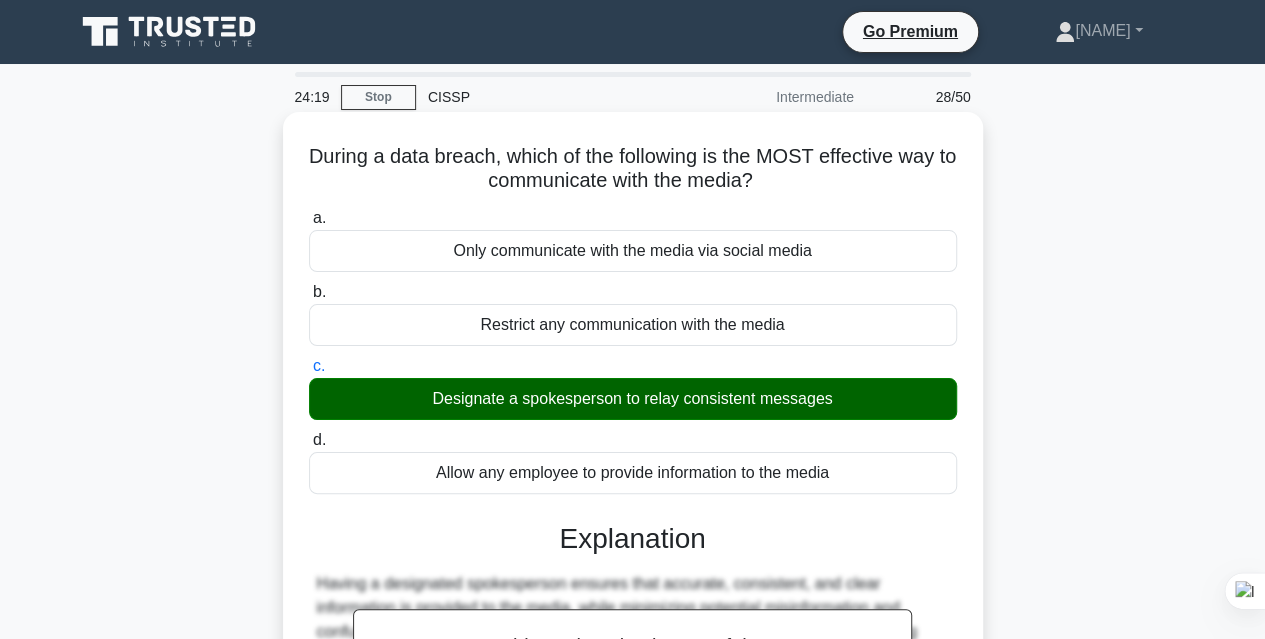 scroll, scrollTop: 300, scrollLeft: 0, axis: vertical 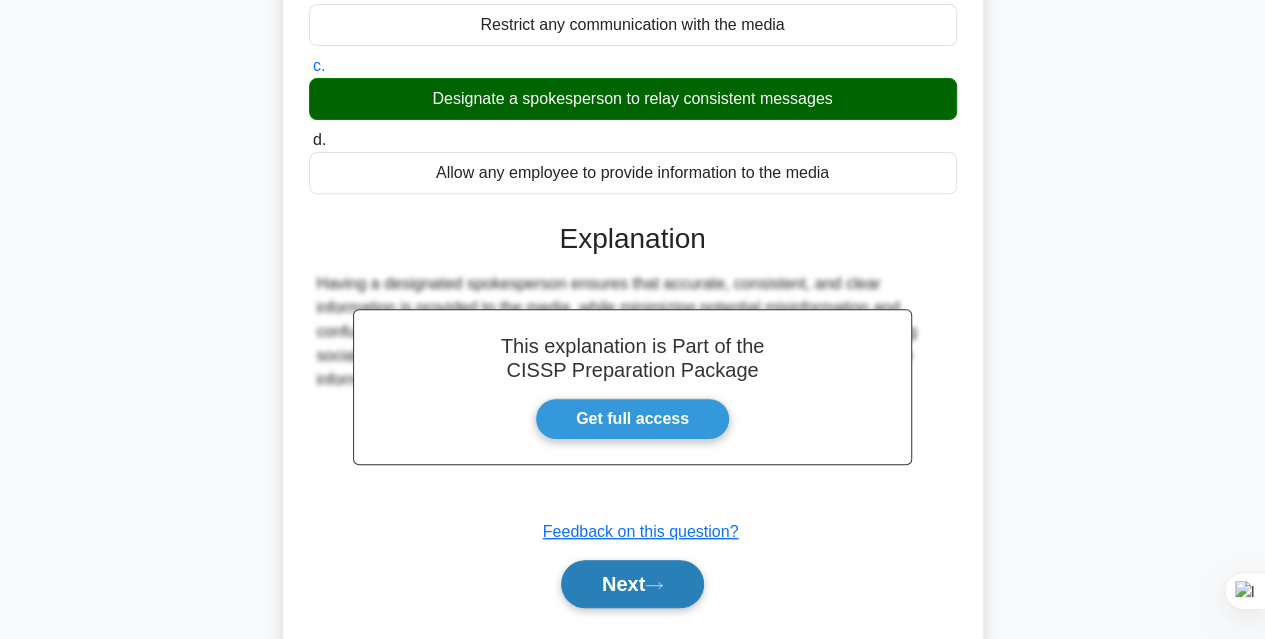 click on "Next" at bounding box center [632, 584] 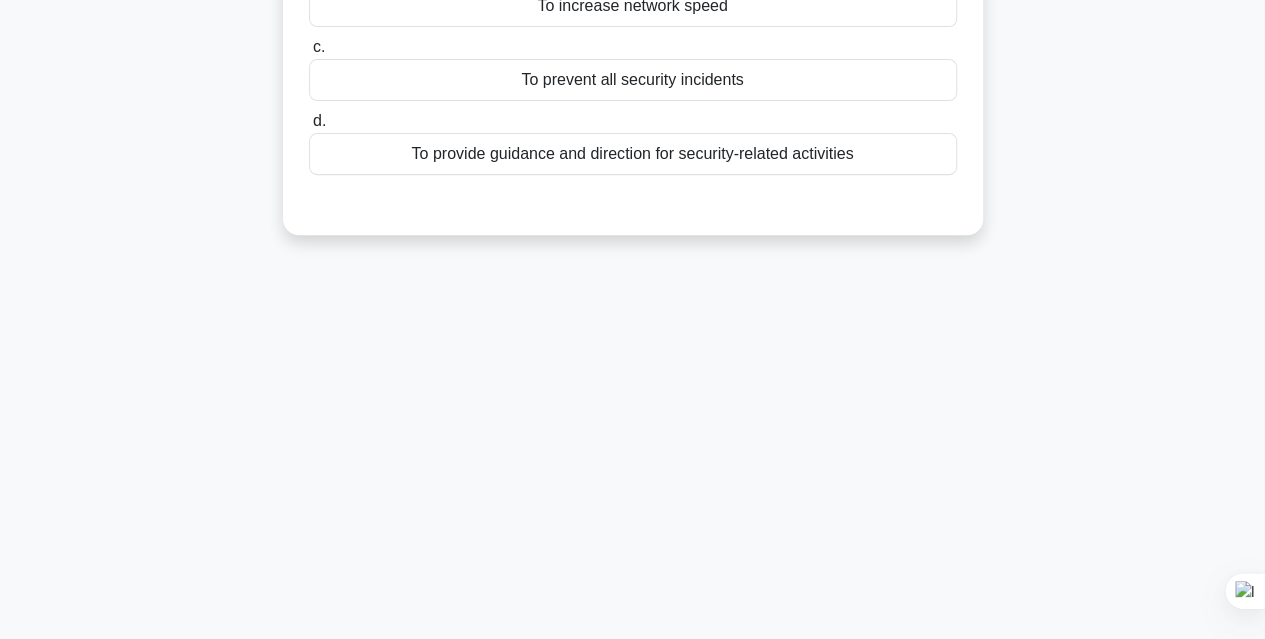 scroll, scrollTop: 0, scrollLeft: 0, axis: both 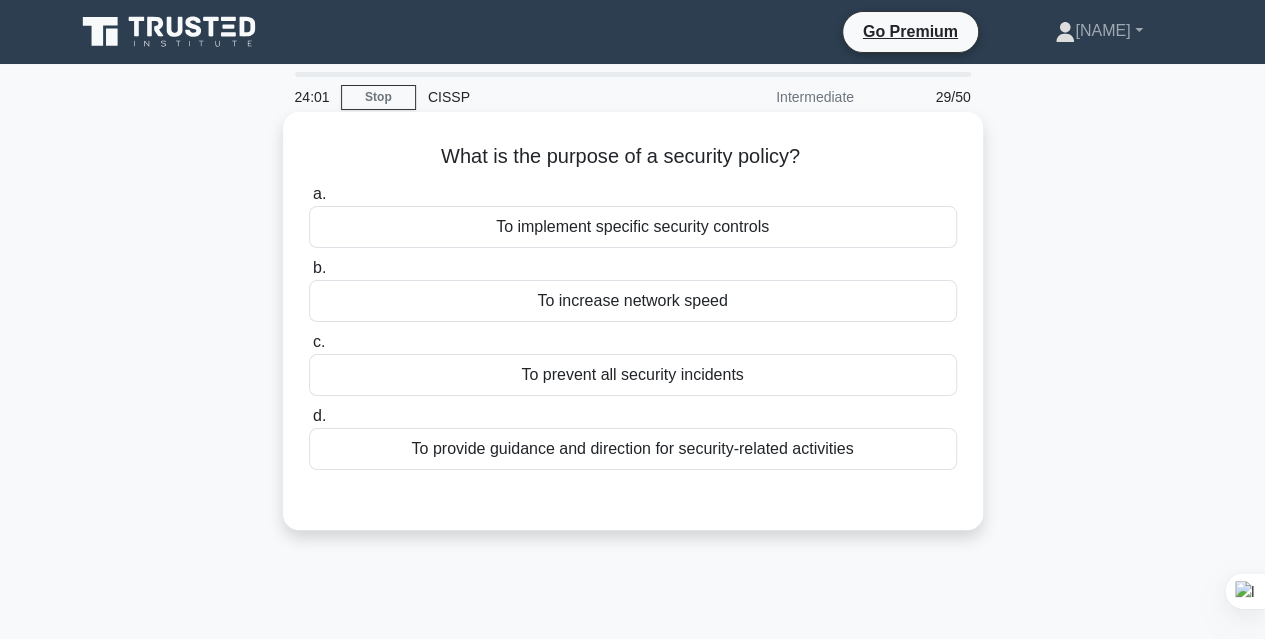 click on "To implement specific security controls" at bounding box center [633, 227] 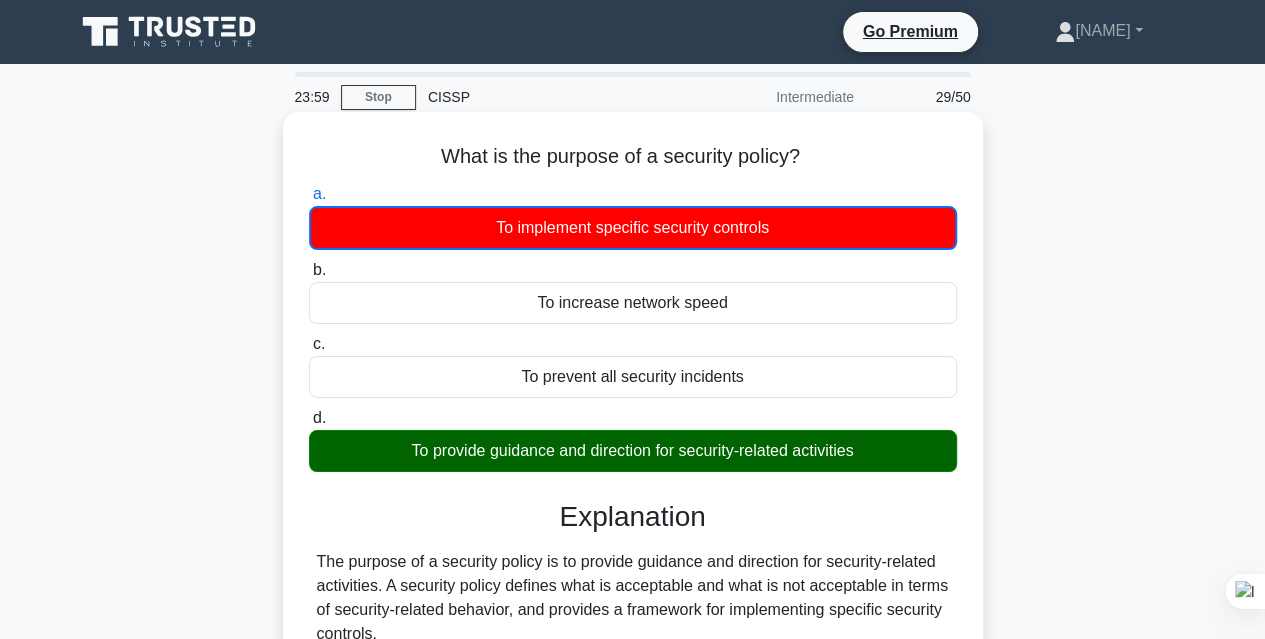 scroll, scrollTop: 300, scrollLeft: 0, axis: vertical 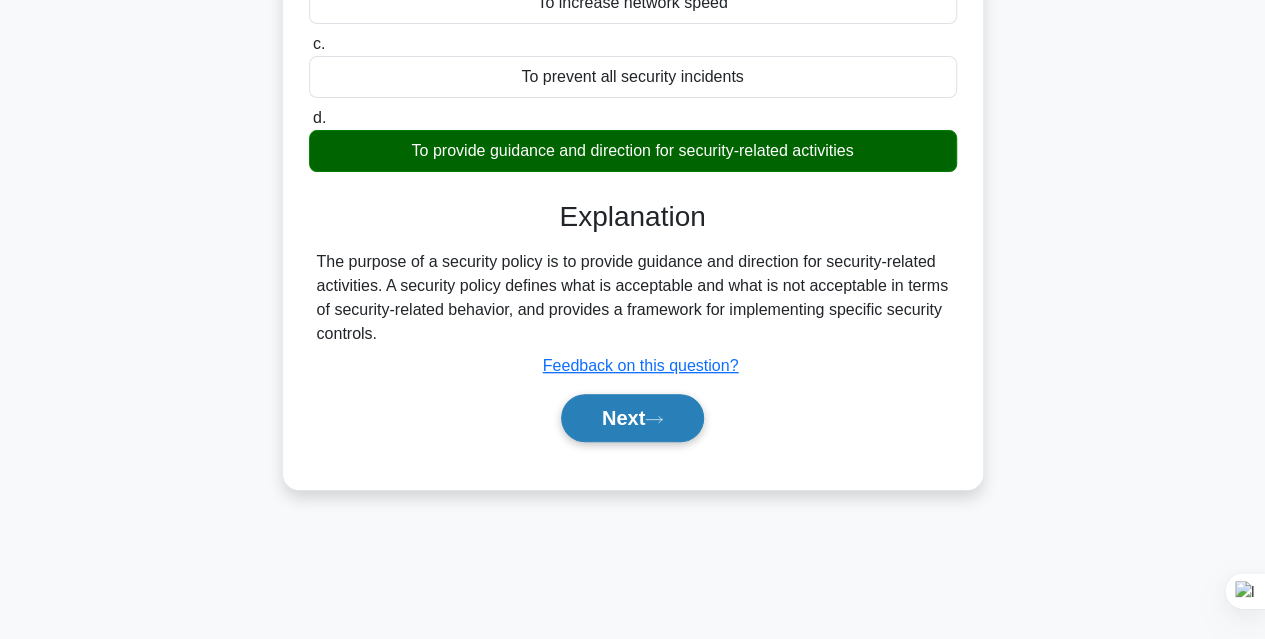 click on "Next" at bounding box center (632, 418) 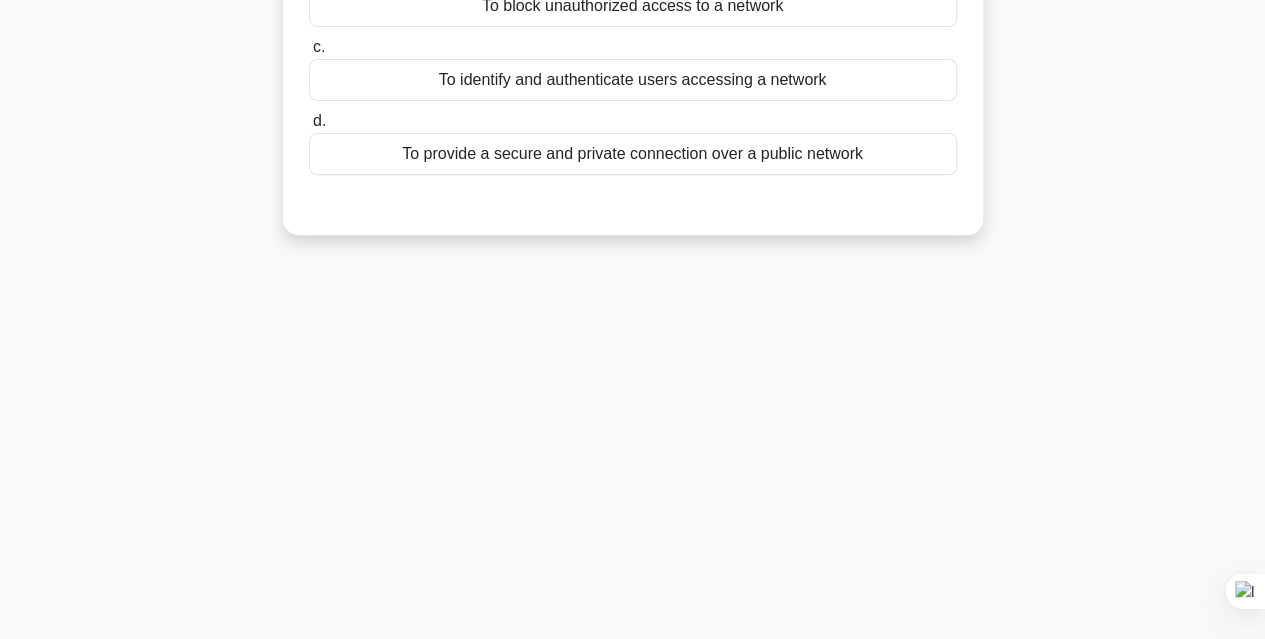 scroll, scrollTop: 0, scrollLeft: 0, axis: both 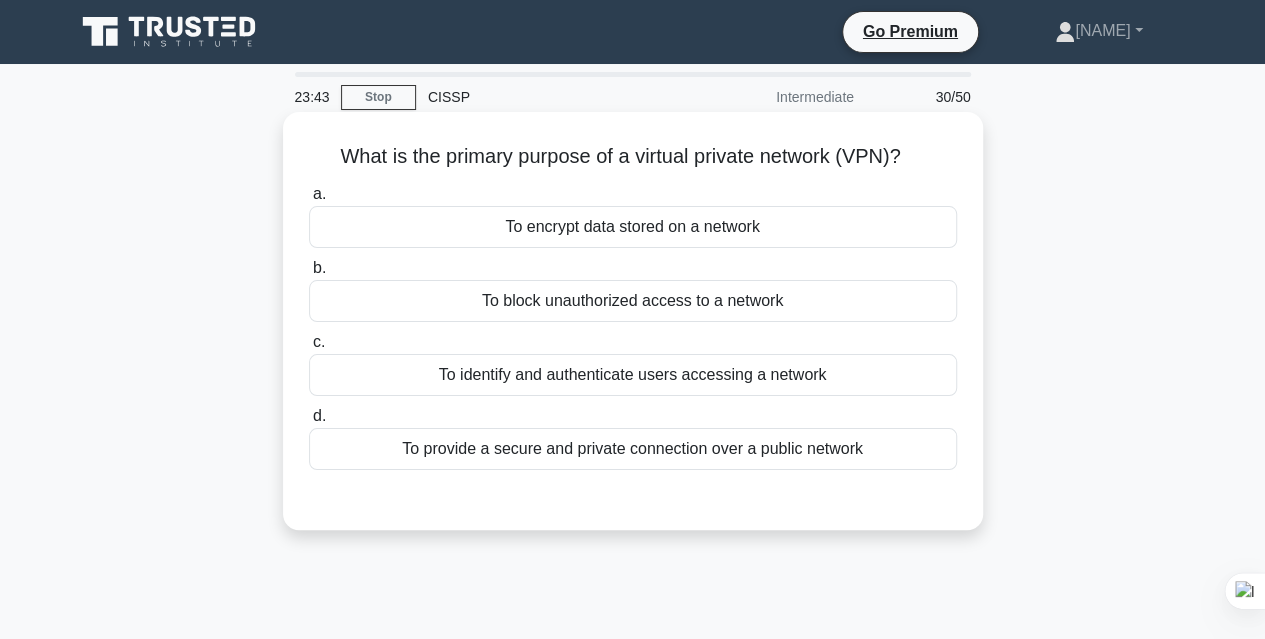 click on "To provide a secure and private connection over a public network" at bounding box center [633, 449] 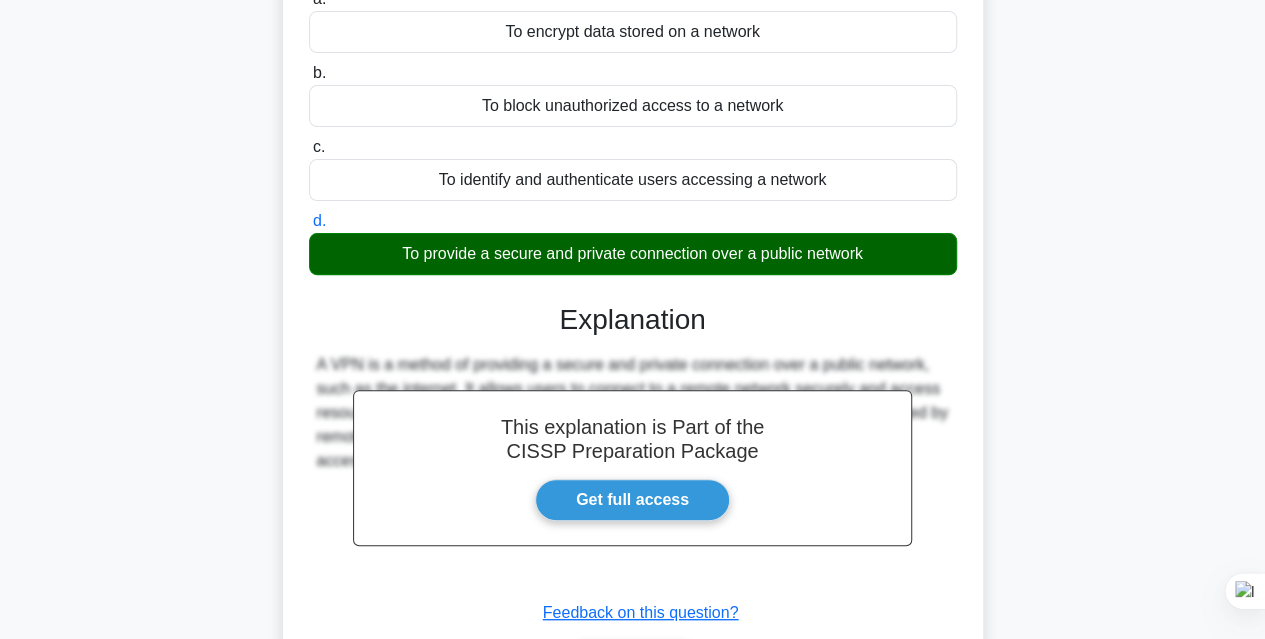 scroll, scrollTop: 400, scrollLeft: 0, axis: vertical 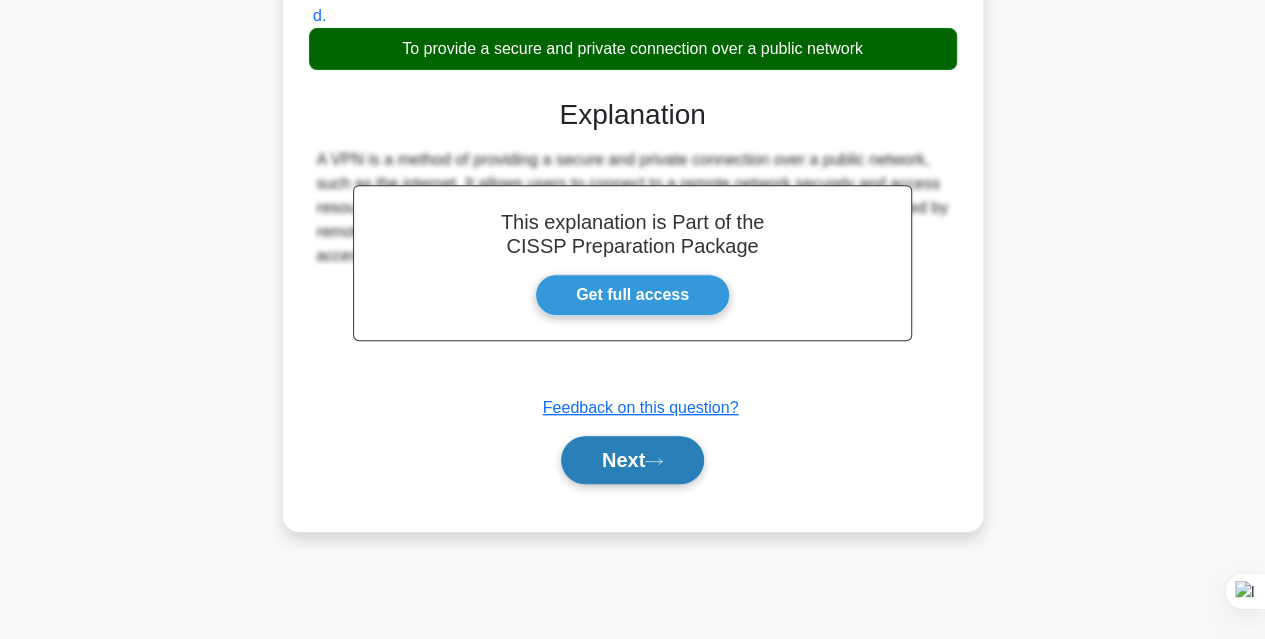click 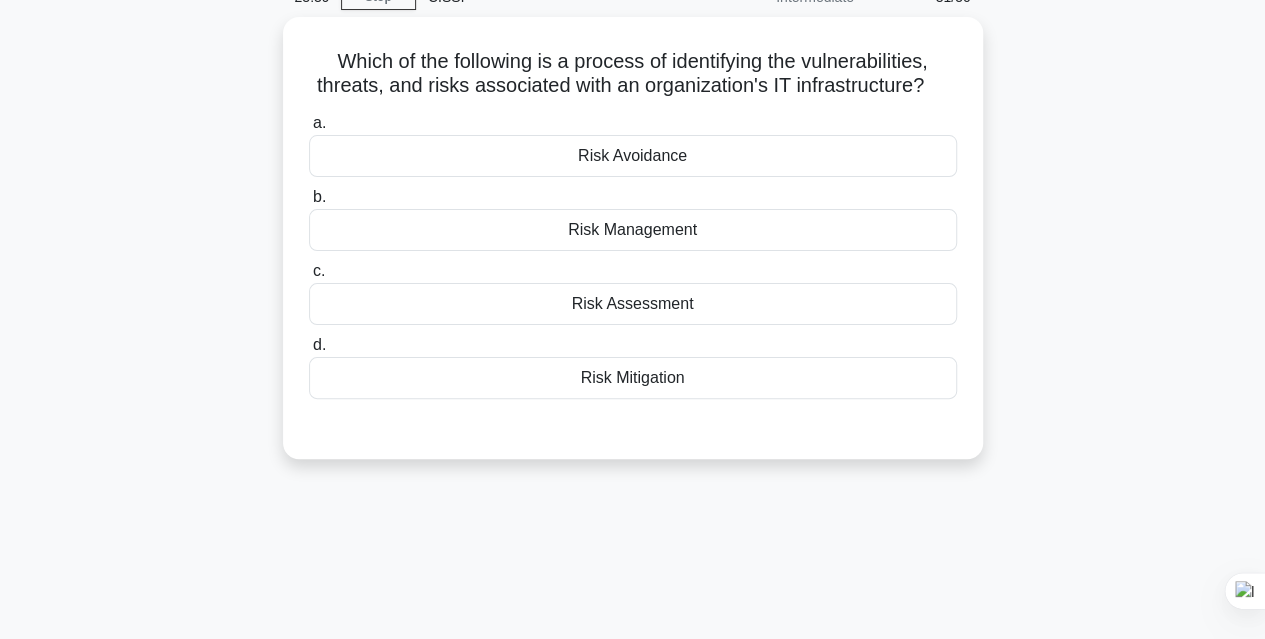 scroll, scrollTop: 0, scrollLeft: 0, axis: both 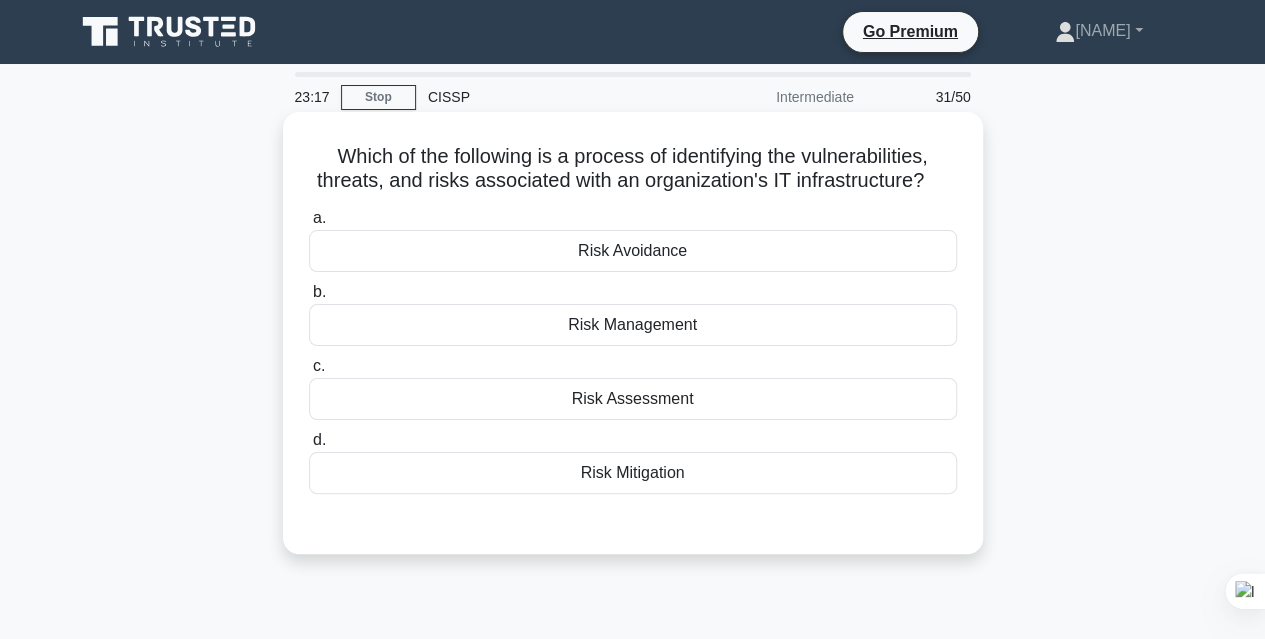 click on "Risk Assessment" at bounding box center [633, 399] 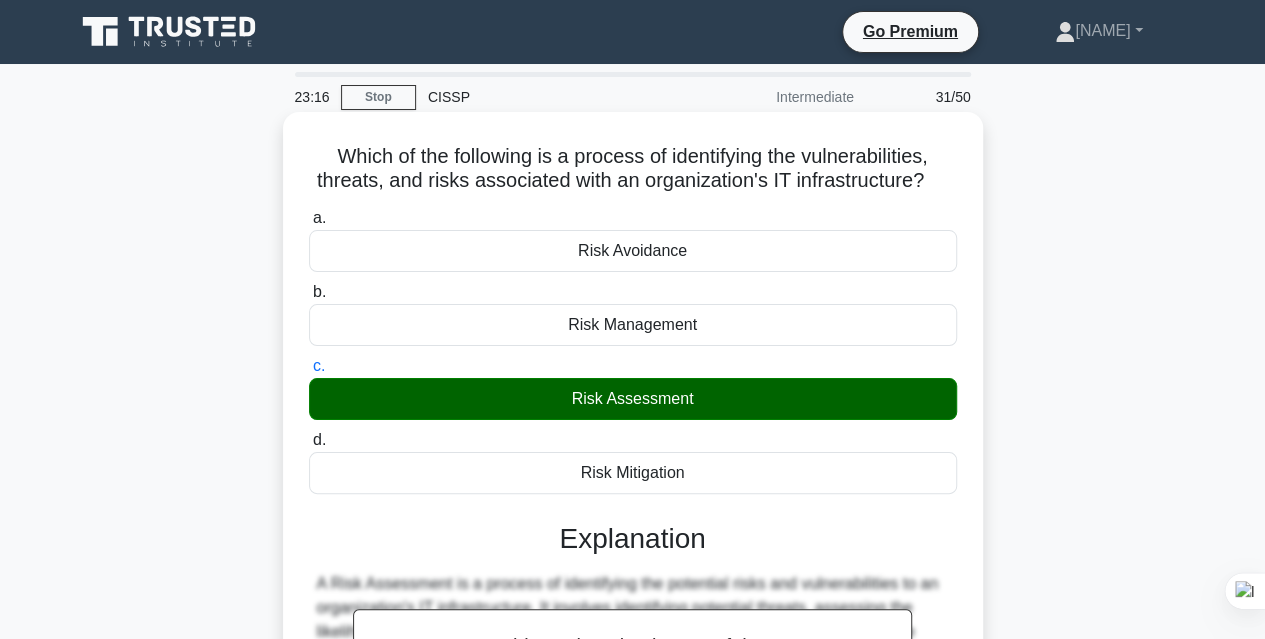scroll, scrollTop: 400, scrollLeft: 0, axis: vertical 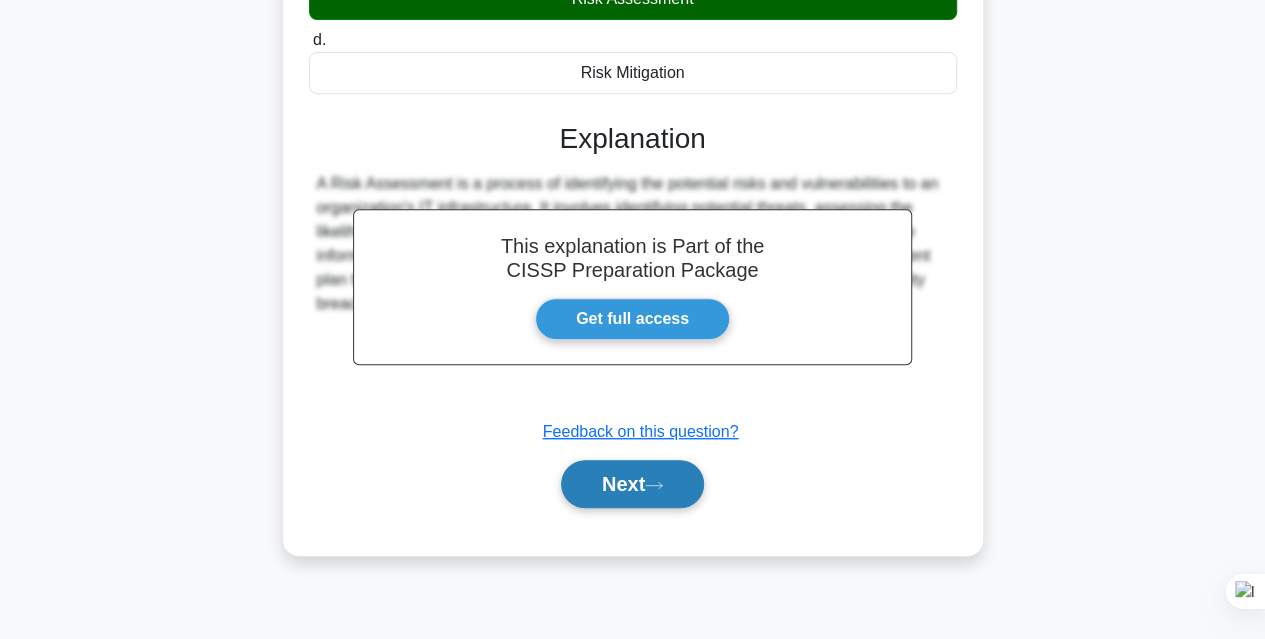 click on "Next" at bounding box center (632, 484) 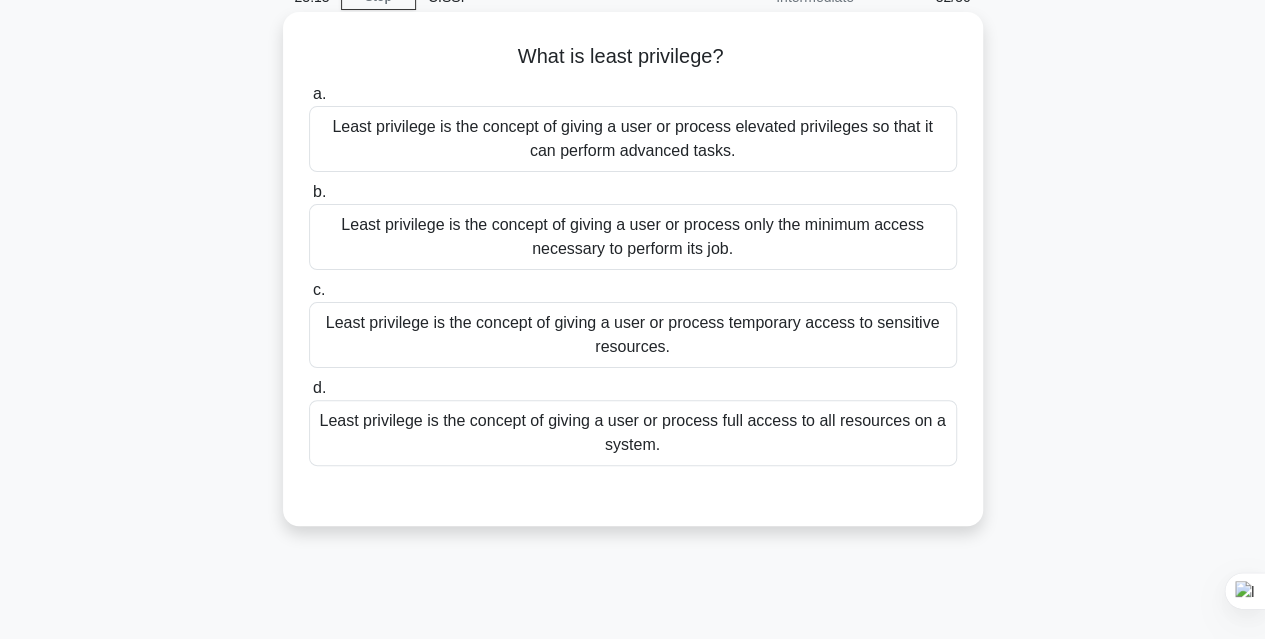 scroll, scrollTop: 0, scrollLeft: 0, axis: both 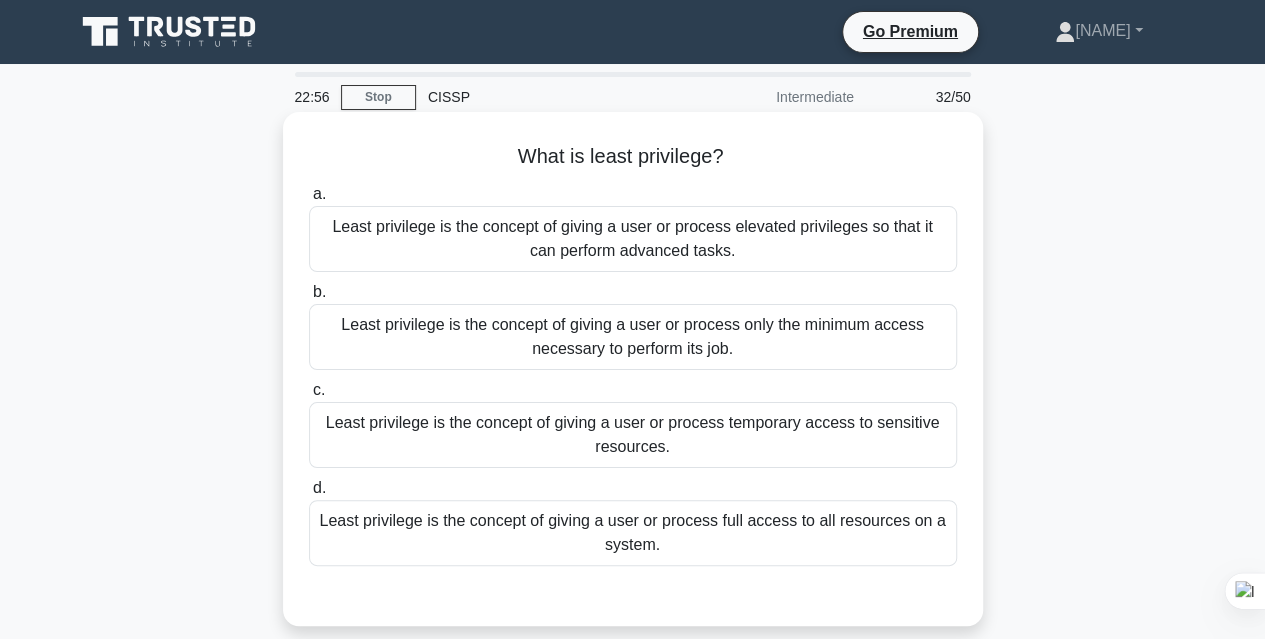 click on "Least privilege is the concept of giving a user or process only the minimum access necessary to perform its job." at bounding box center [633, 337] 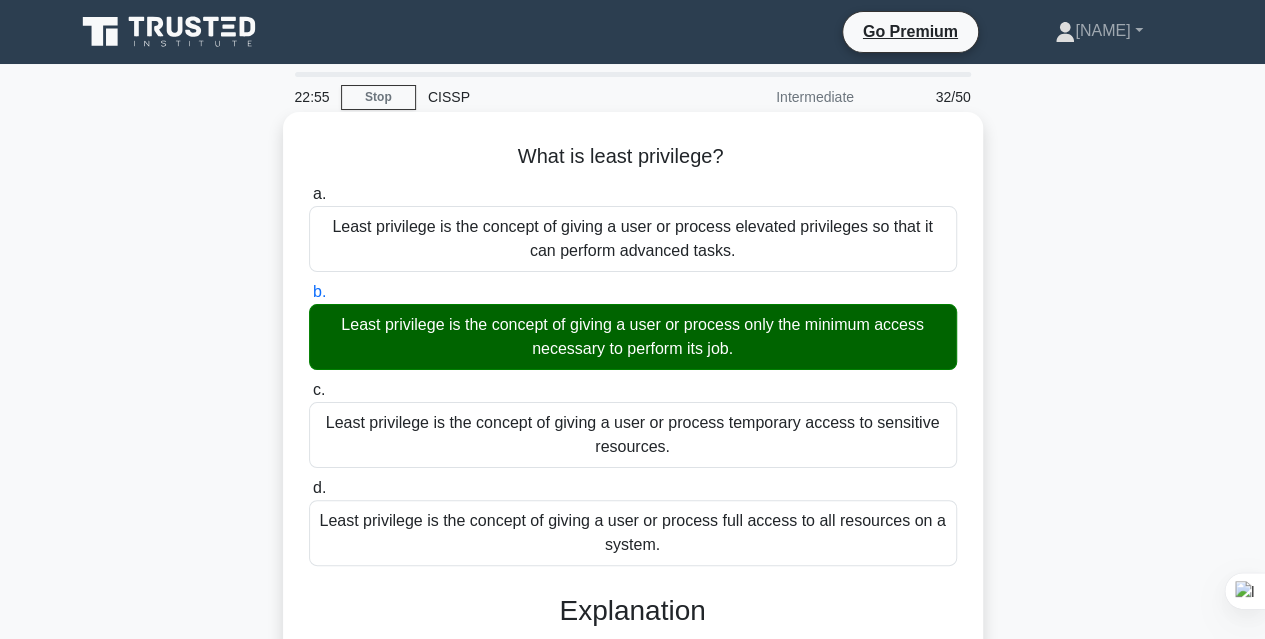 scroll, scrollTop: 200, scrollLeft: 0, axis: vertical 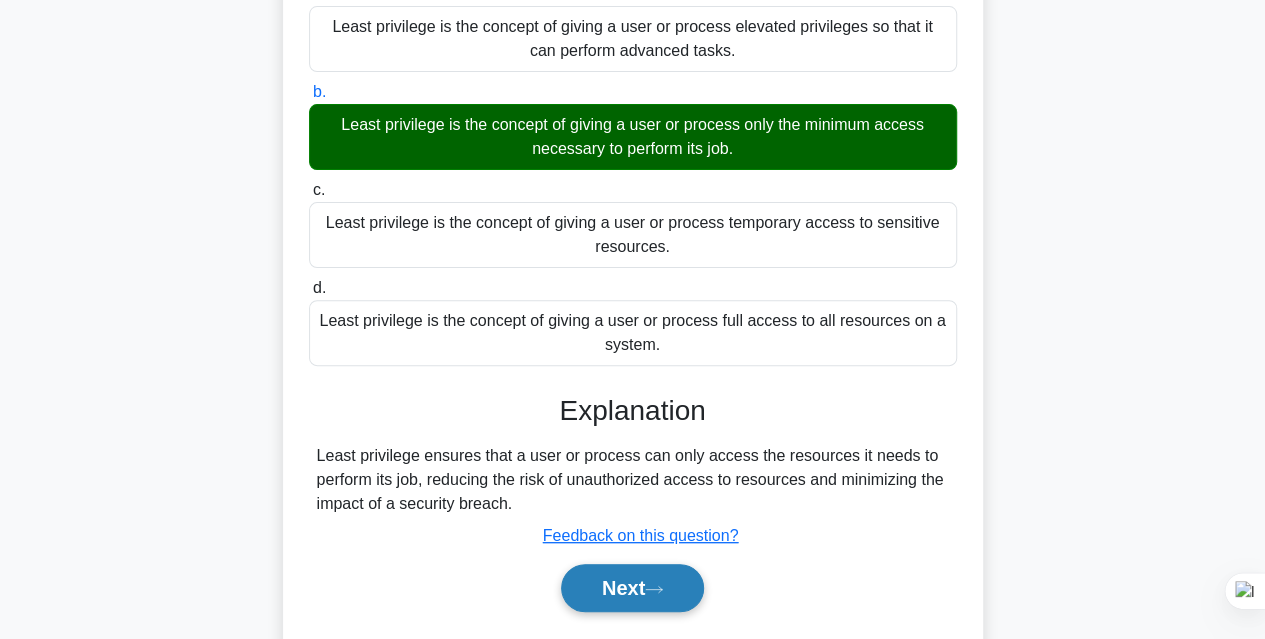 click on "Next" at bounding box center [632, 588] 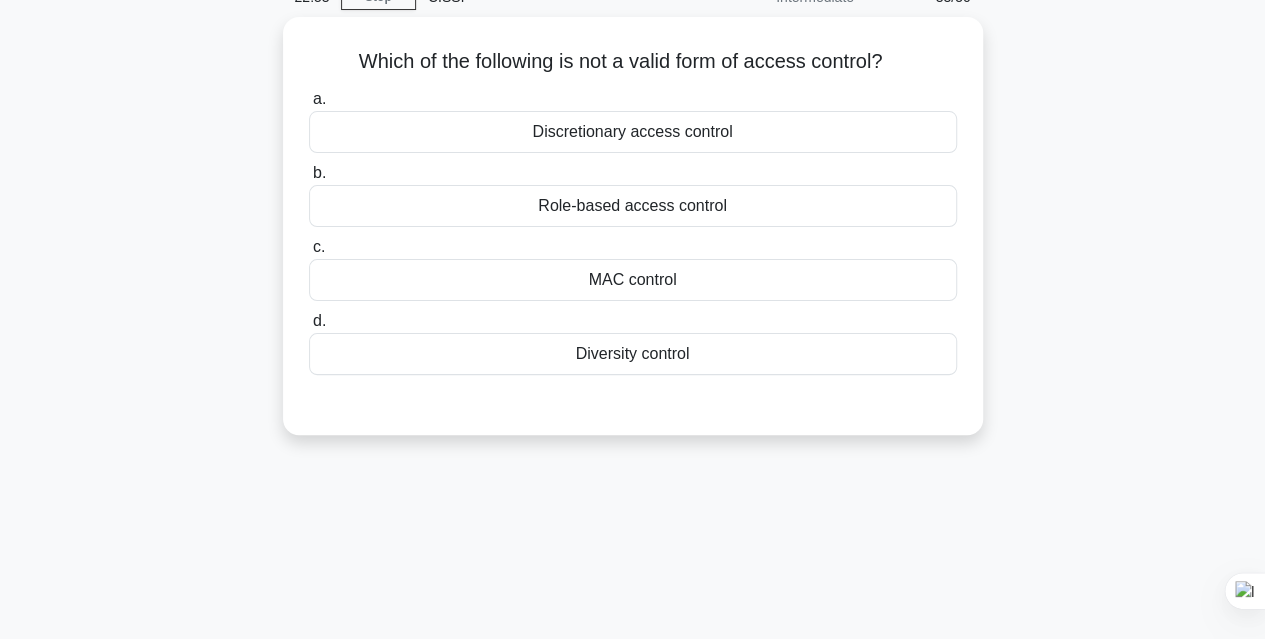 scroll, scrollTop: 0, scrollLeft: 0, axis: both 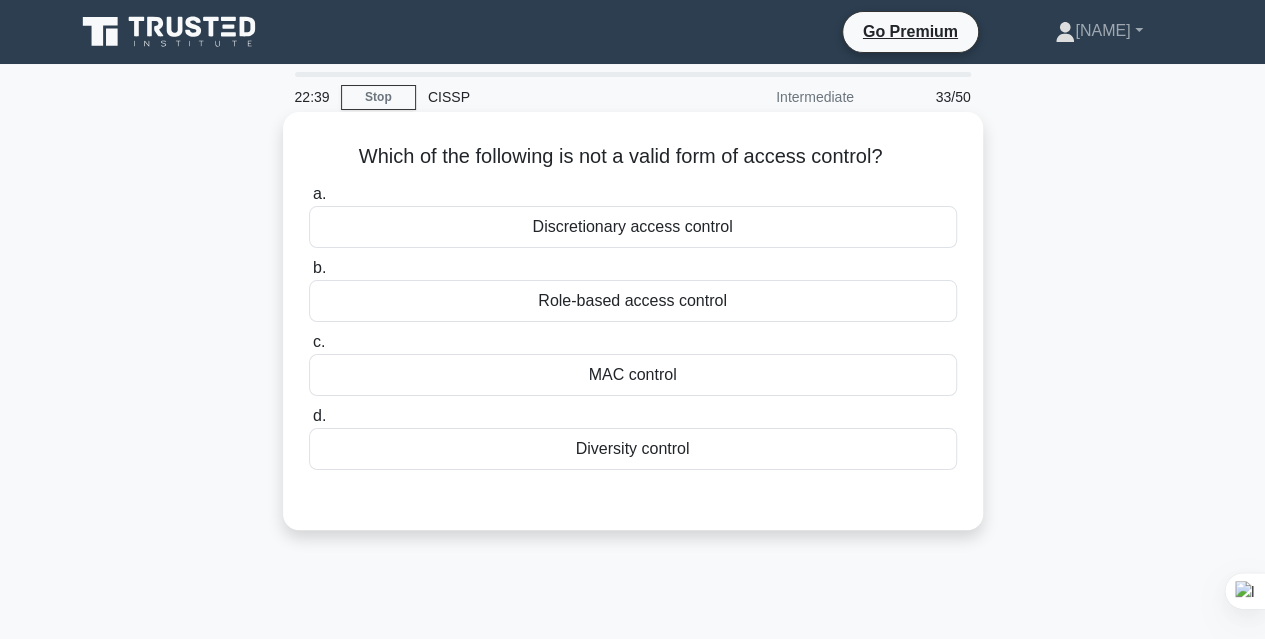 click on "Diversity control" at bounding box center [633, 449] 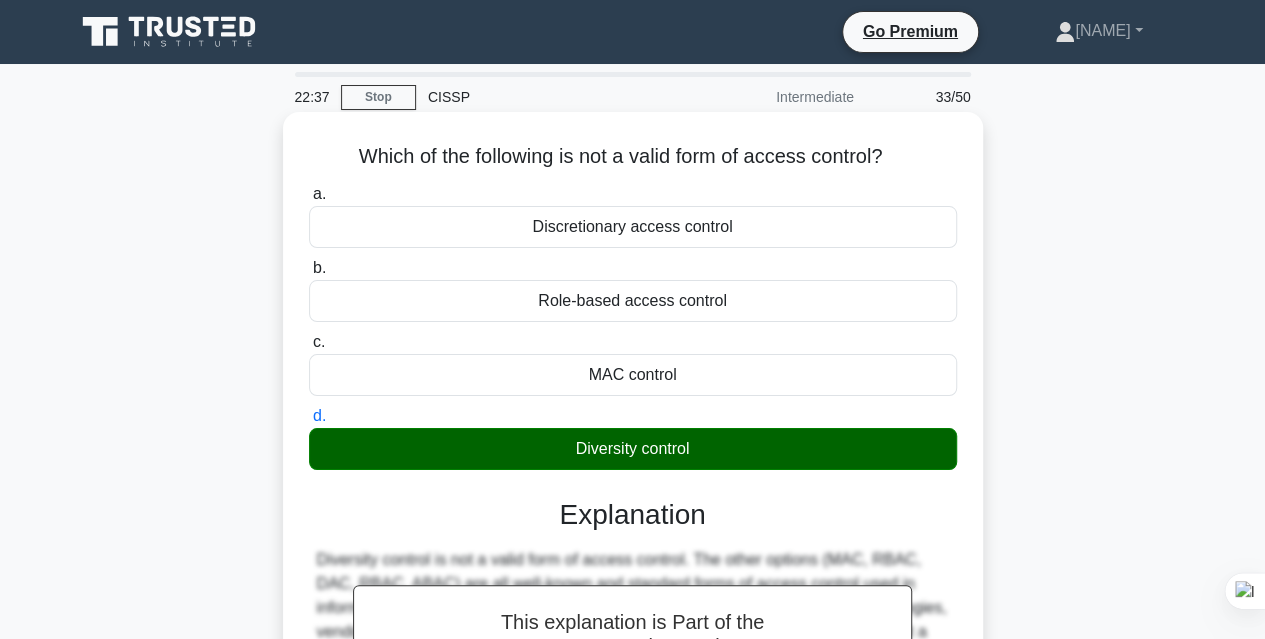 scroll, scrollTop: 400, scrollLeft: 0, axis: vertical 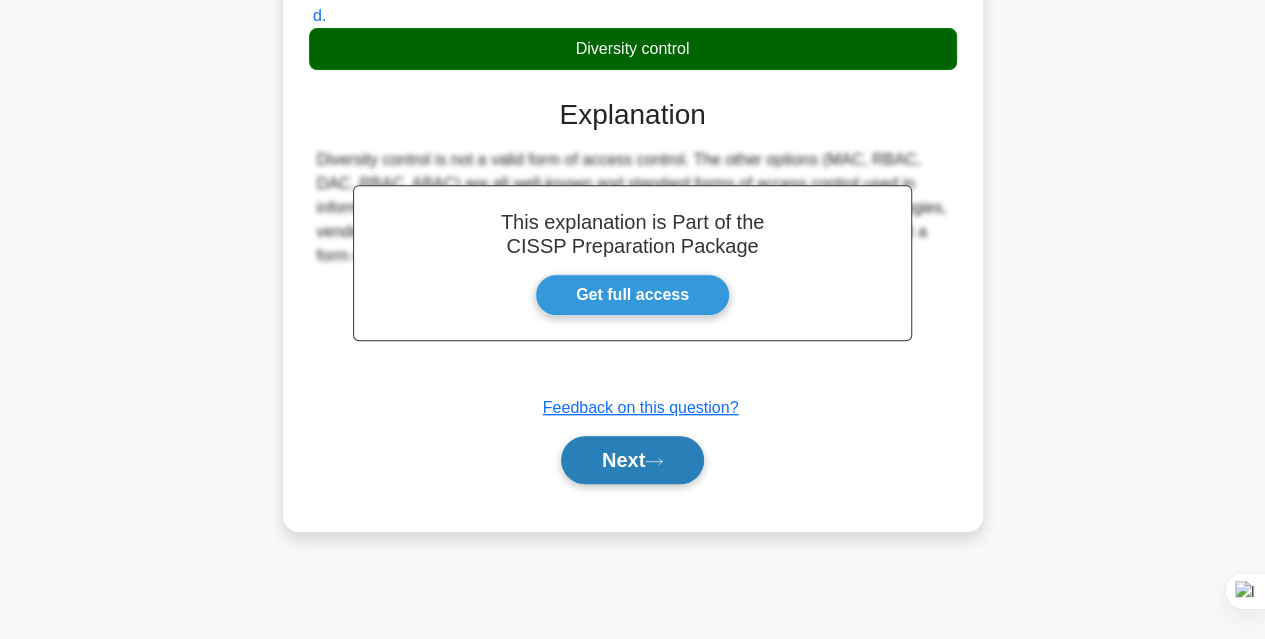 click on "Next" at bounding box center [632, 460] 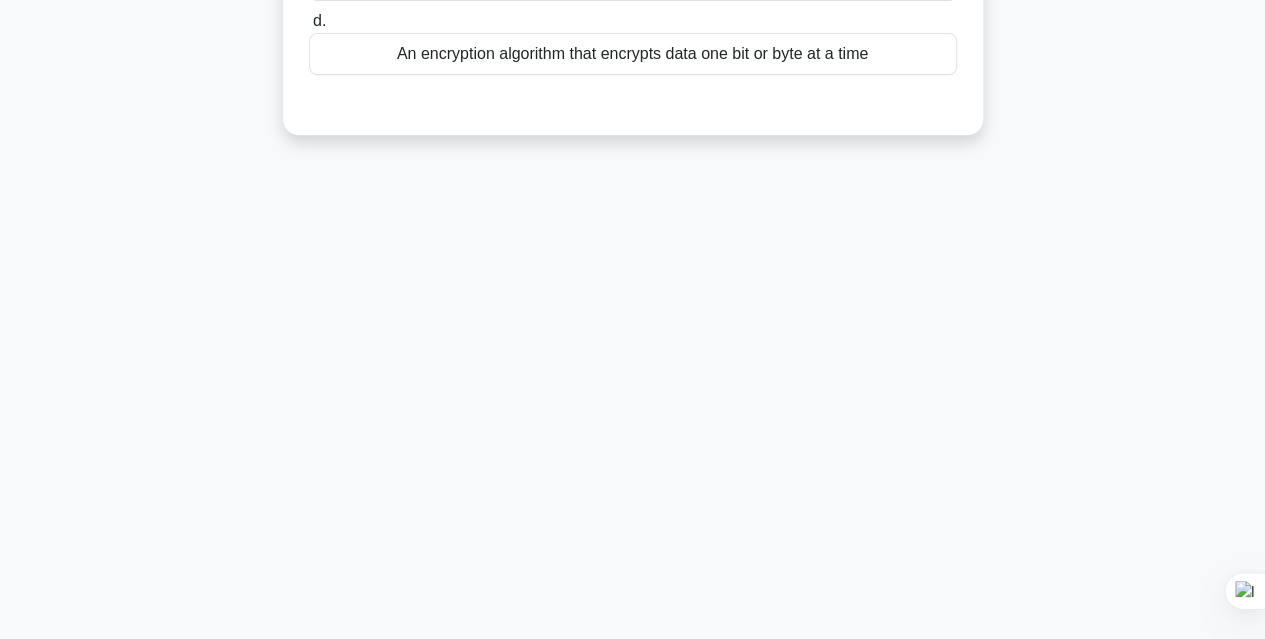 scroll, scrollTop: 0, scrollLeft: 0, axis: both 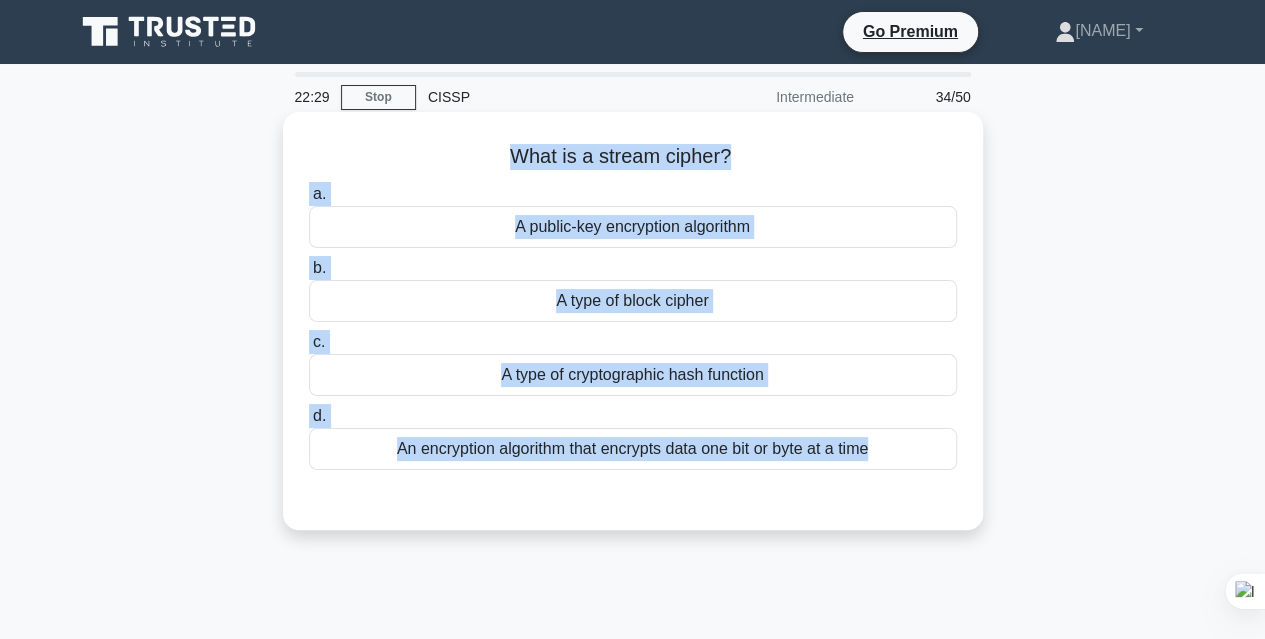 drag, startPoint x: 505, startPoint y: 155, endPoint x: 903, endPoint y: 479, distance: 513.2056 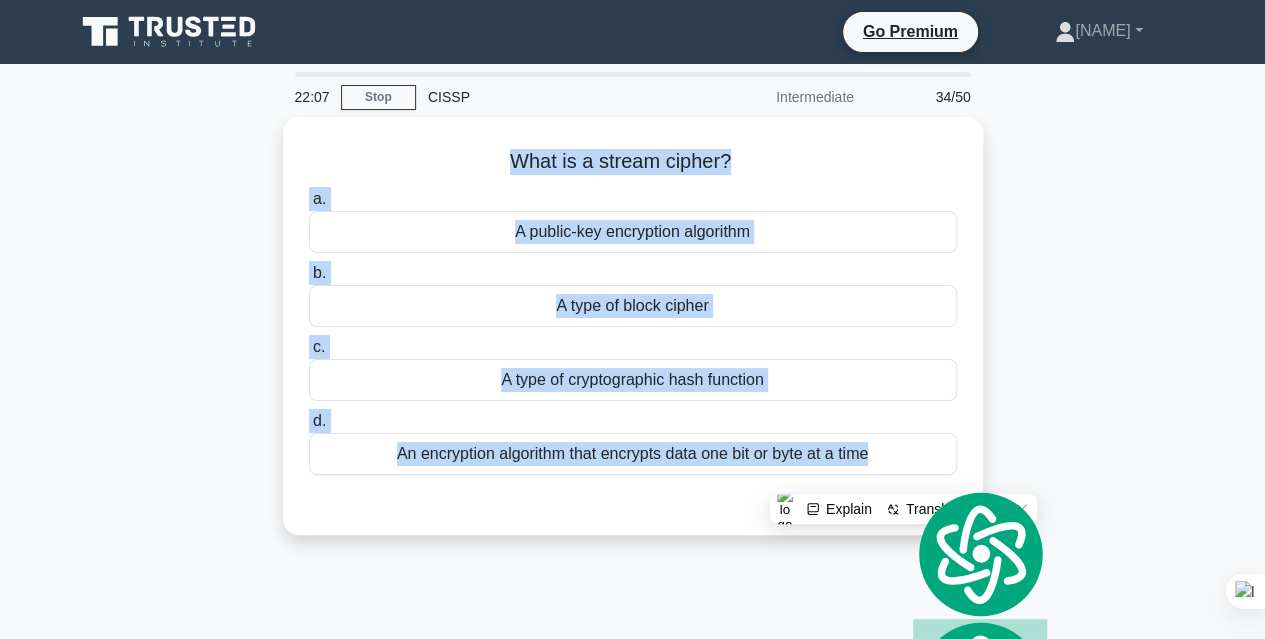 click on "What is a stream cipher?
.spinner_0XTQ{transform-origin:center;animation:spinner_y6GP .75s linear infinite}@keyframes spinner_y6GP{100%{transform:rotate(360deg)}}
a.
A public-key encryption algorithm
b." at bounding box center (633, 338) 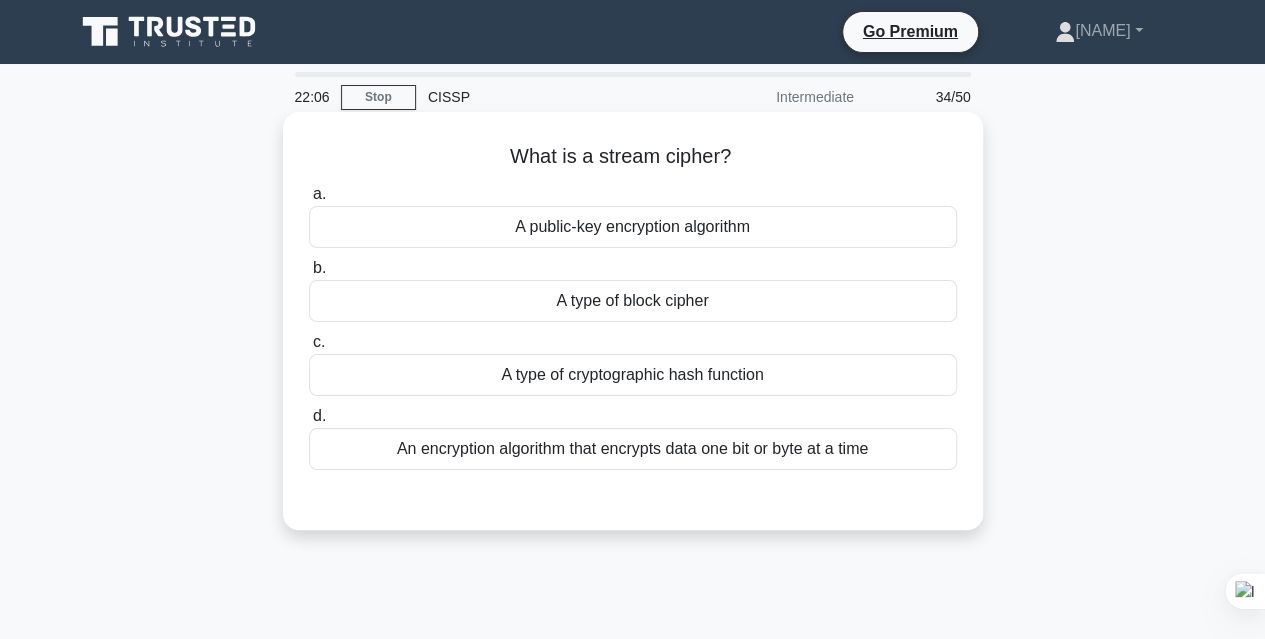click on "An encryption algorithm that encrypts data one bit or byte at a time" at bounding box center [633, 449] 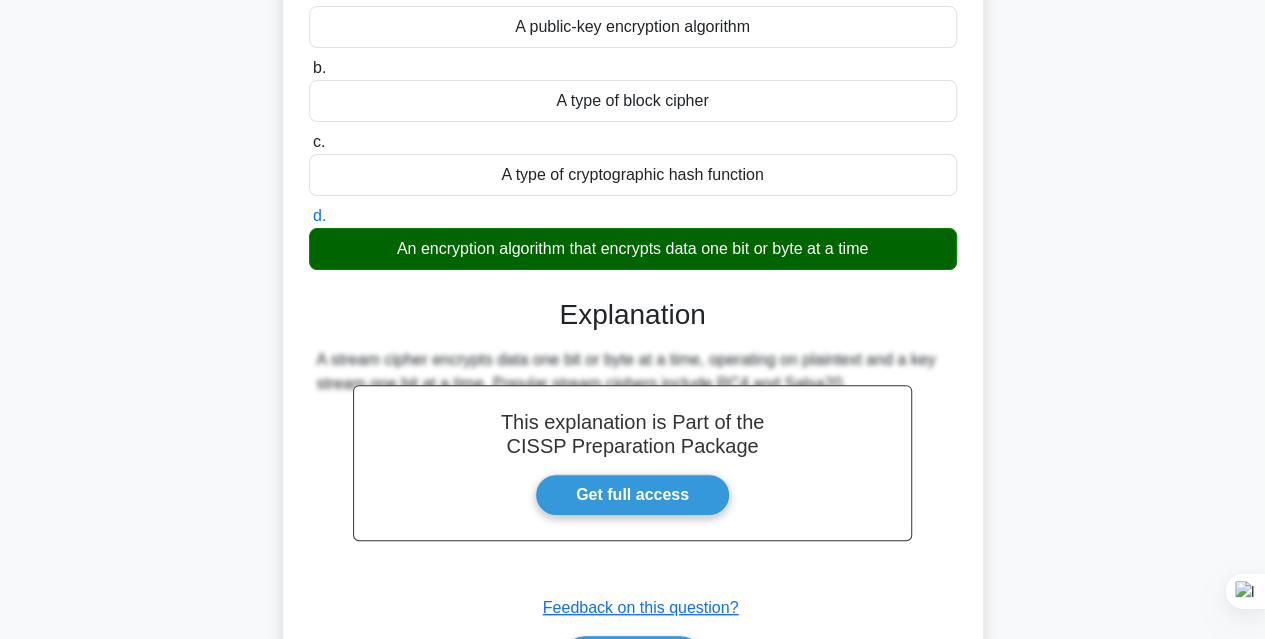 scroll, scrollTop: 300, scrollLeft: 0, axis: vertical 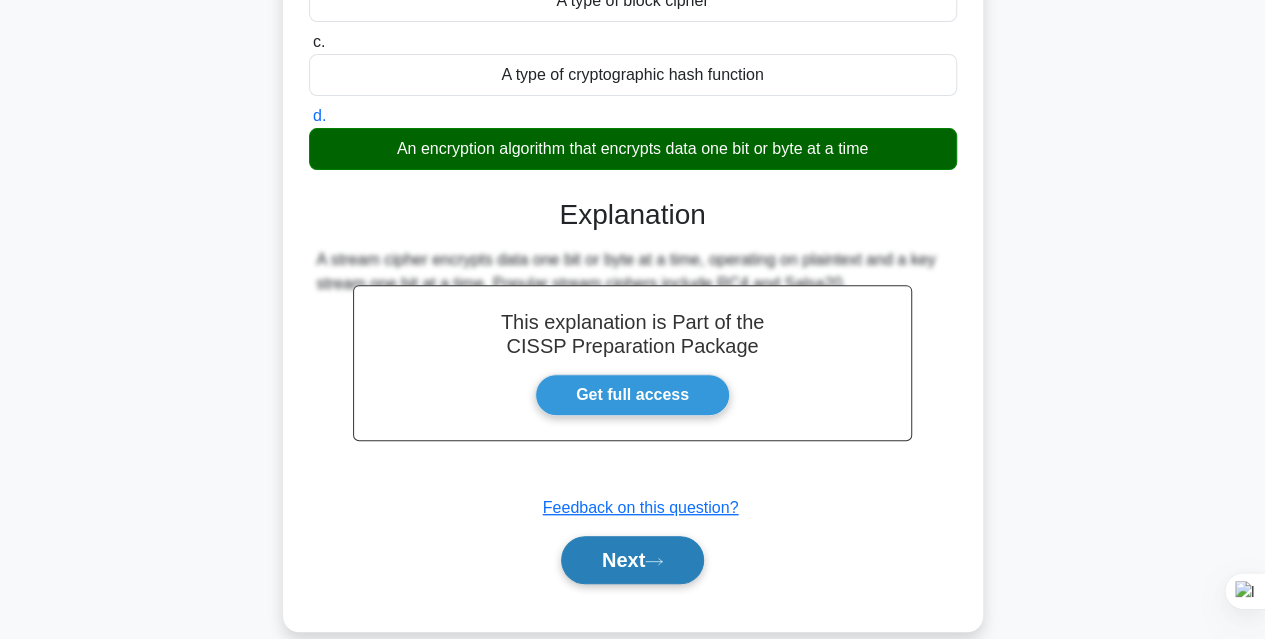 click on "Next" at bounding box center (632, 560) 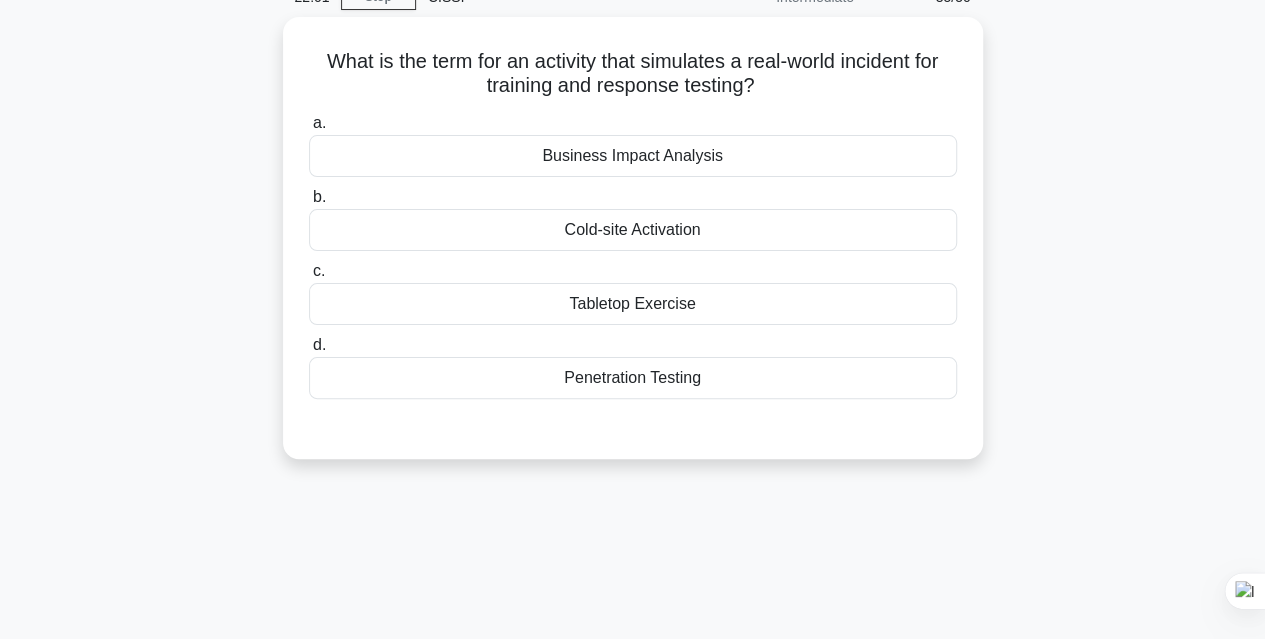 scroll, scrollTop: 0, scrollLeft: 0, axis: both 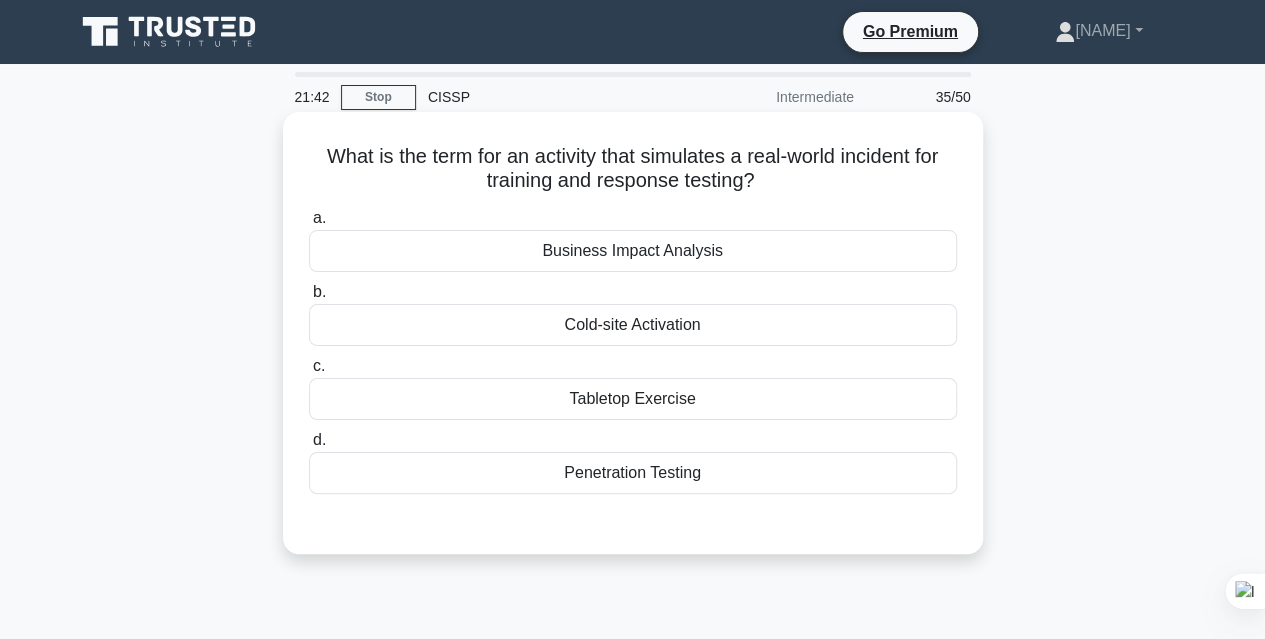 click on "Cold-site Activation" at bounding box center [633, 325] 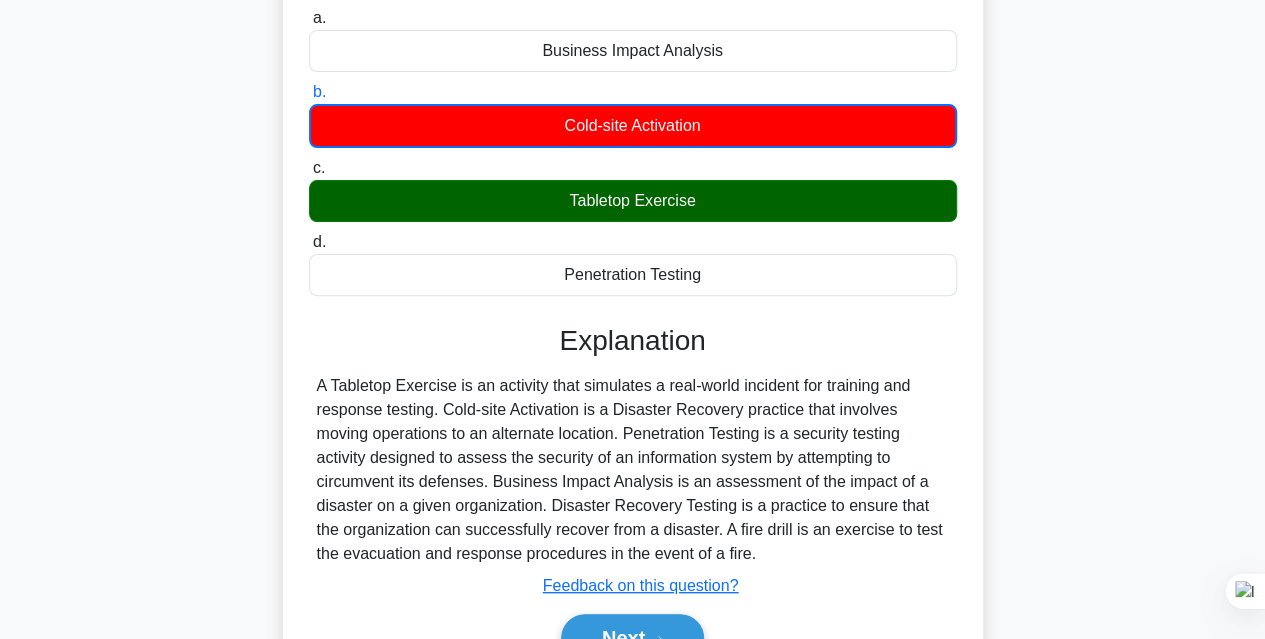 scroll, scrollTop: 300, scrollLeft: 0, axis: vertical 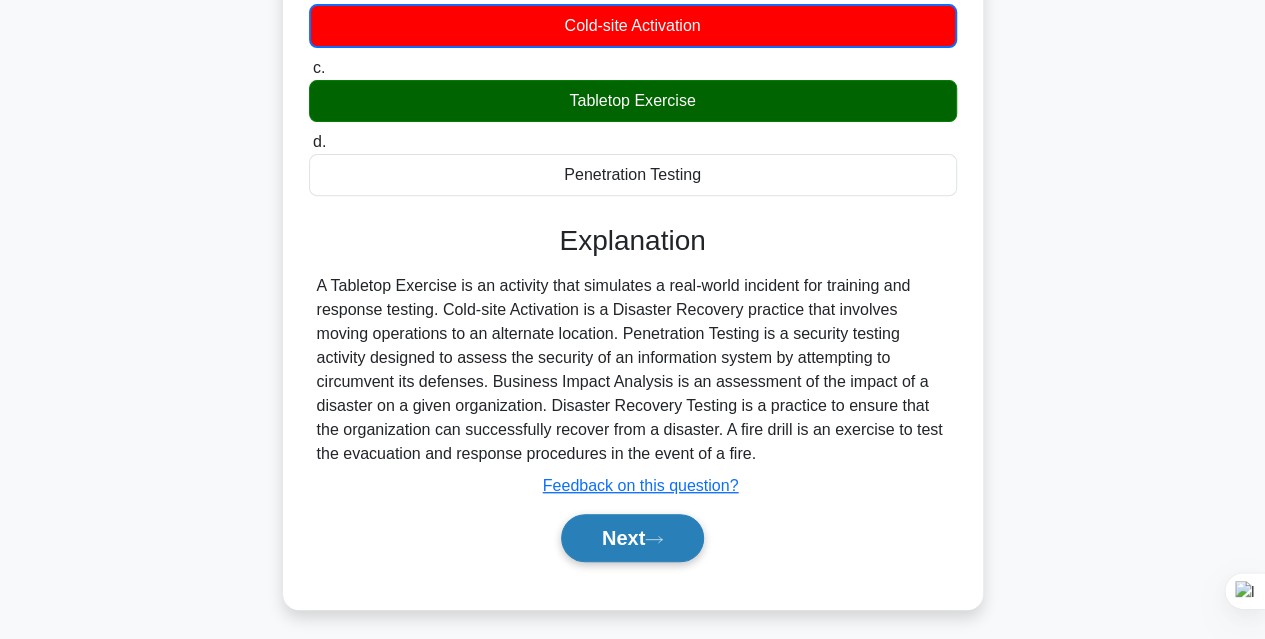 click on "Next" at bounding box center (632, 538) 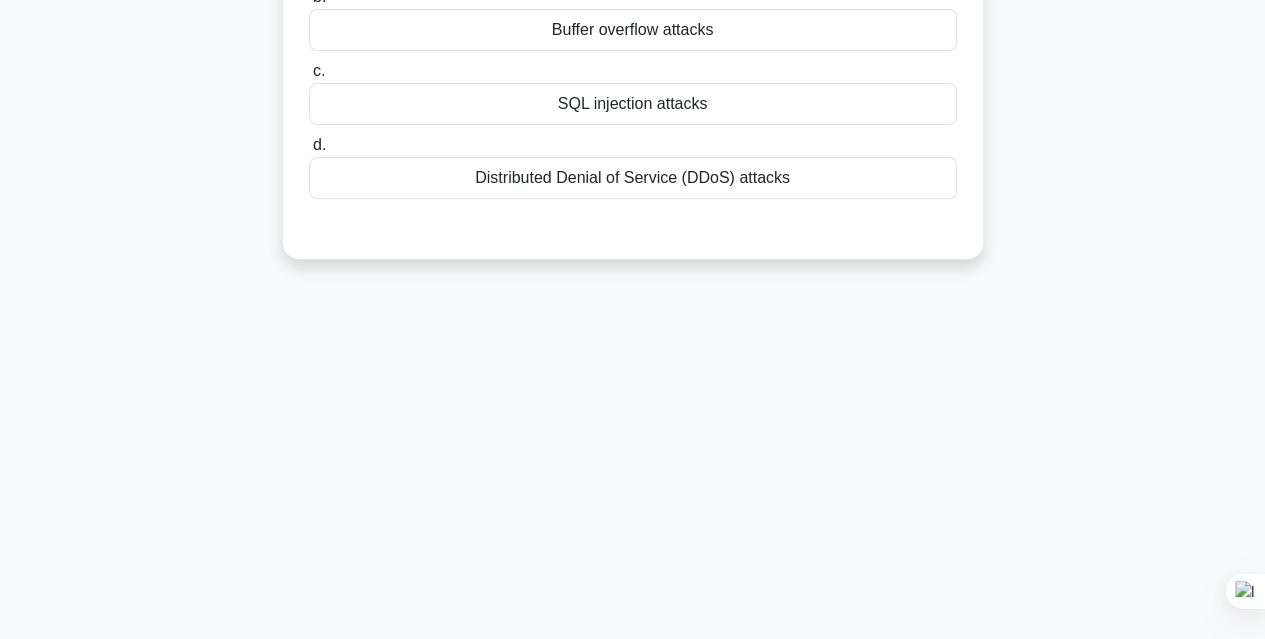 scroll, scrollTop: 0, scrollLeft: 0, axis: both 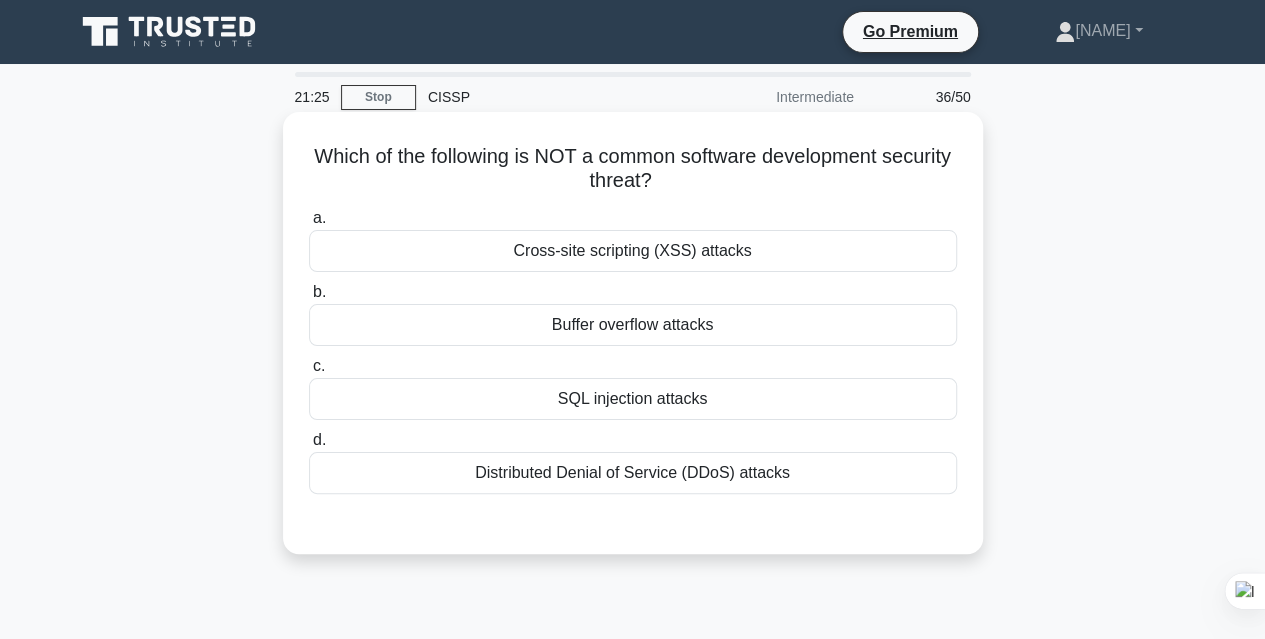 click on "Buffer overflow attacks" at bounding box center [633, 325] 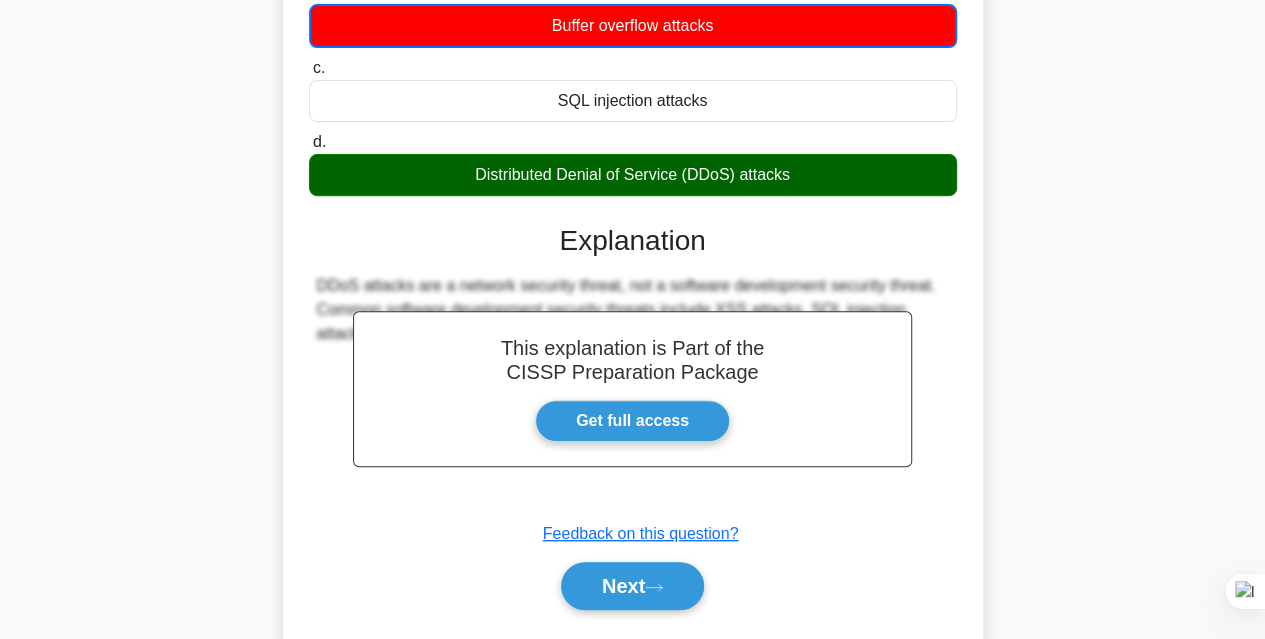 scroll, scrollTop: 400, scrollLeft: 0, axis: vertical 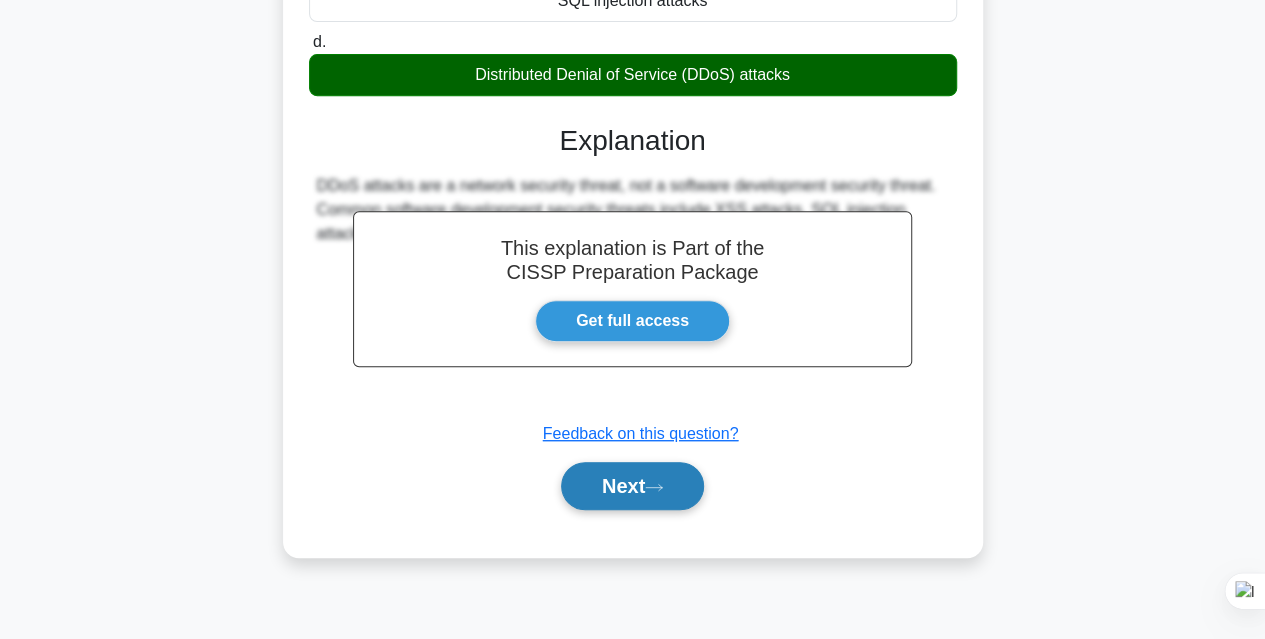 click on "Next" at bounding box center [632, 486] 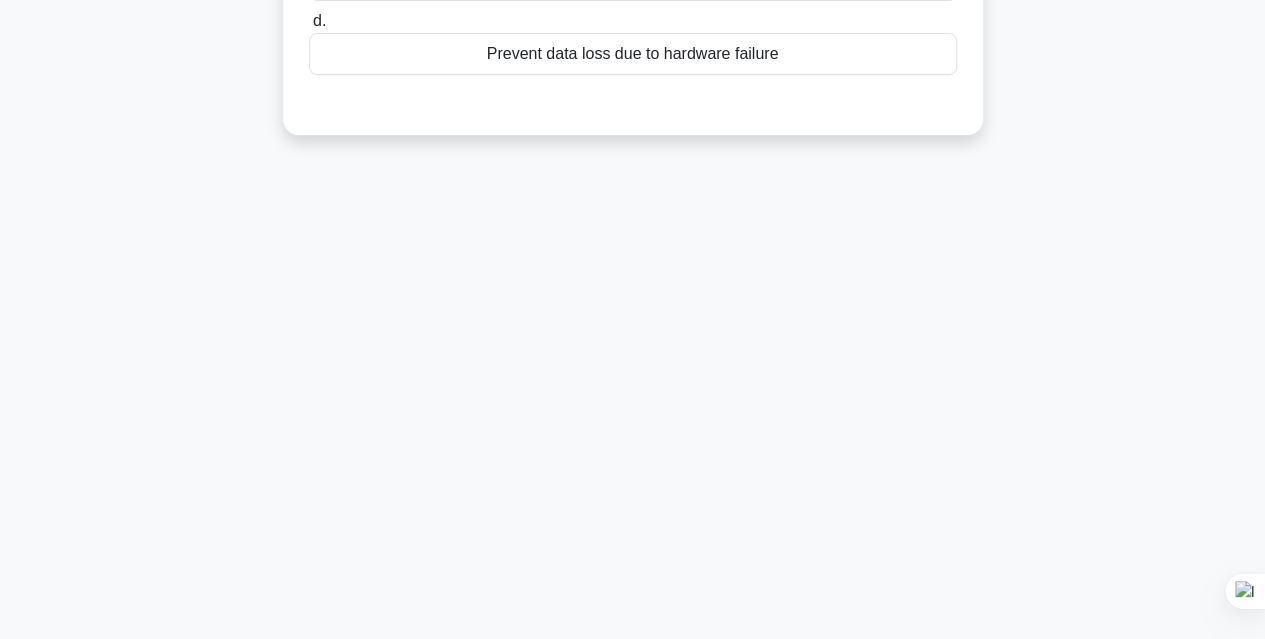 scroll, scrollTop: 0, scrollLeft: 0, axis: both 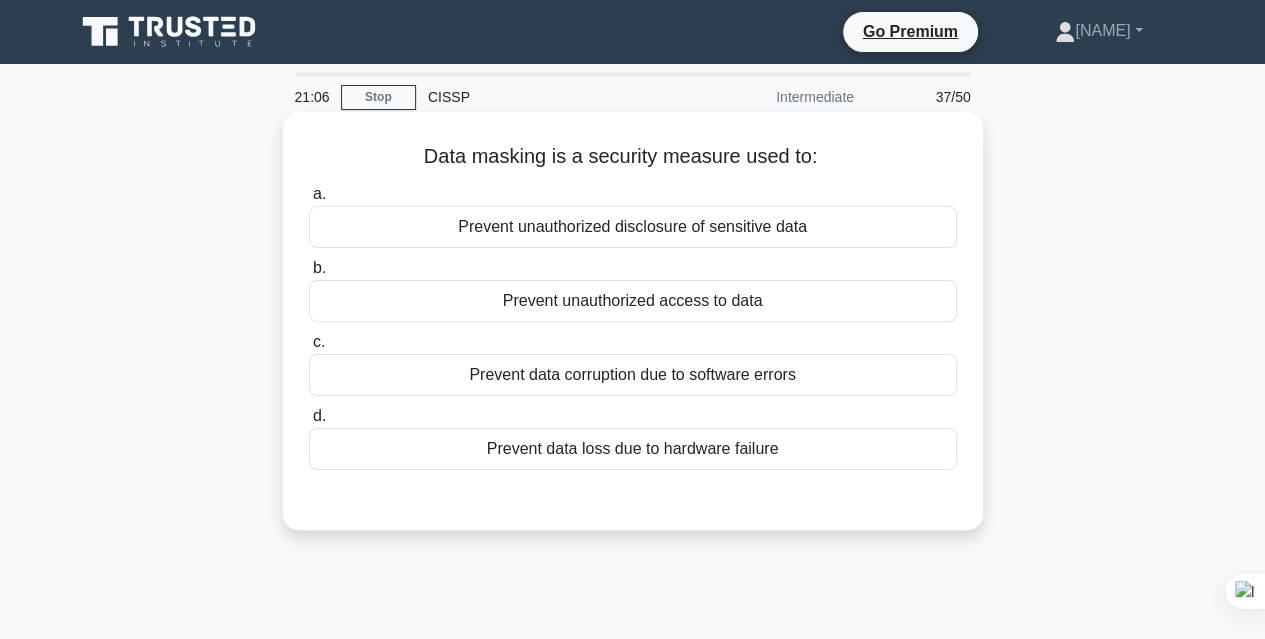 click on "Prevent unauthorized disclosure of sensitive data" at bounding box center (633, 227) 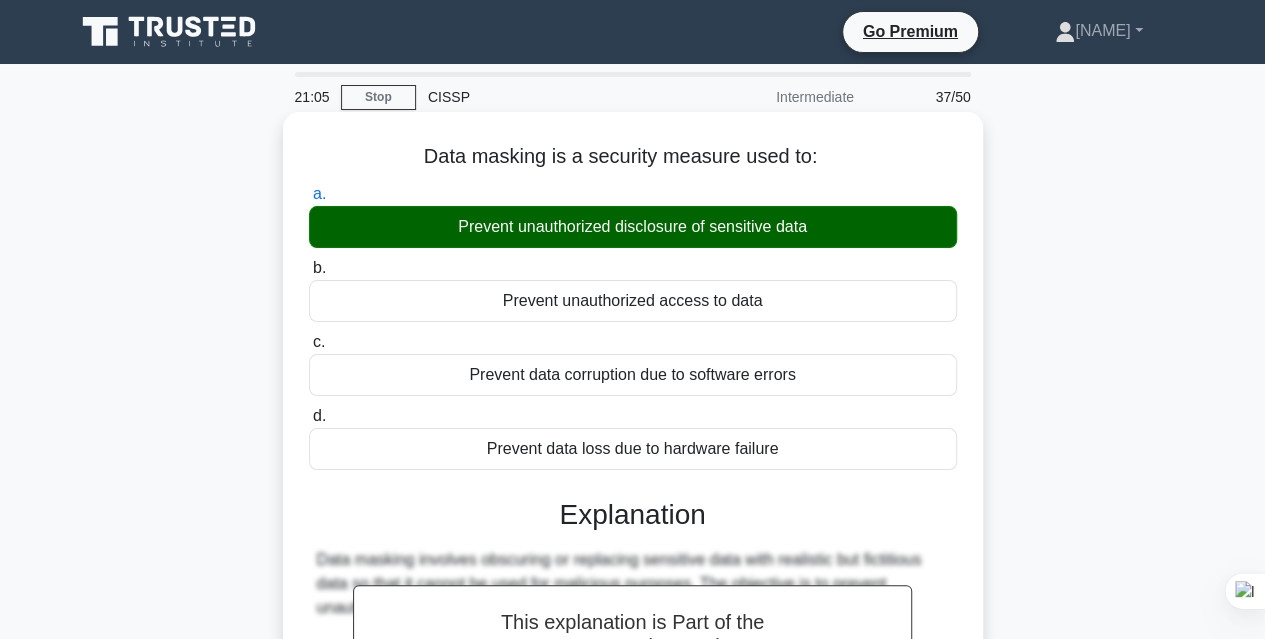 scroll, scrollTop: 300, scrollLeft: 0, axis: vertical 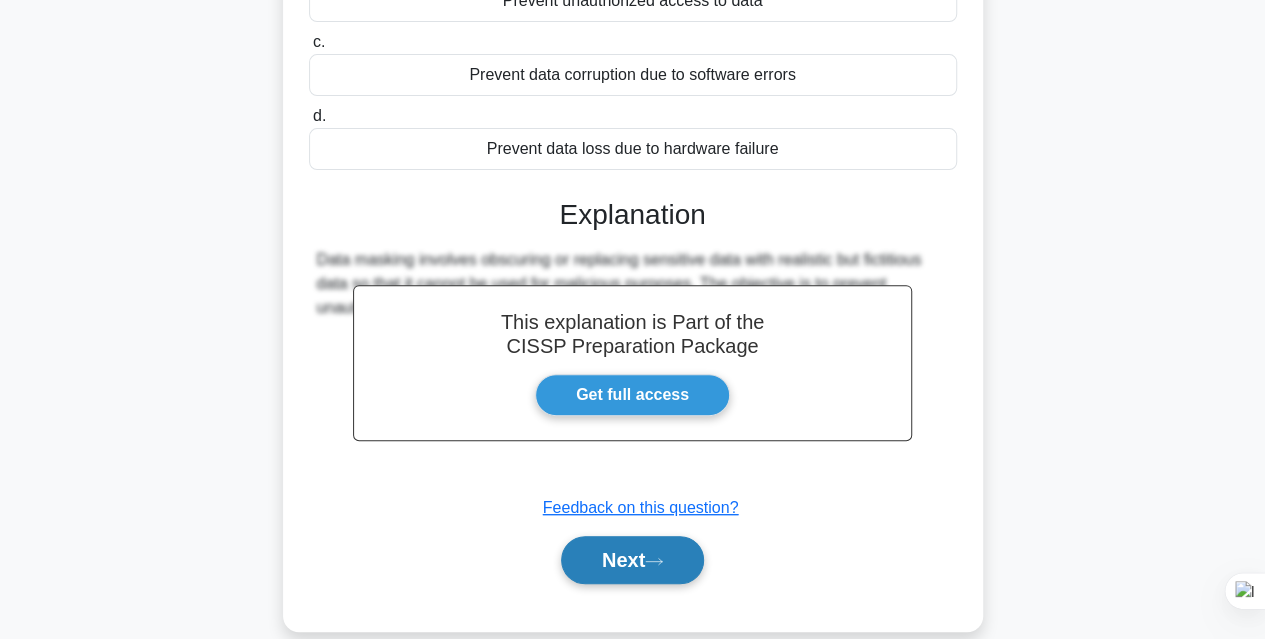 click on "Next" at bounding box center [632, 560] 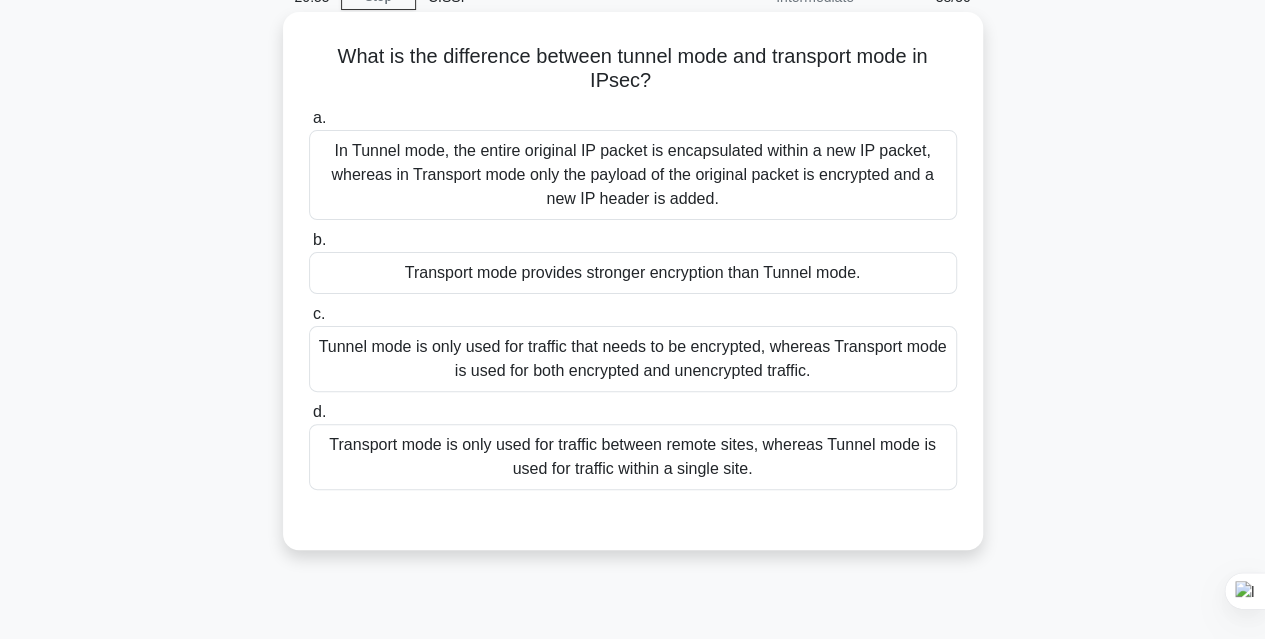 scroll, scrollTop: 0, scrollLeft: 0, axis: both 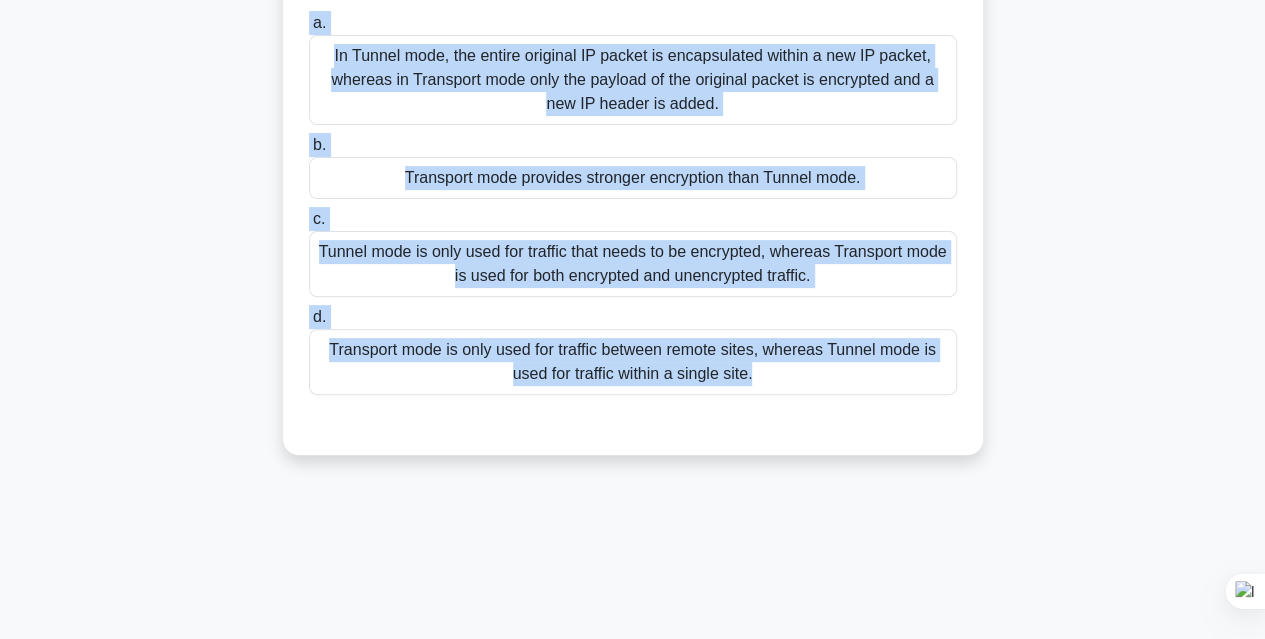 drag, startPoint x: 326, startPoint y: 153, endPoint x: 880, endPoint y: 481, distance: 643.8168 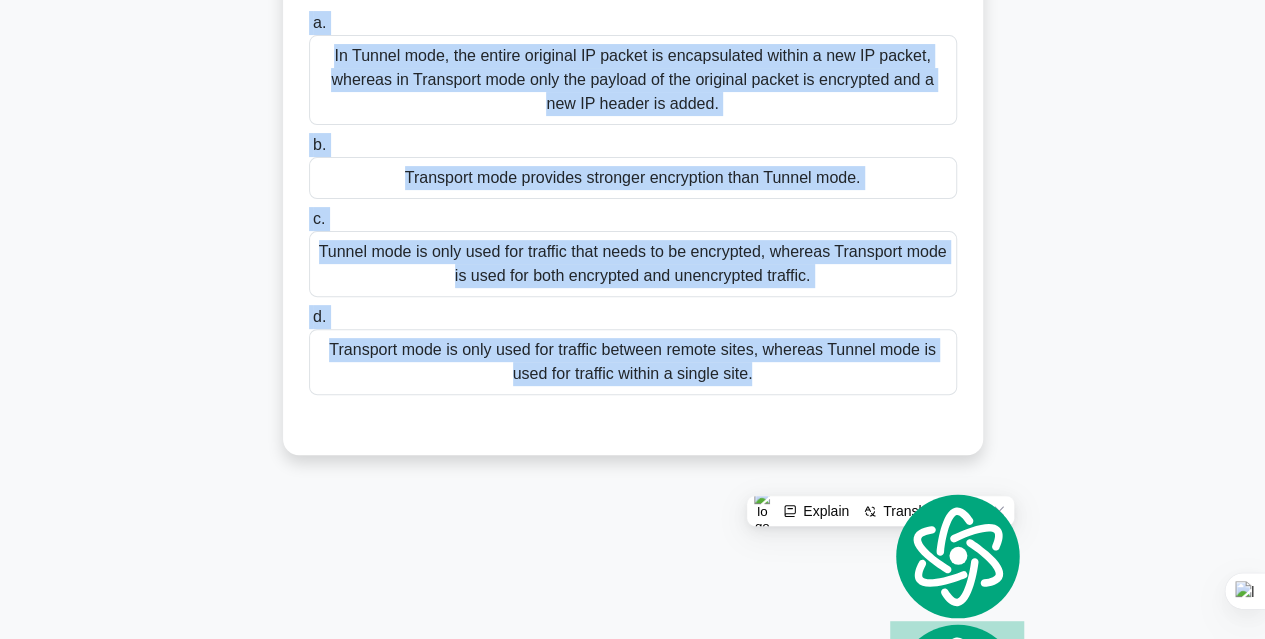 click on "What is the difference between tunnel mode and transport mode in IPsec?
.spinner_0XTQ{transform-origin:center;animation:spinner_y6GP .75s linear infinite}@keyframes spinner_y6GP{100%{transform:rotate(360deg)}}
a.
b.
c. d." at bounding box center (633, 198) 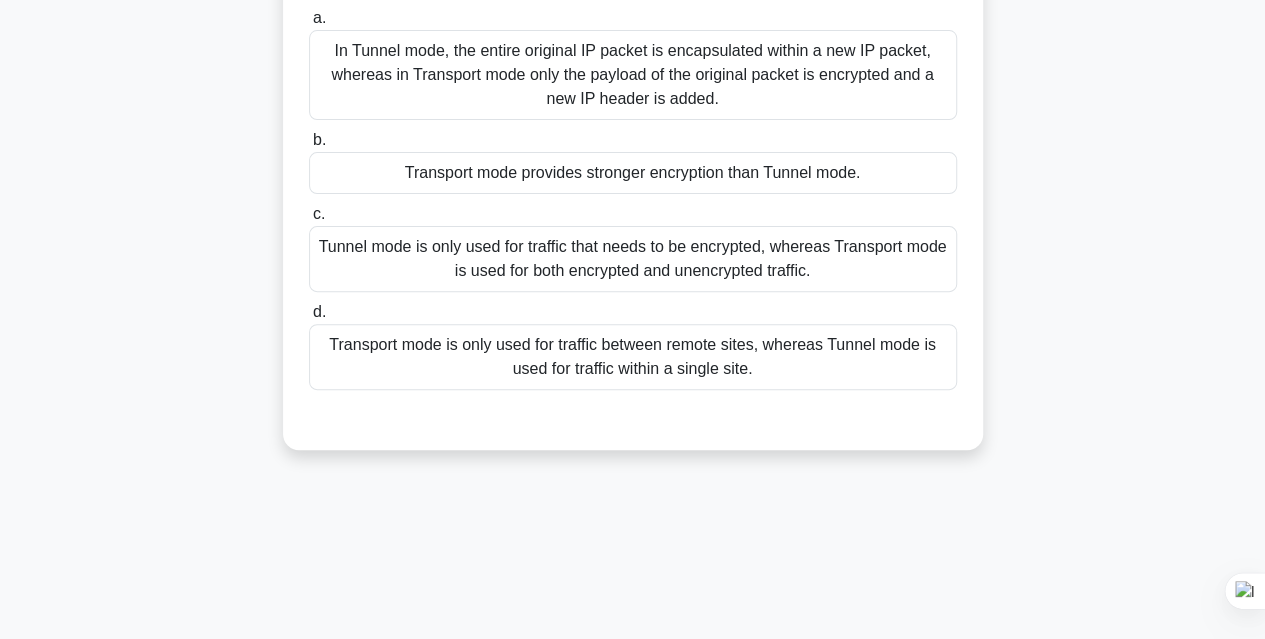 click on "In Tunnel mode, the entire original IP packet is encapsulated within a new IP packet, whereas in Transport mode only the payload of the original packet is encrypted and a new IP header is added." at bounding box center [633, 75] 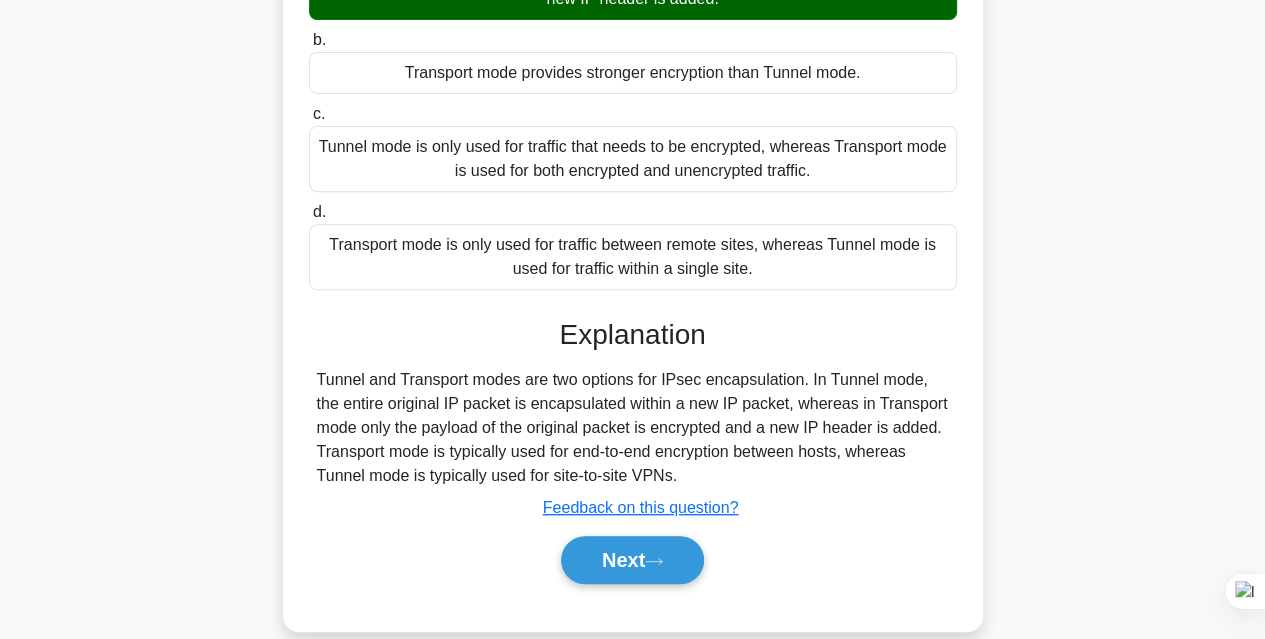 scroll, scrollTop: 441, scrollLeft: 0, axis: vertical 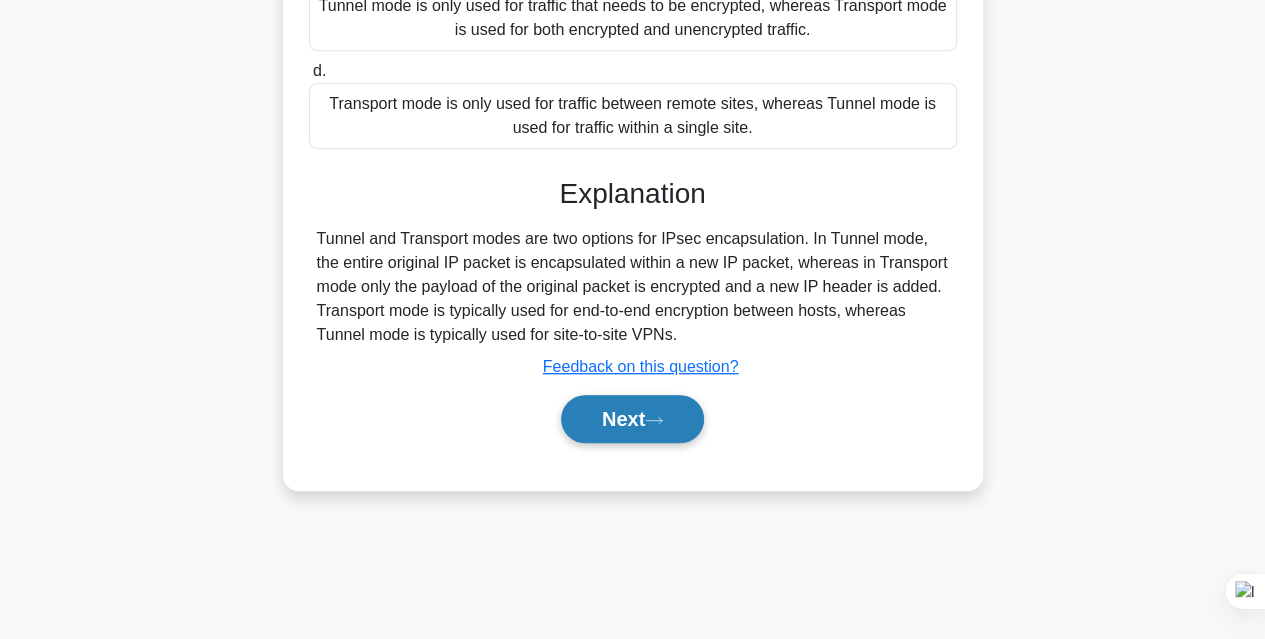 click on "Next" at bounding box center (632, 419) 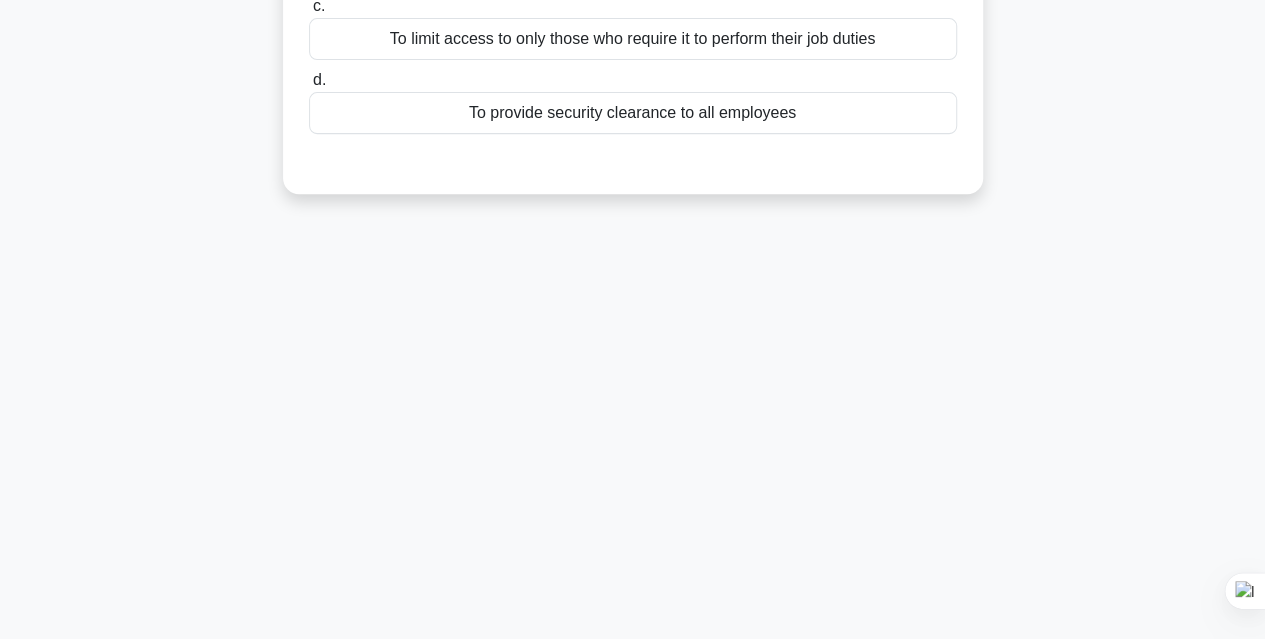 scroll, scrollTop: 41, scrollLeft: 0, axis: vertical 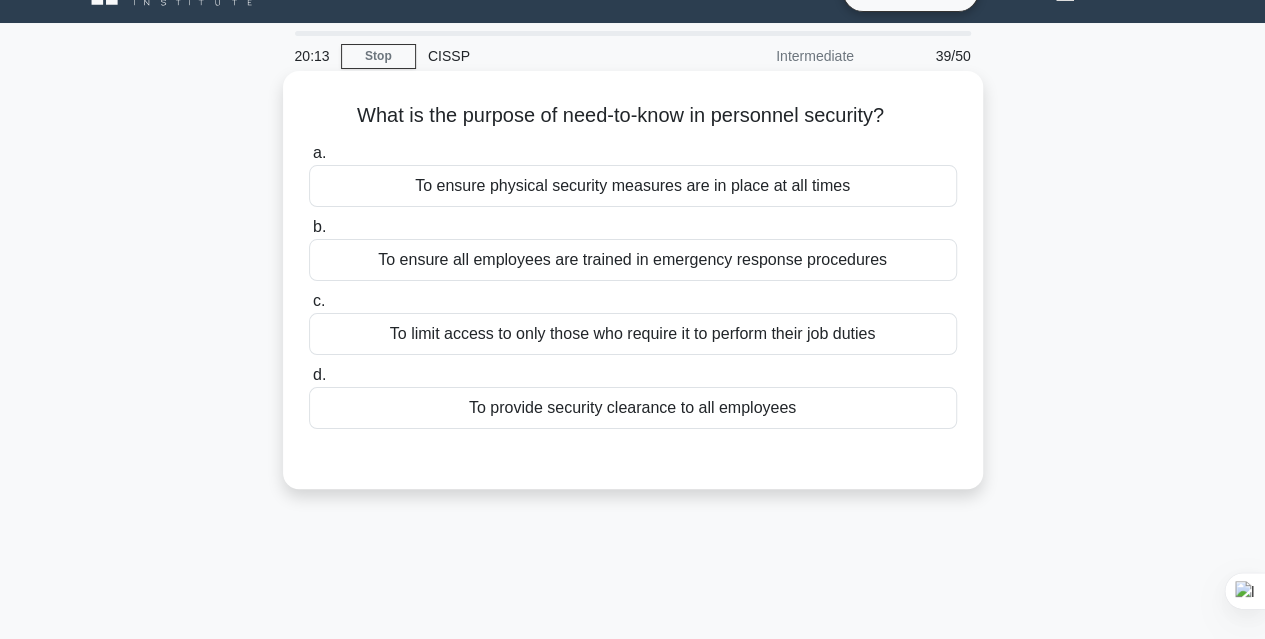 click on "To ensure physical security measures are in place at all times" at bounding box center (633, 186) 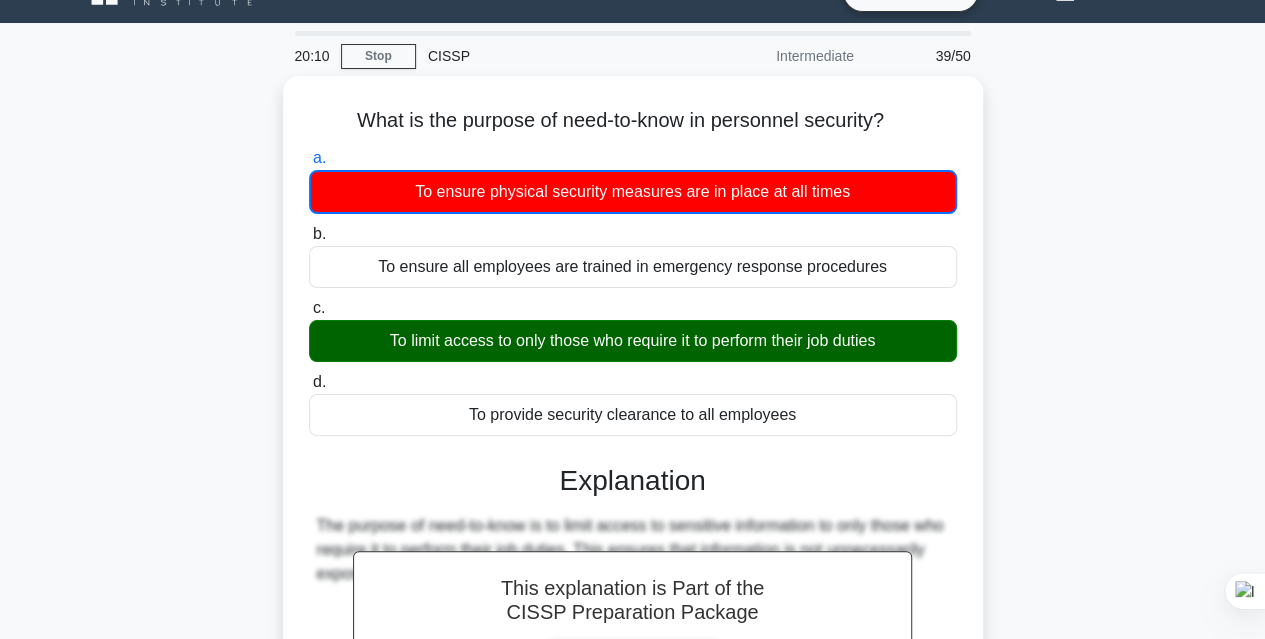 scroll, scrollTop: 241, scrollLeft: 0, axis: vertical 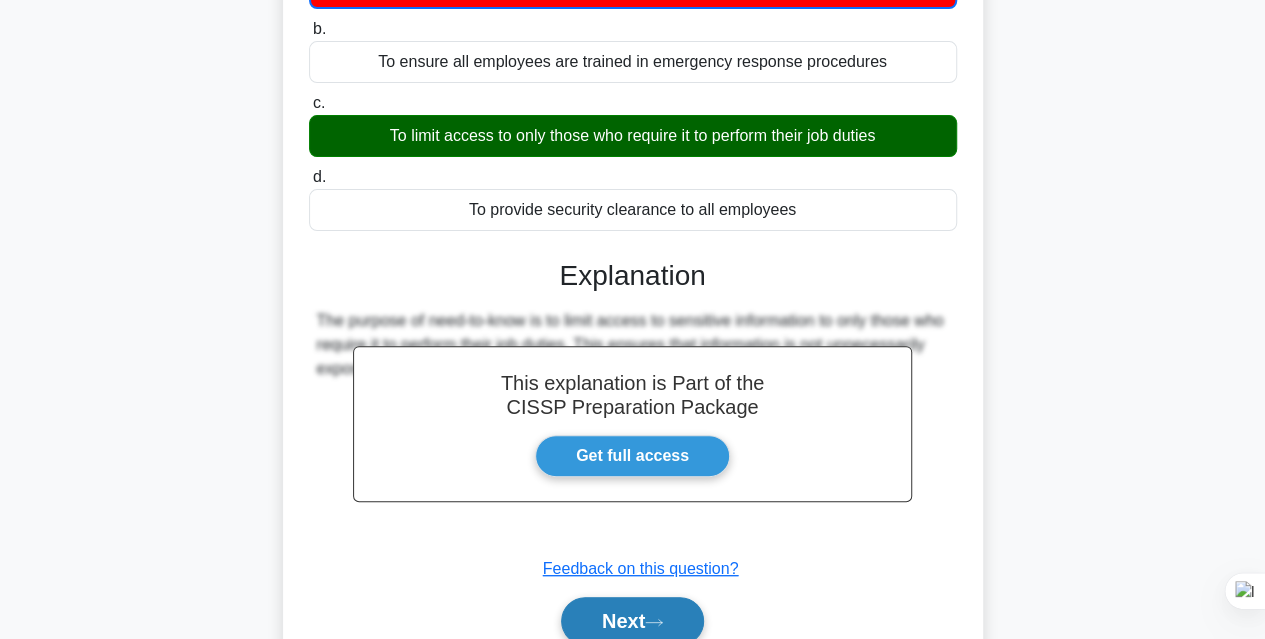 click on "Next" at bounding box center (632, 621) 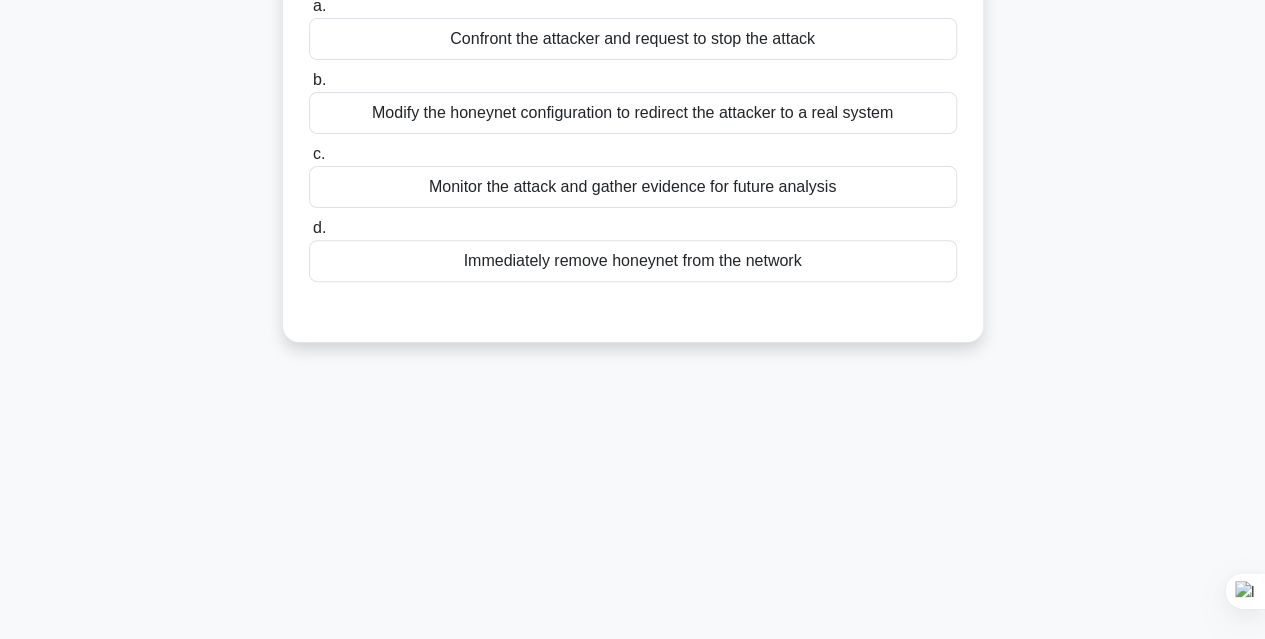 scroll, scrollTop: 41, scrollLeft: 0, axis: vertical 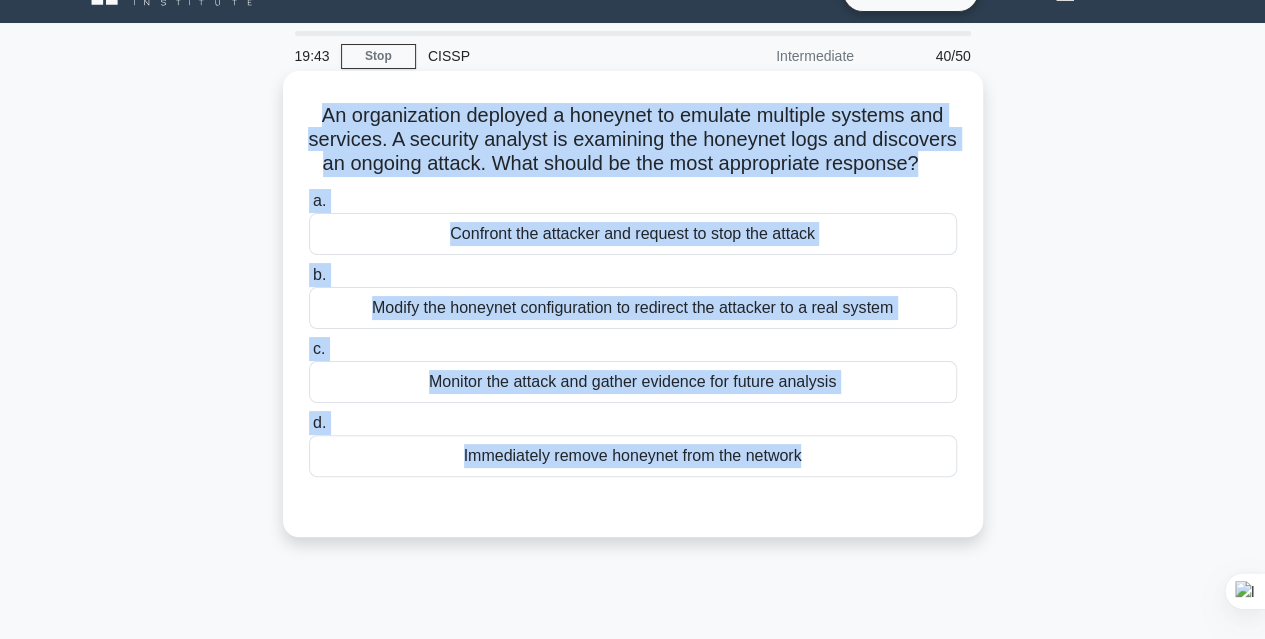 drag, startPoint x: 316, startPoint y: 111, endPoint x: 806, endPoint y: 512, distance: 633.1674 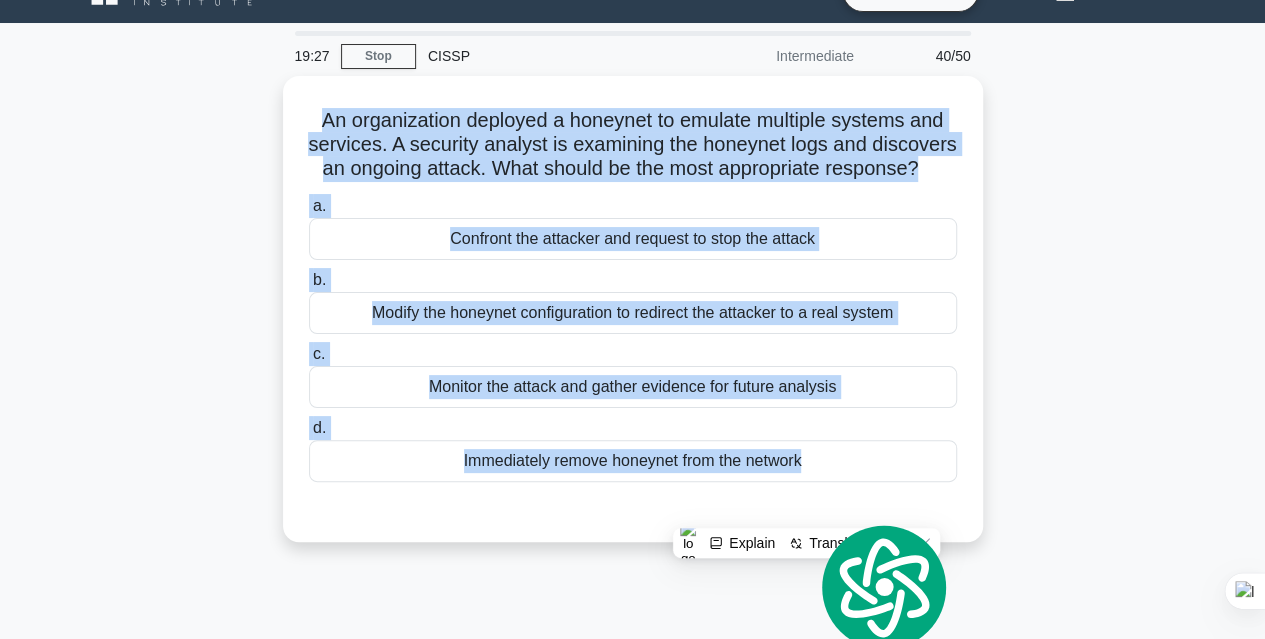click on "An organization deployed a honeynet to emulate multiple systems and services. A security analyst is examining the honeynet logs and discovers an ongoing attack. What should be the most appropriate response?
.spinner_0XTQ{transform-origin:center;animation:spinner_y6GP .75s linear infinite}@keyframes spinner_y6GP{100%{transform:rotate(360deg)}}
a.
Confront the attacker and request to stop the attack" at bounding box center (633, 321) 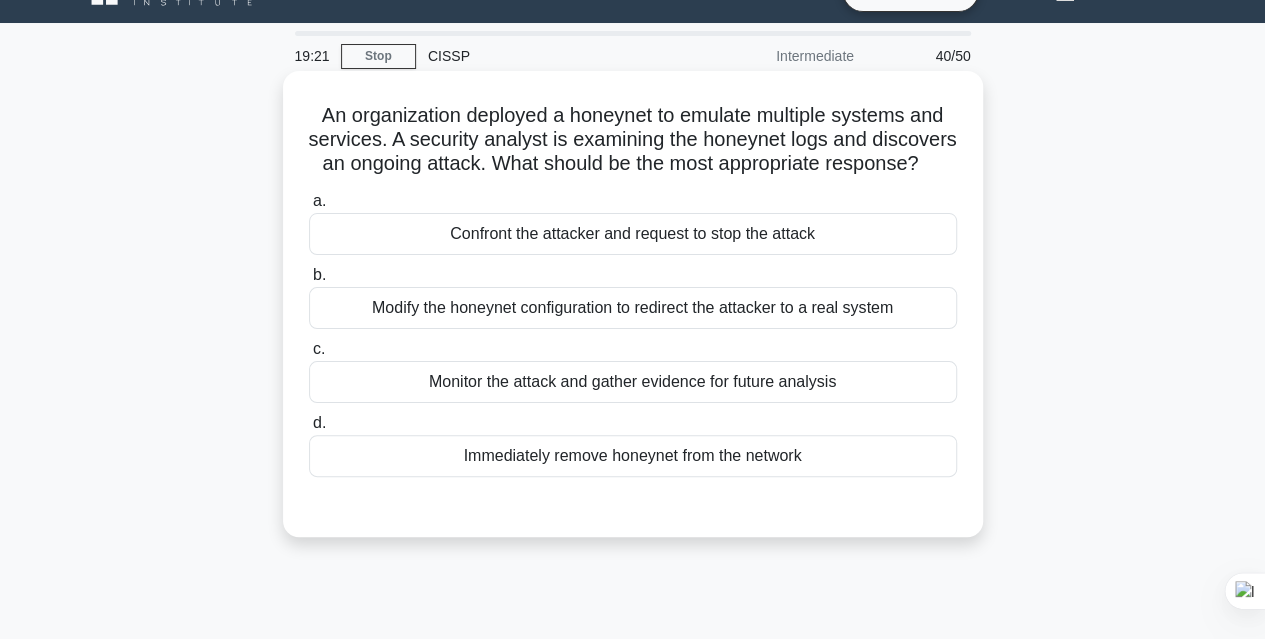 click on "Monitor the attack and gather evidence for future analysis" at bounding box center (633, 382) 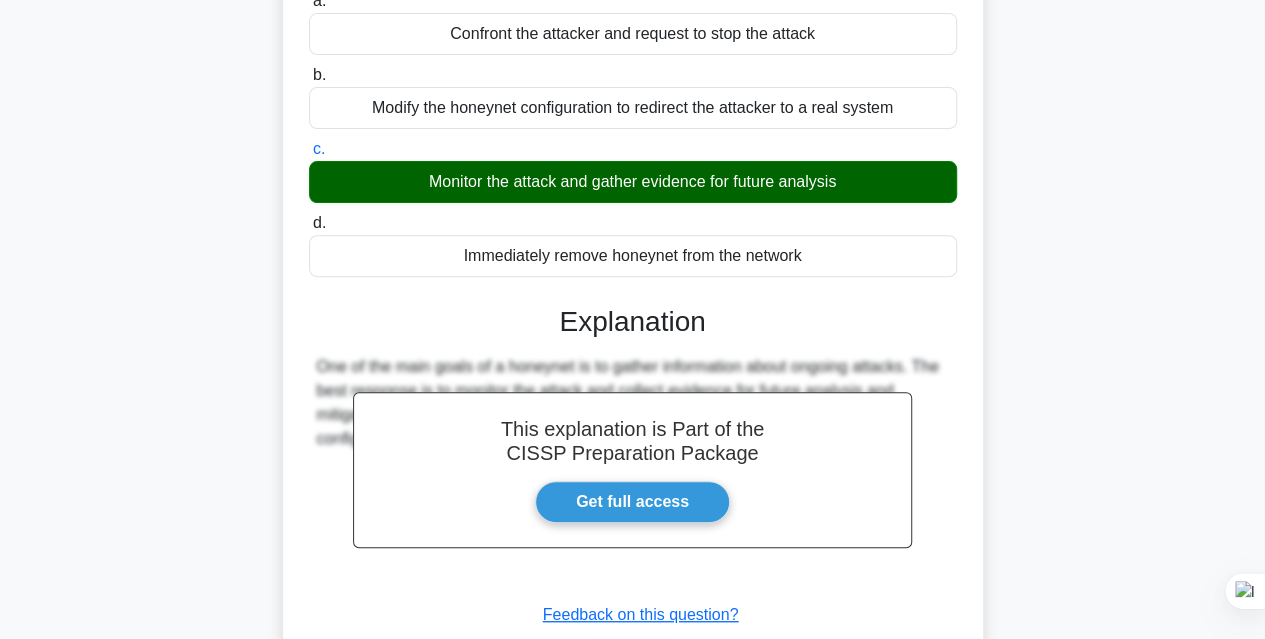 scroll, scrollTop: 441, scrollLeft: 0, axis: vertical 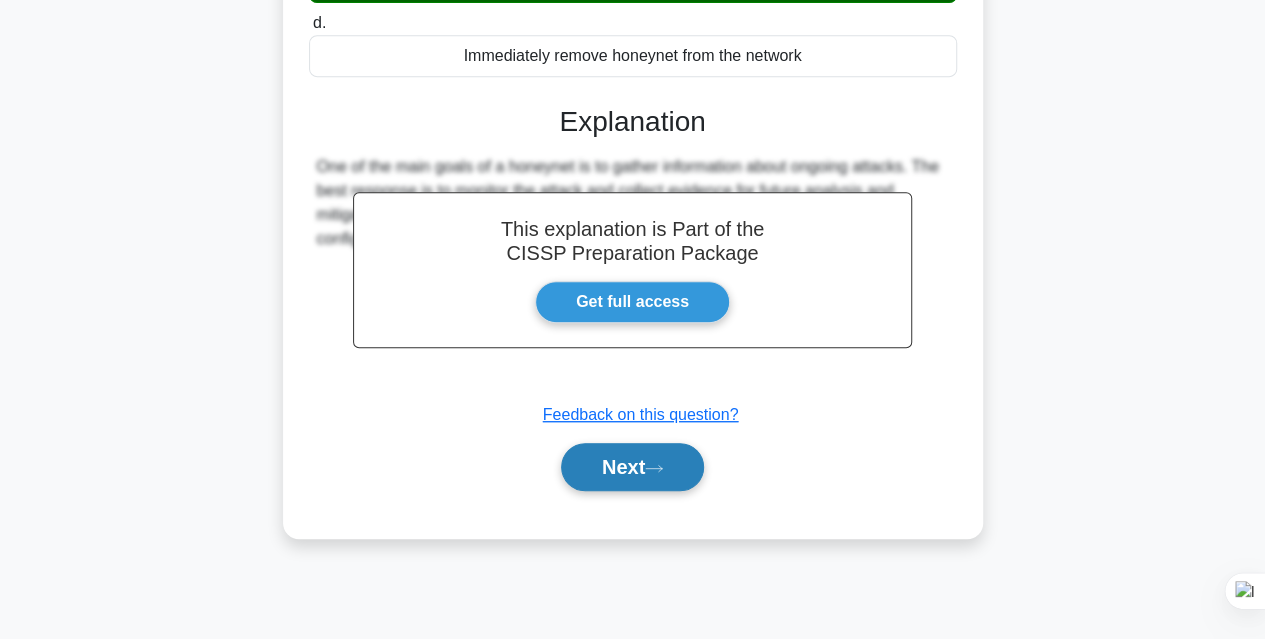 click on "Next" at bounding box center (632, 467) 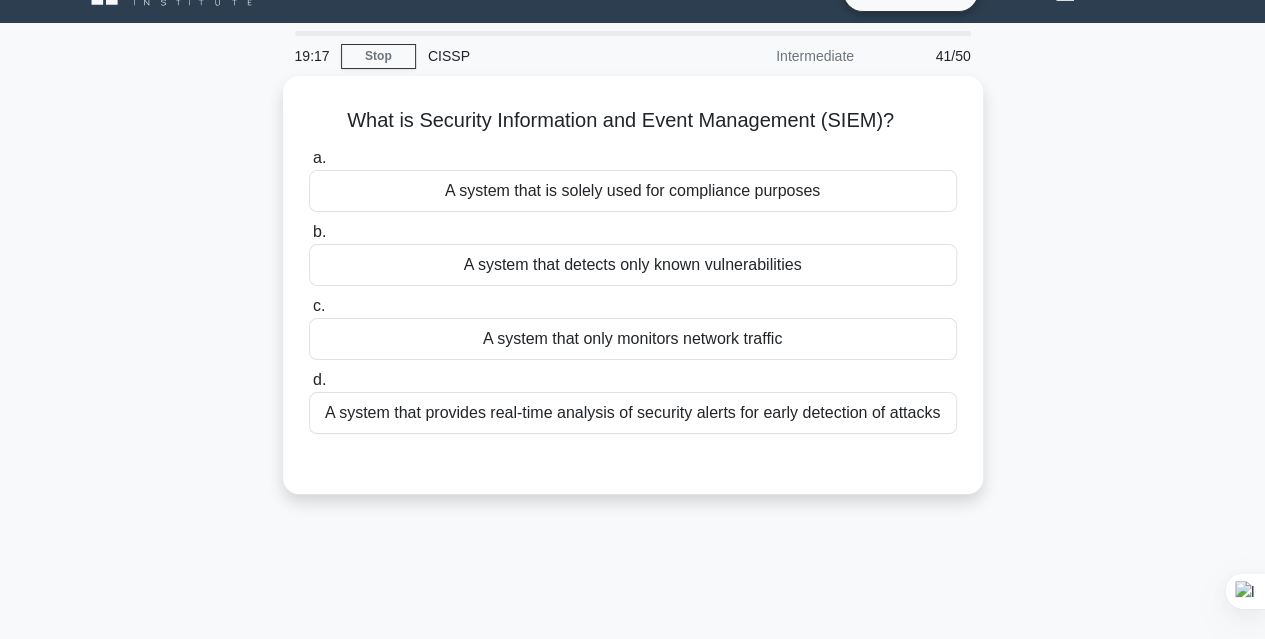 scroll, scrollTop: 0, scrollLeft: 0, axis: both 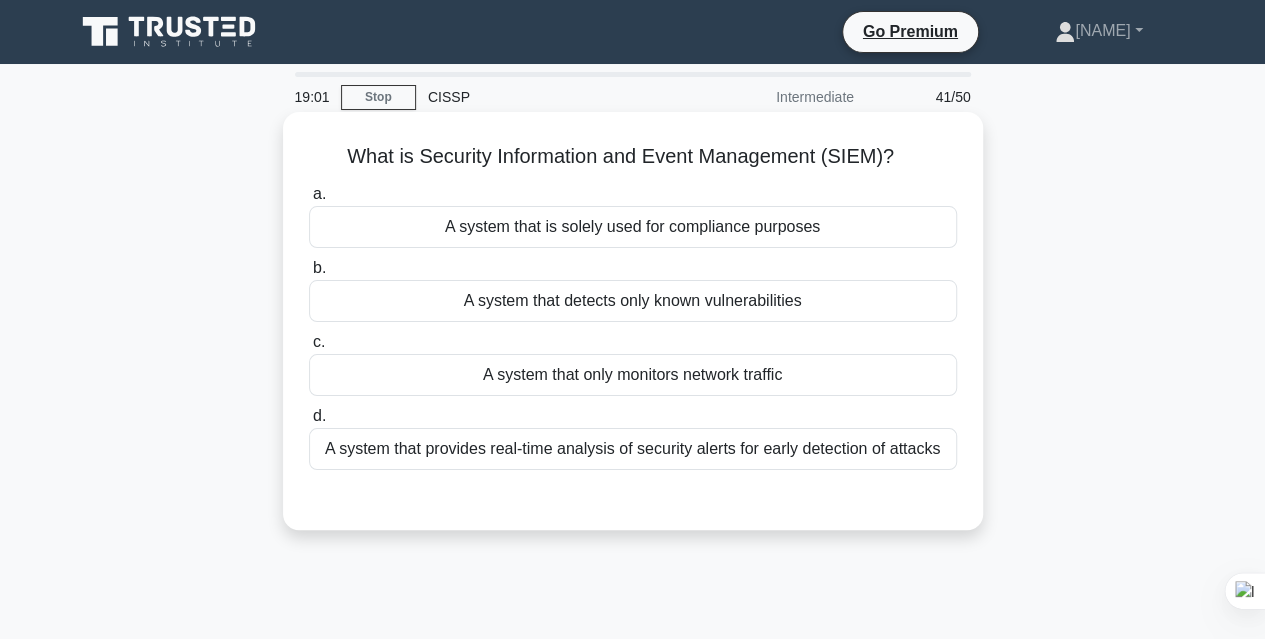 click on "A system that provides real-time analysis of security alerts for early detection of attacks" at bounding box center [633, 449] 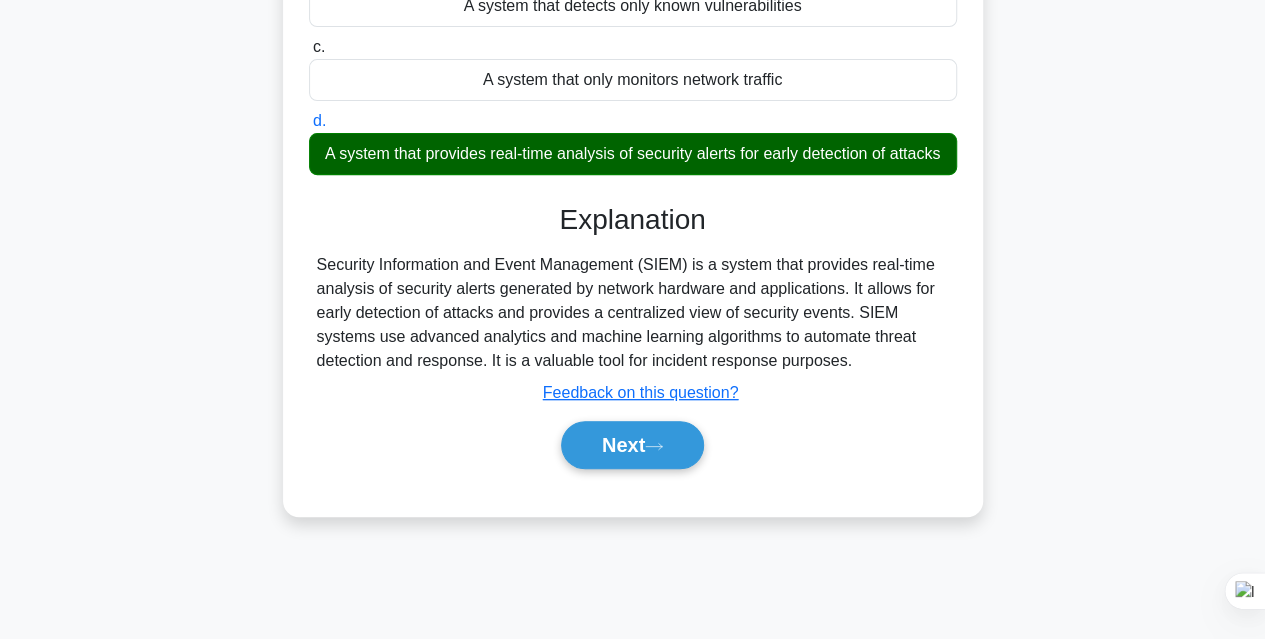 scroll, scrollTop: 400, scrollLeft: 0, axis: vertical 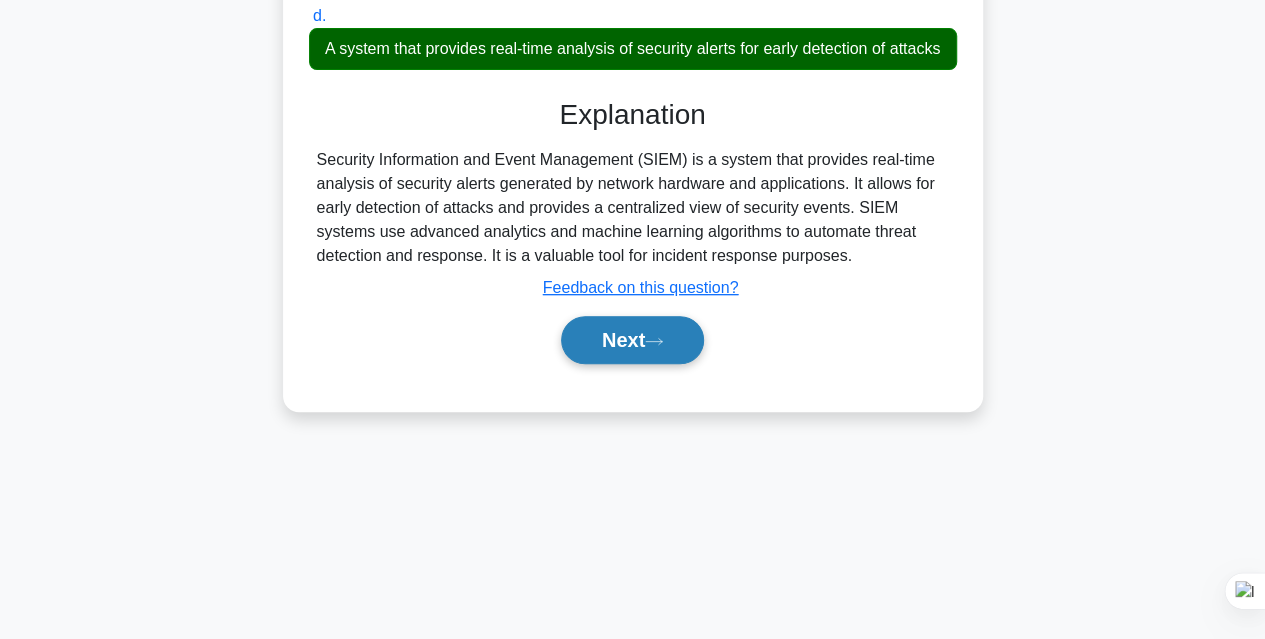 click on "Next" at bounding box center [632, 340] 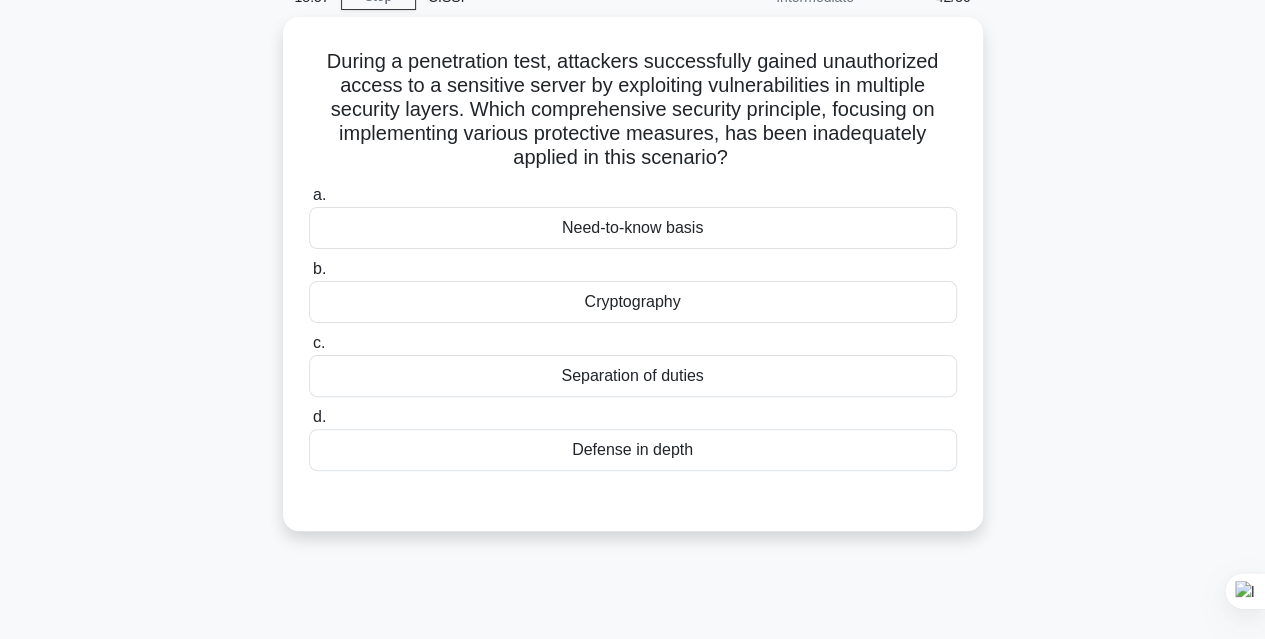 scroll, scrollTop: 0, scrollLeft: 0, axis: both 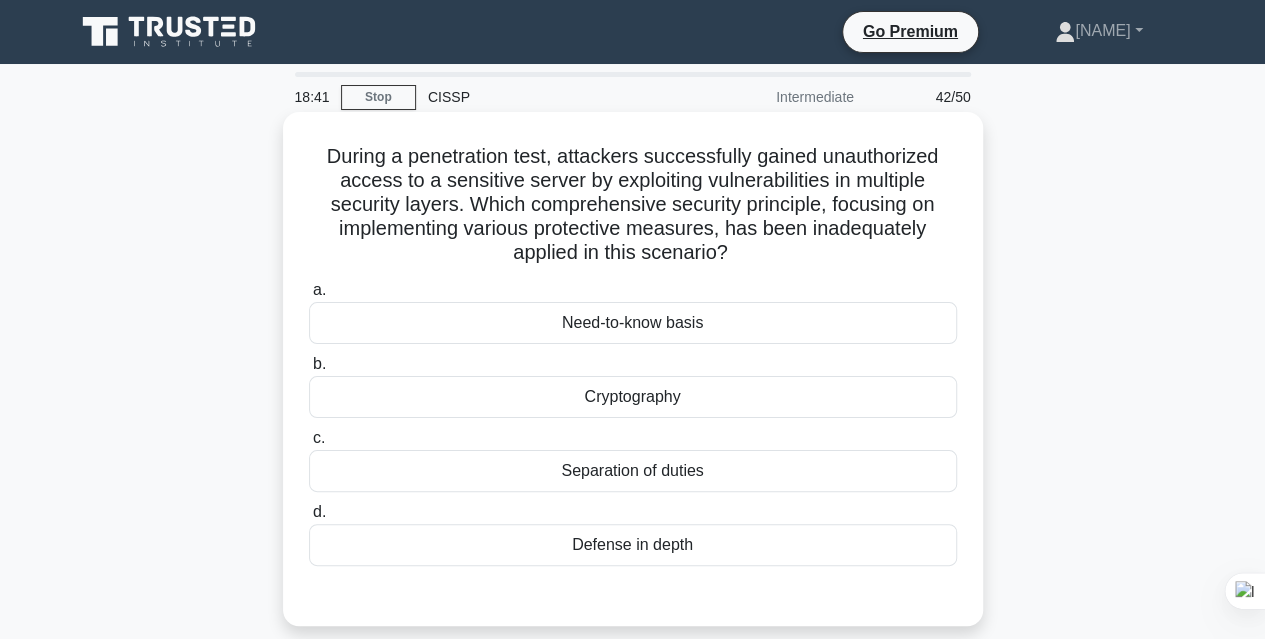 click on "Separation of duties" at bounding box center (633, 471) 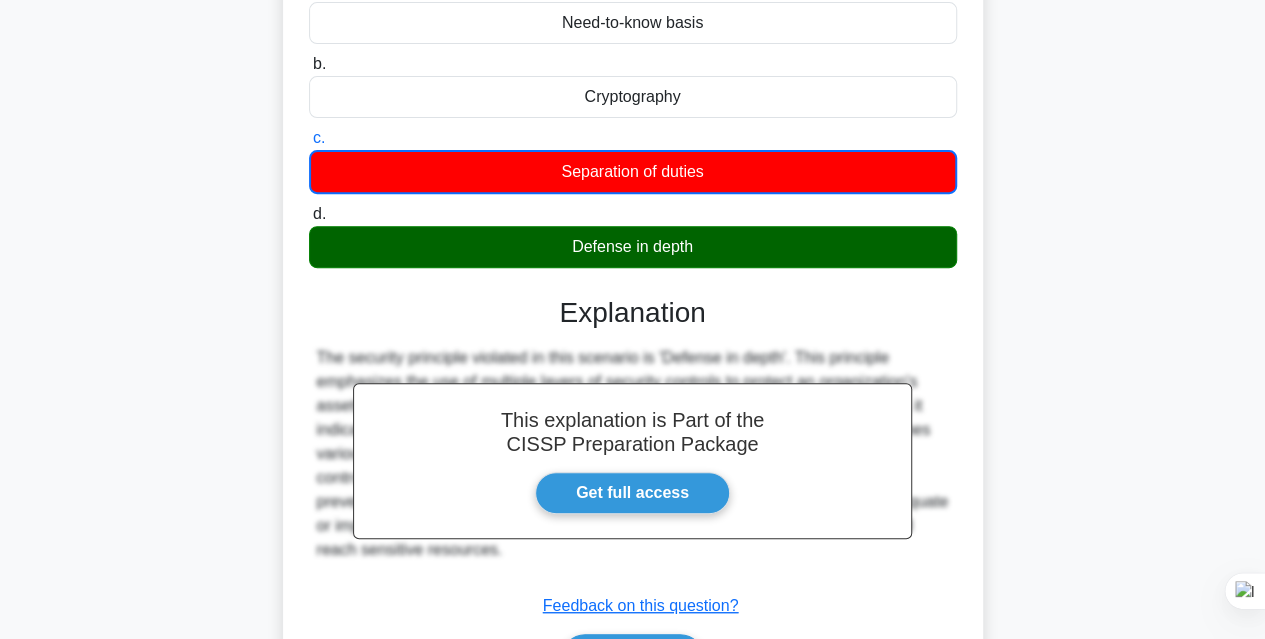 scroll, scrollTop: 441, scrollLeft: 0, axis: vertical 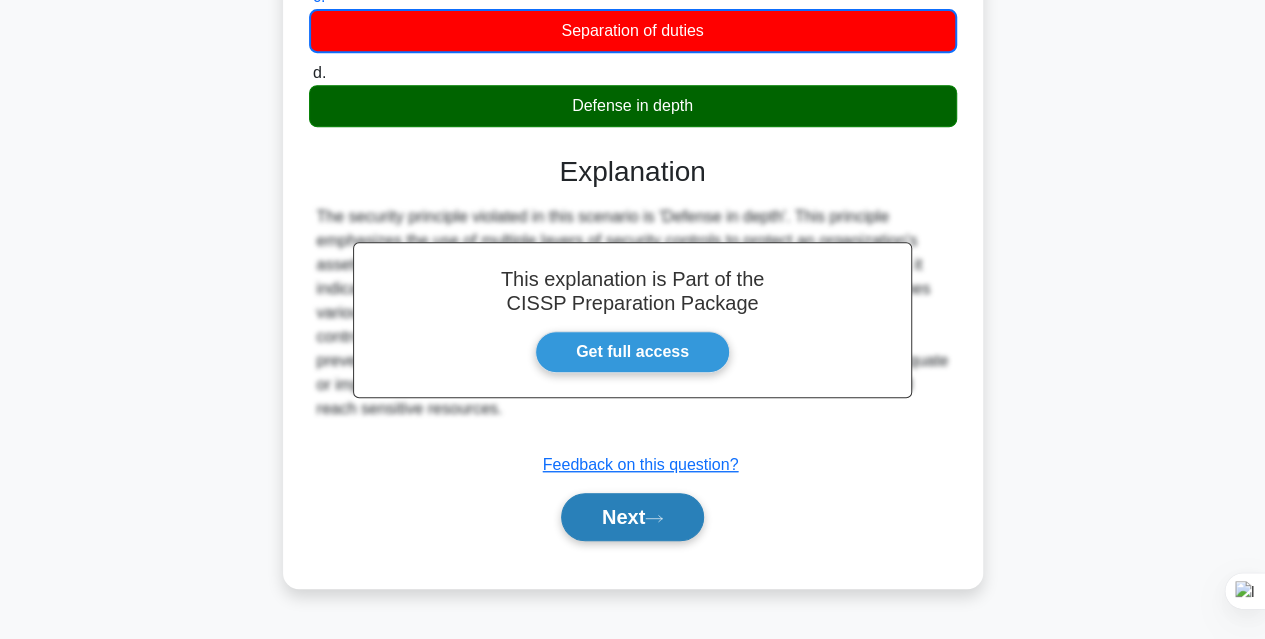 click on "Next" at bounding box center [632, 517] 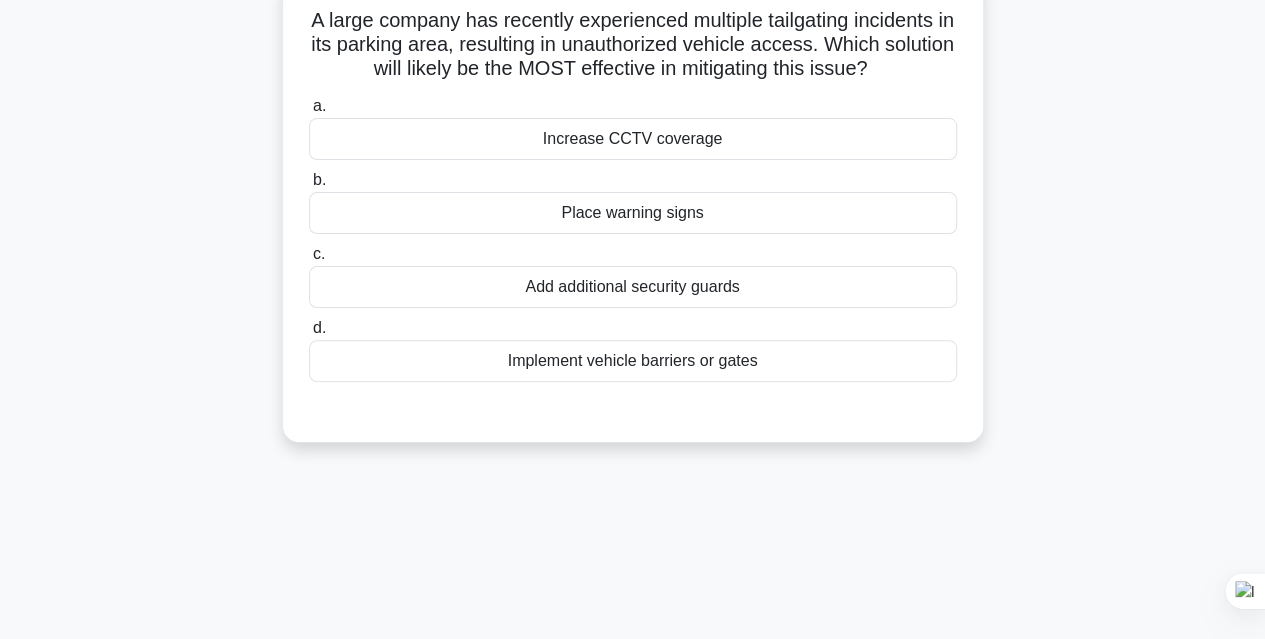 scroll, scrollTop: 41, scrollLeft: 0, axis: vertical 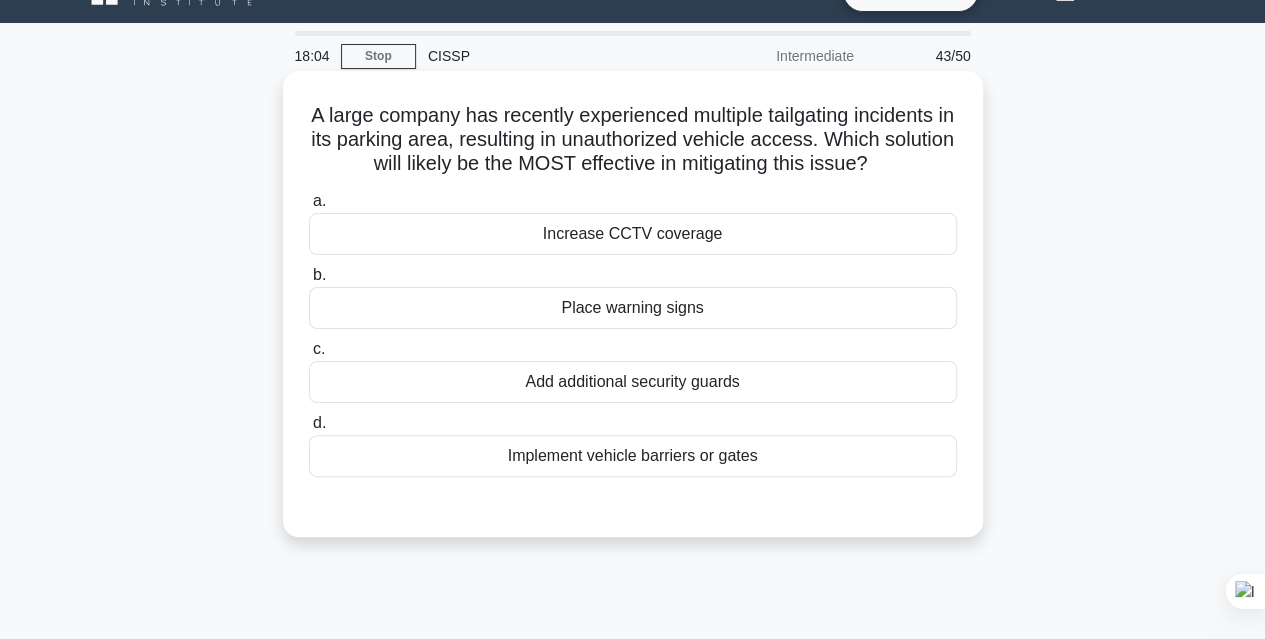 click on "Add additional security guards" at bounding box center [633, 382] 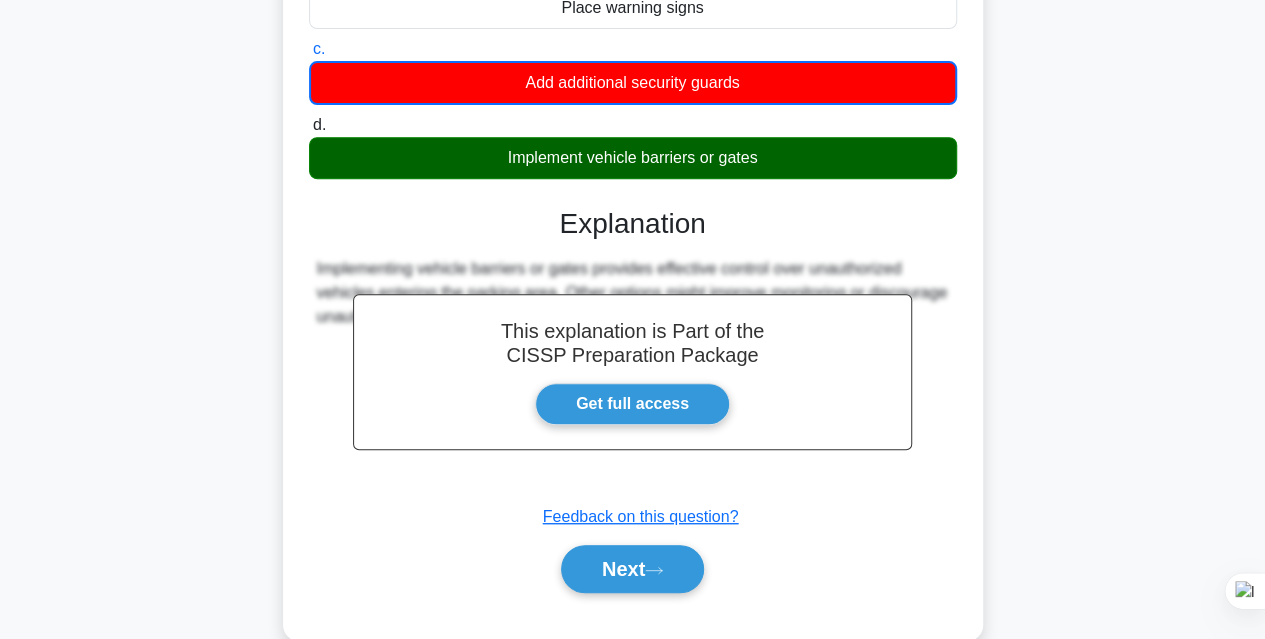 scroll, scrollTop: 441, scrollLeft: 0, axis: vertical 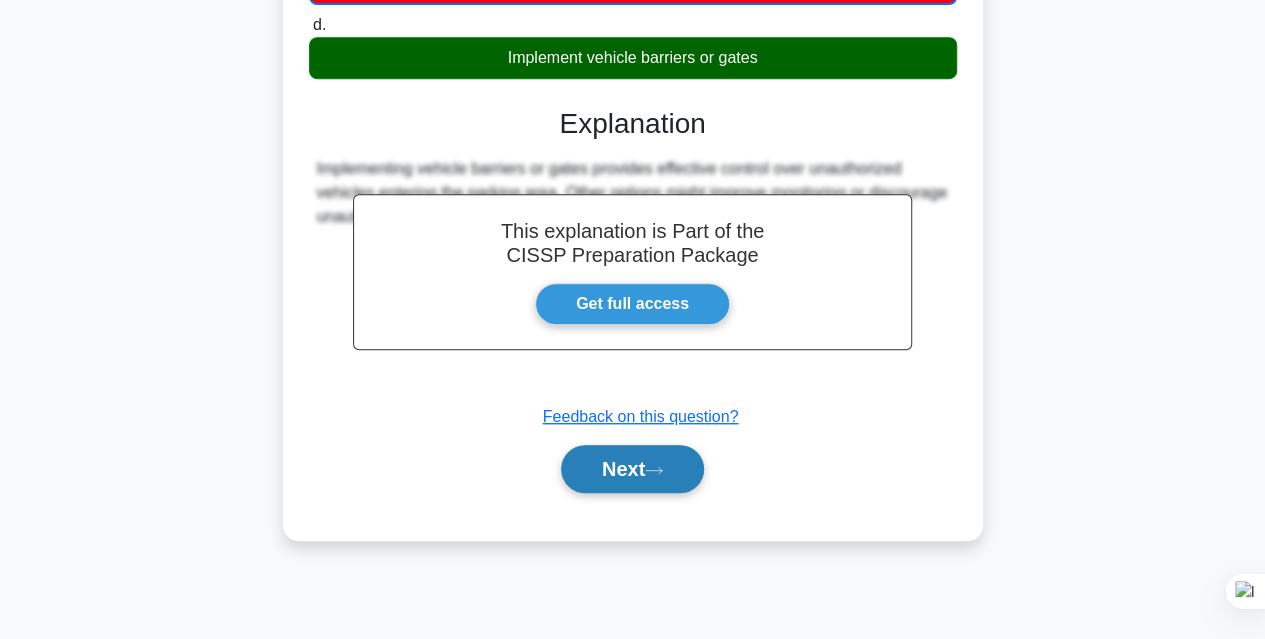 click on "Next" at bounding box center [632, 469] 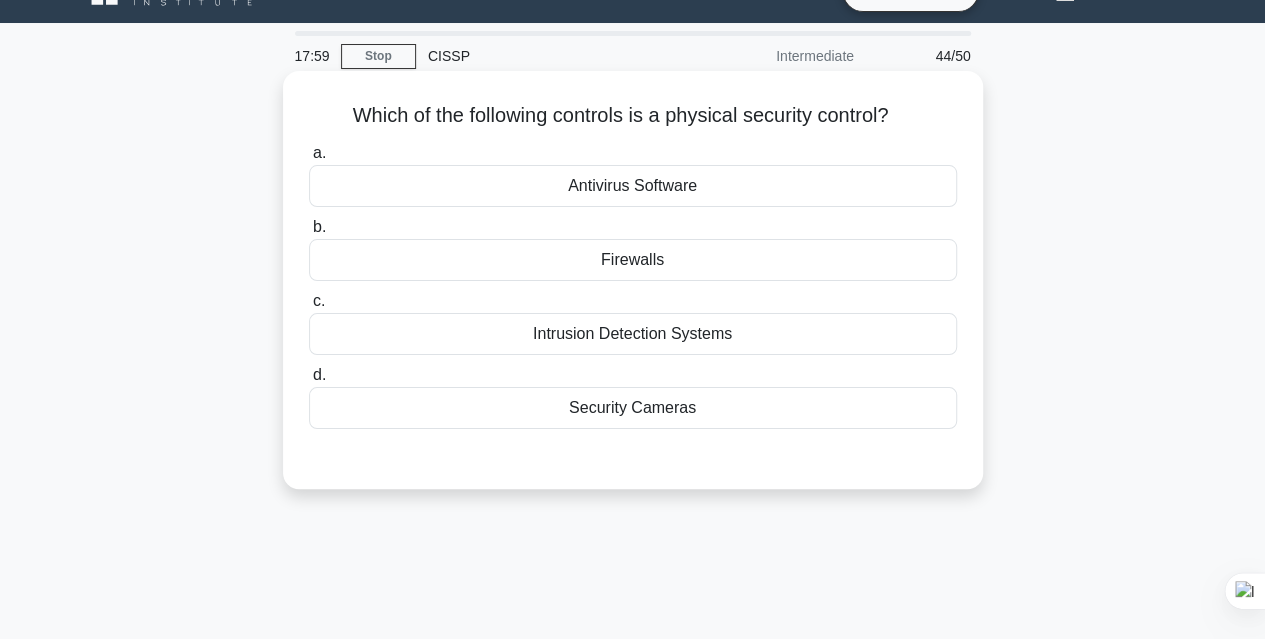 scroll, scrollTop: 0, scrollLeft: 0, axis: both 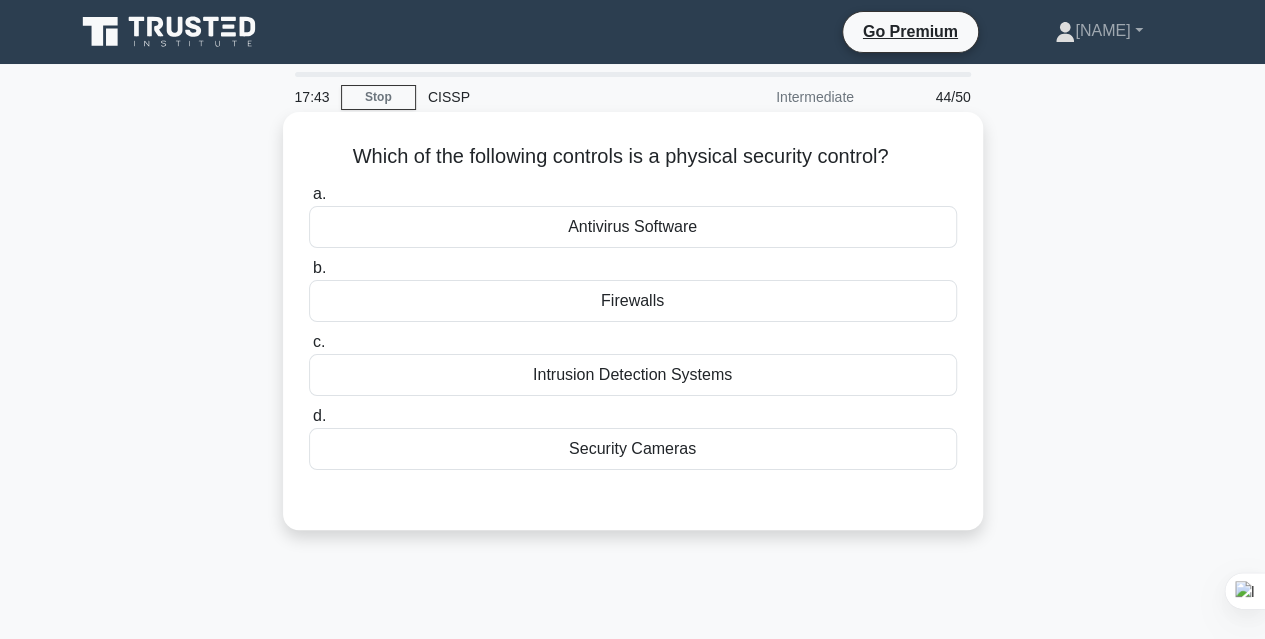 click on "Intrusion Detection Systems" at bounding box center [633, 375] 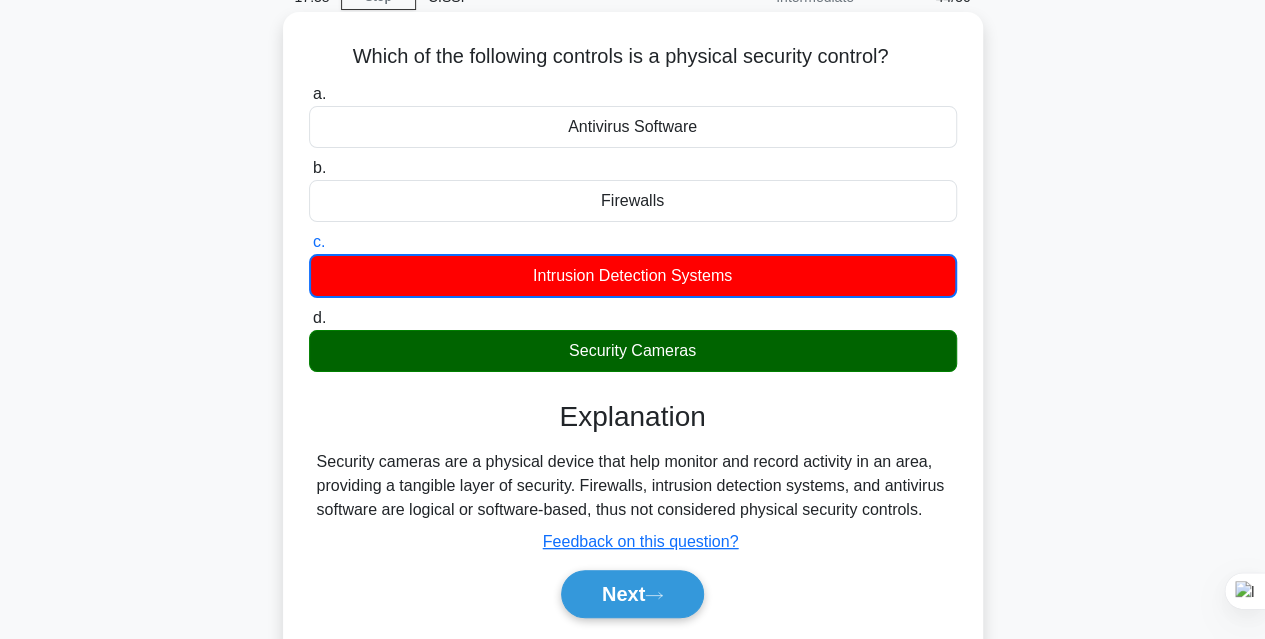 scroll, scrollTop: 400, scrollLeft: 0, axis: vertical 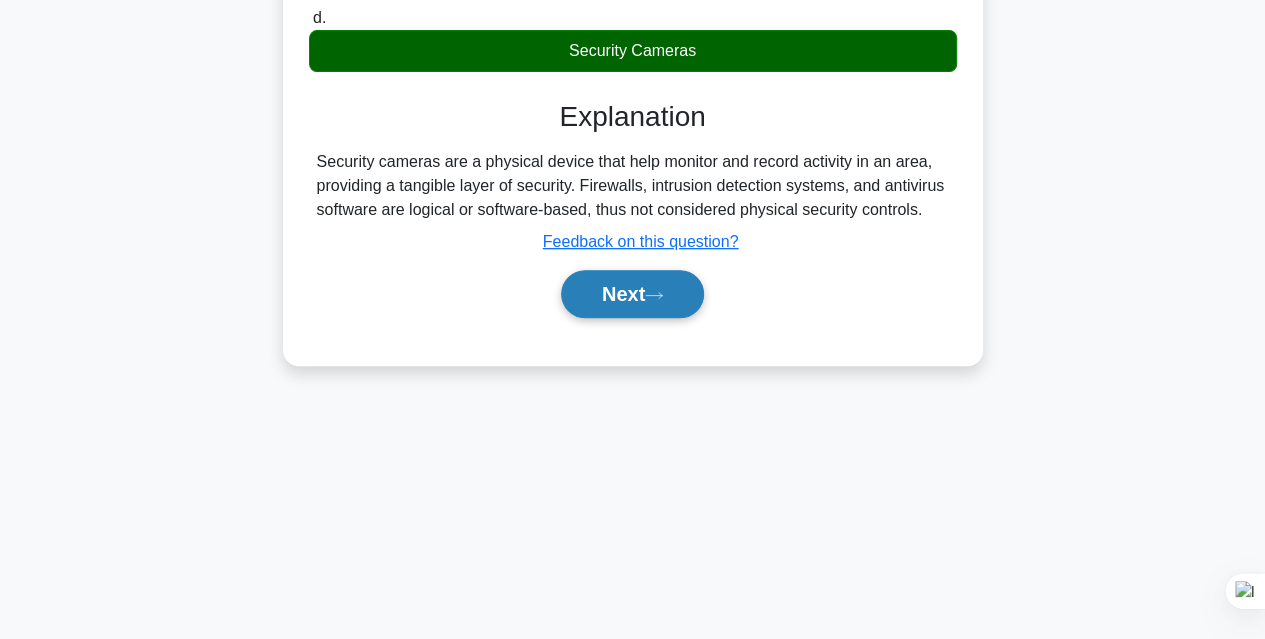 click on "Next" at bounding box center [632, 294] 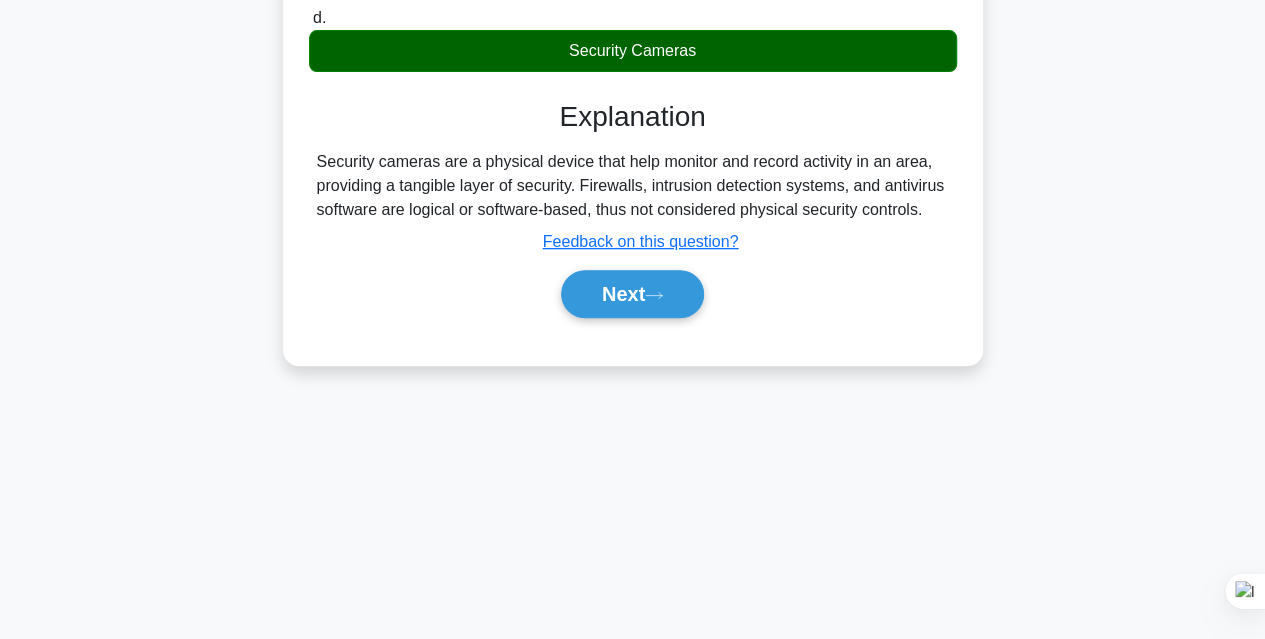 scroll, scrollTop: 100, scrollLeft: 0, axis: vertical 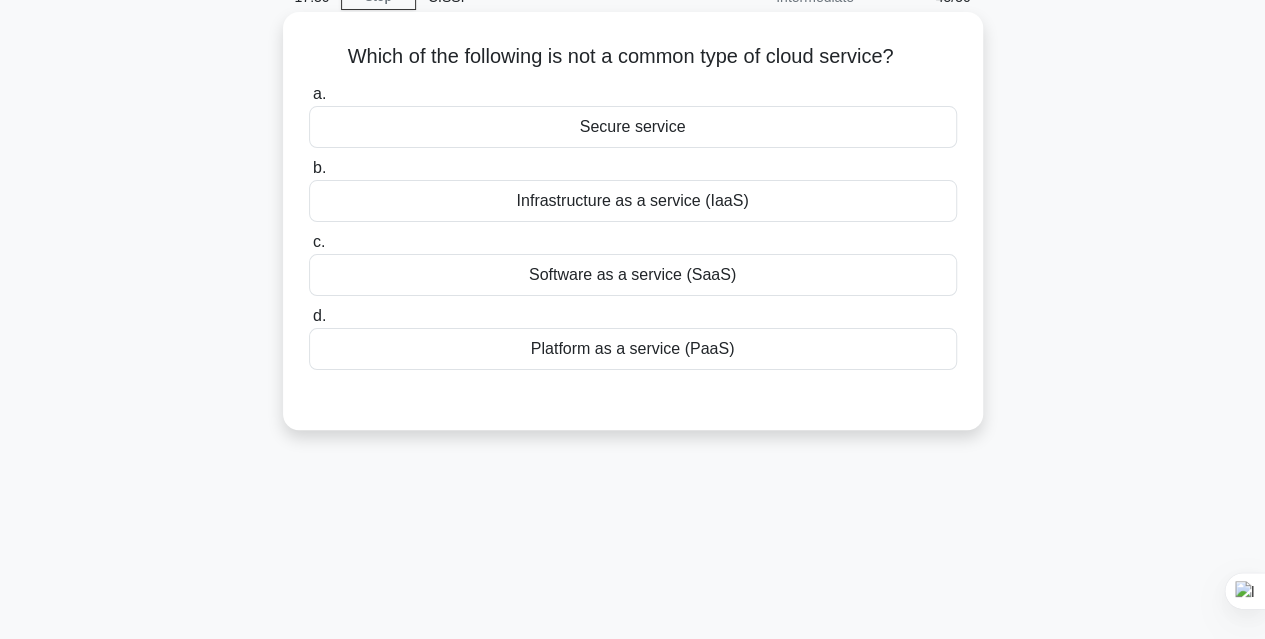 click on "Secure service" at bounding box center (633, 127) 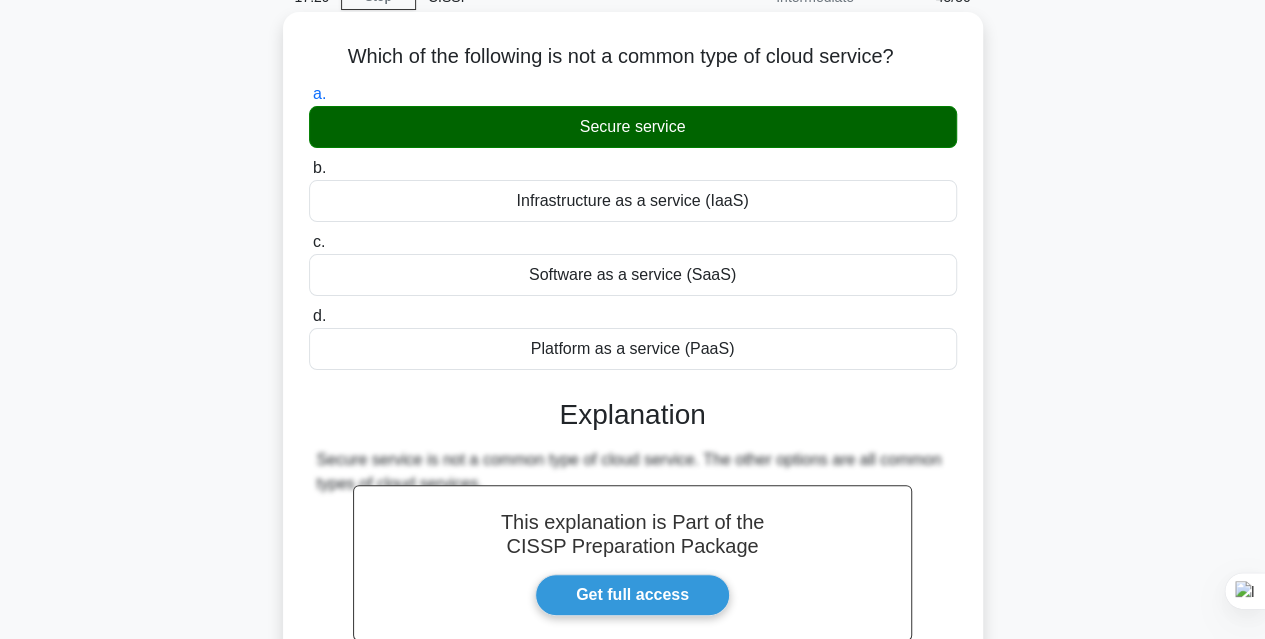 scroll, scrollTop: 441, scrollLeft: 0, axis: vertical 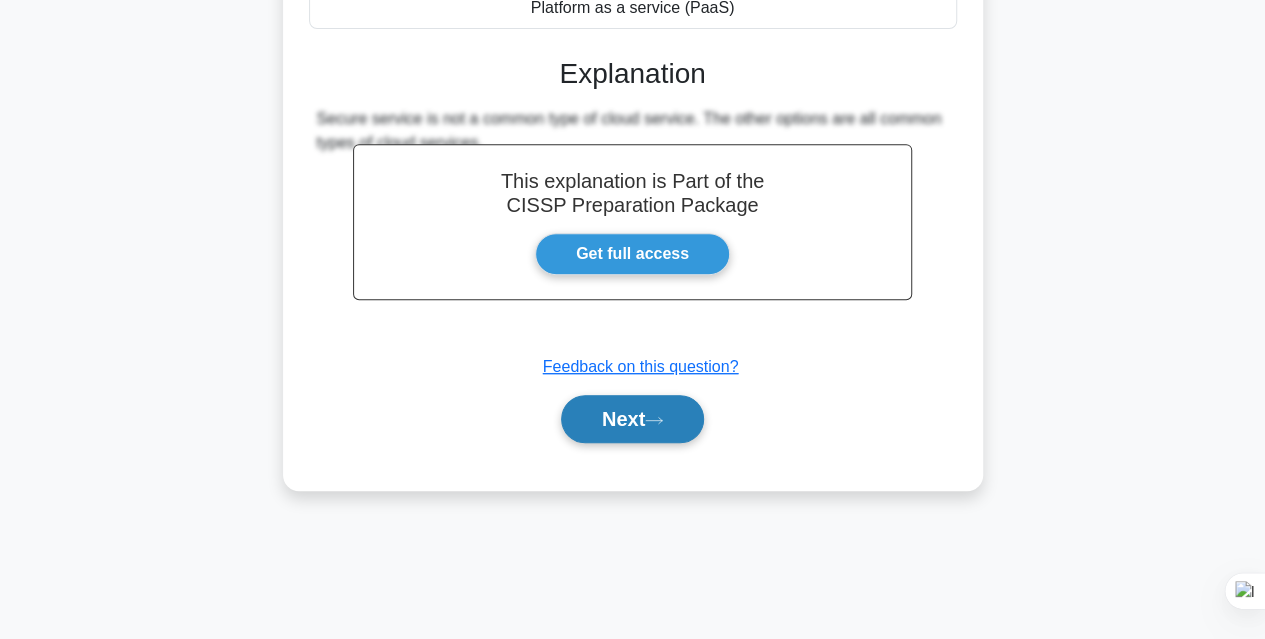 click on "Next" at bounding box center (632, 419) 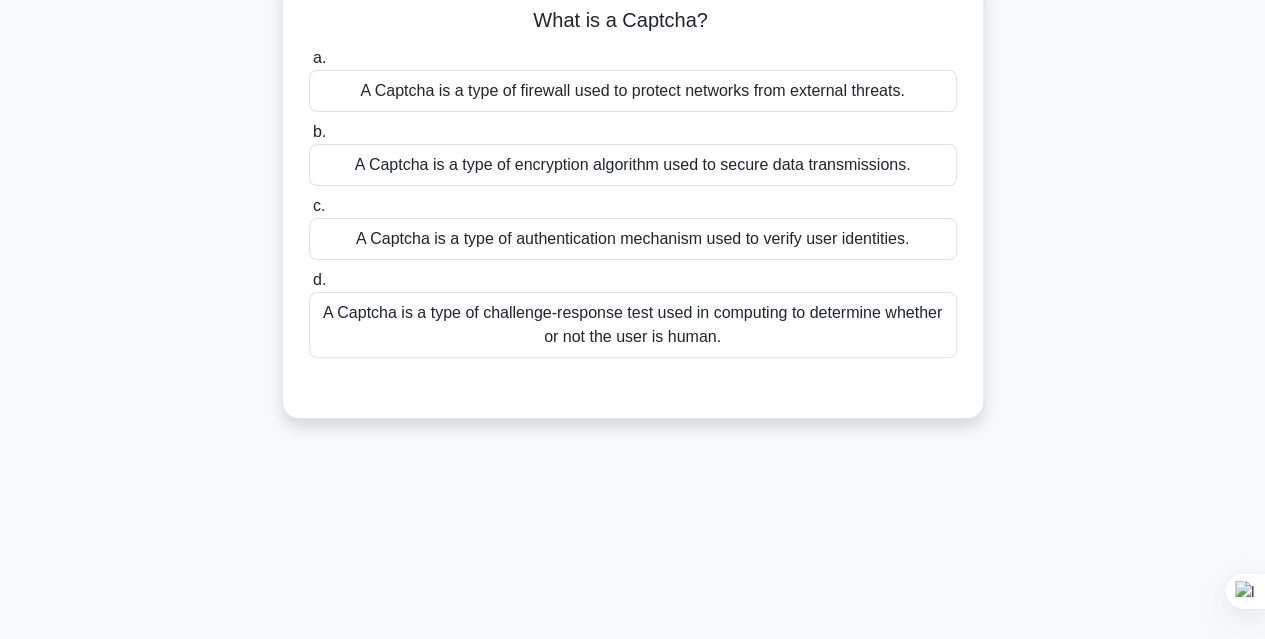 scroll, scrollTop: 41, scrollLeft: 0, axis: vertical 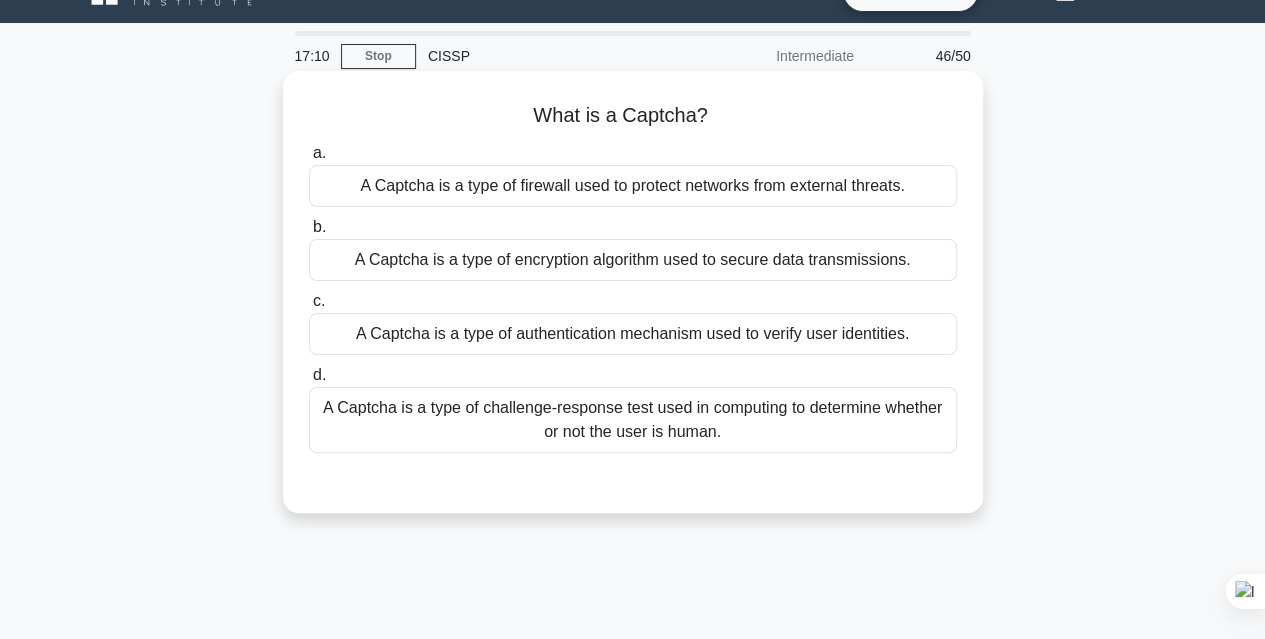 click on "A Captcha is a type of challenge-response test used in computing to determine whether or not the user is human." at bounding box center (633, 420) 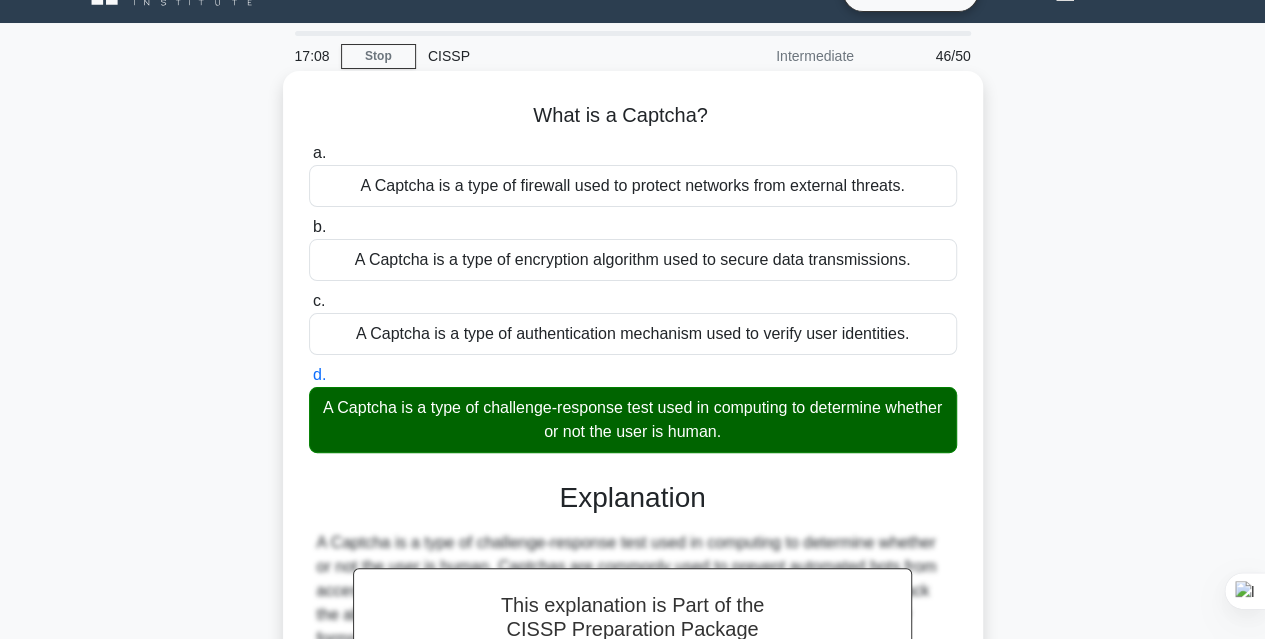 scroll, scrollTop: 441, scrollLeft: 0, axis: vertical 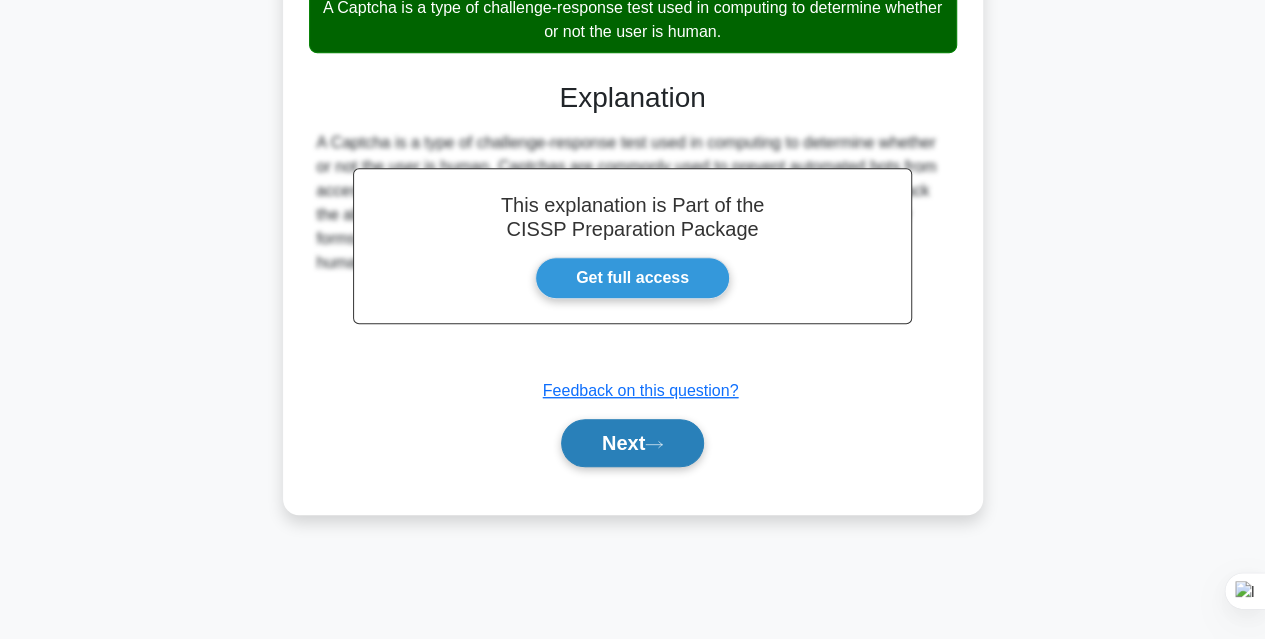 click on "Next" at bounding box center [632, 443] 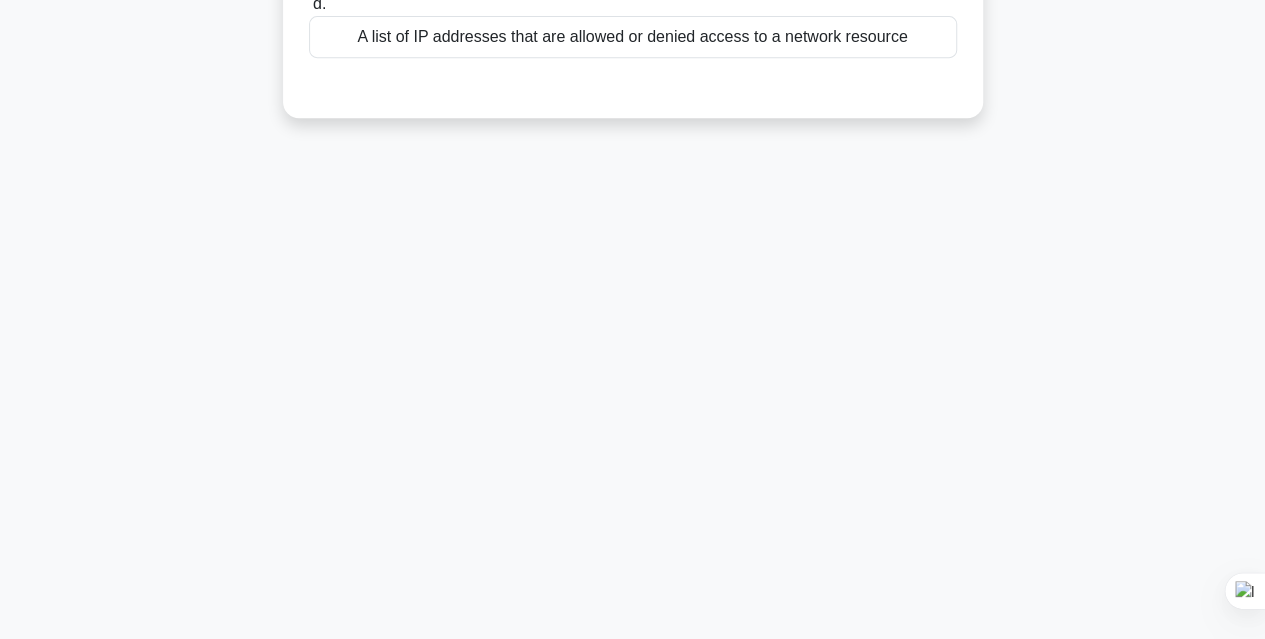 scroll, scrollTop: 141, scrollLeft: 0, axis: vertical 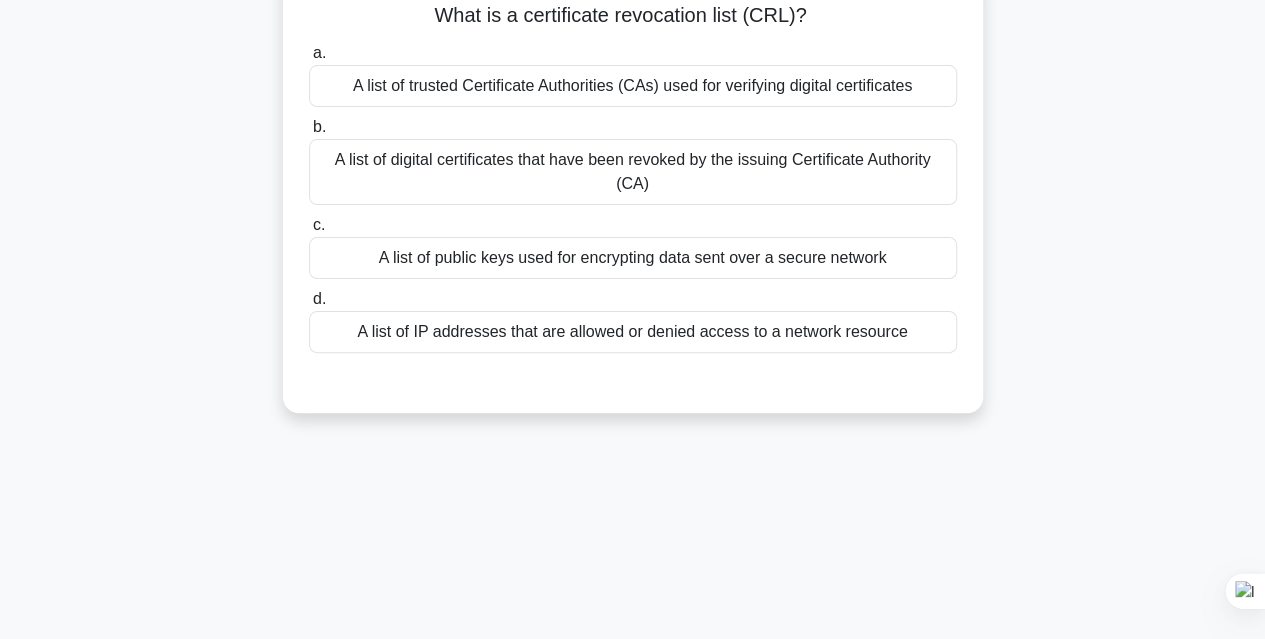 drag, startPoint x: 432, startPoint y: 23, endPoint x: 927, endPoint y: 325, distance: 579.85254 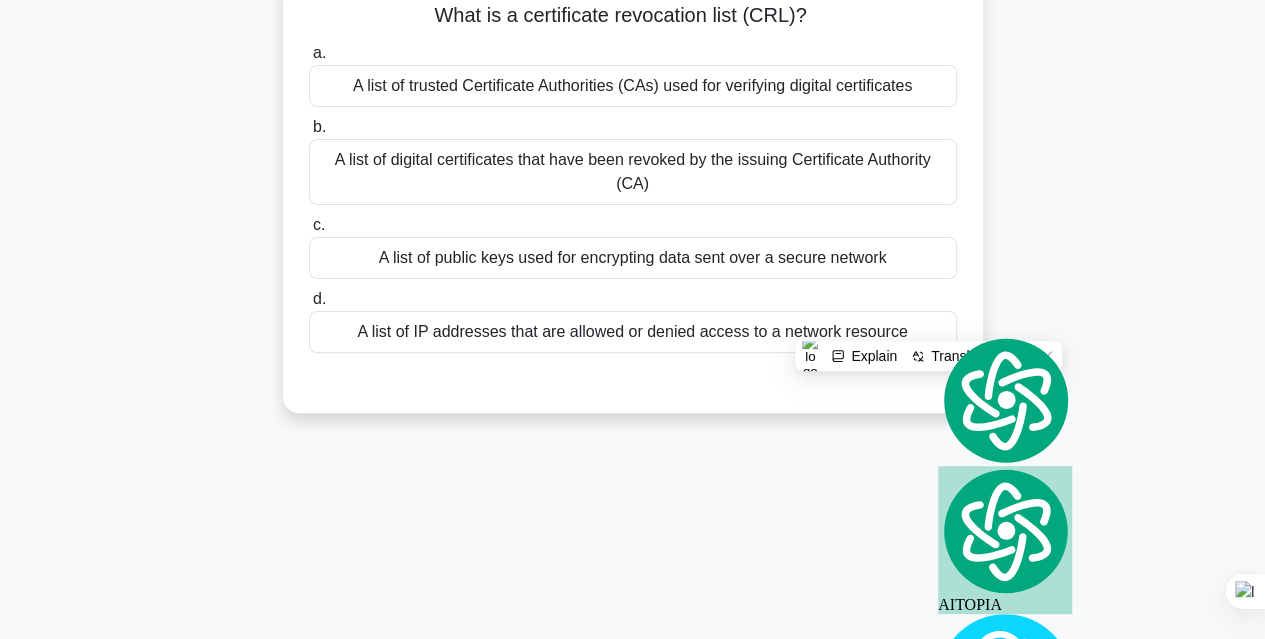 scroll, scrollTop: 41, scrollLeft: 0, axis: vertical 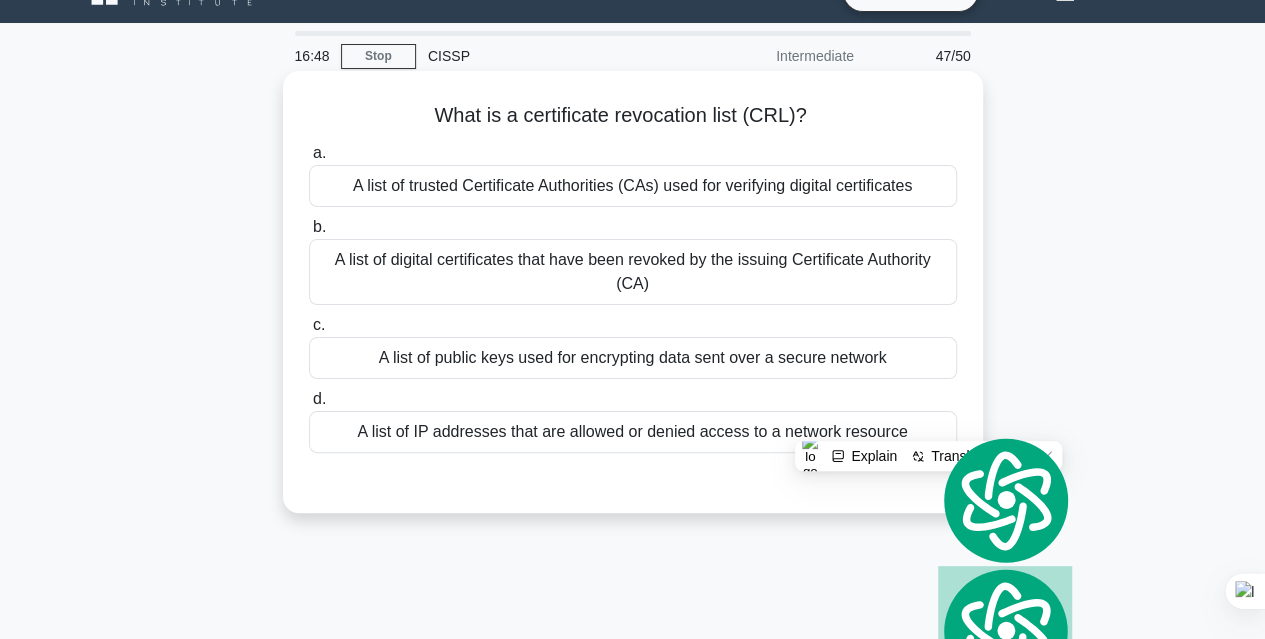 click on "What is a certificate revocation list (CRL)?
.spinner_0XTQ{transform-origin:center;animation:spinner_y6GP .75s linear infinite}@keyframes spinner_y6GP{100%{transform:rotate(360deg)}}
a.
A list of trusted Certificate Authorities (CAs) used for verifying digital certificates
b. c. d." at bounding box center (633, 292) 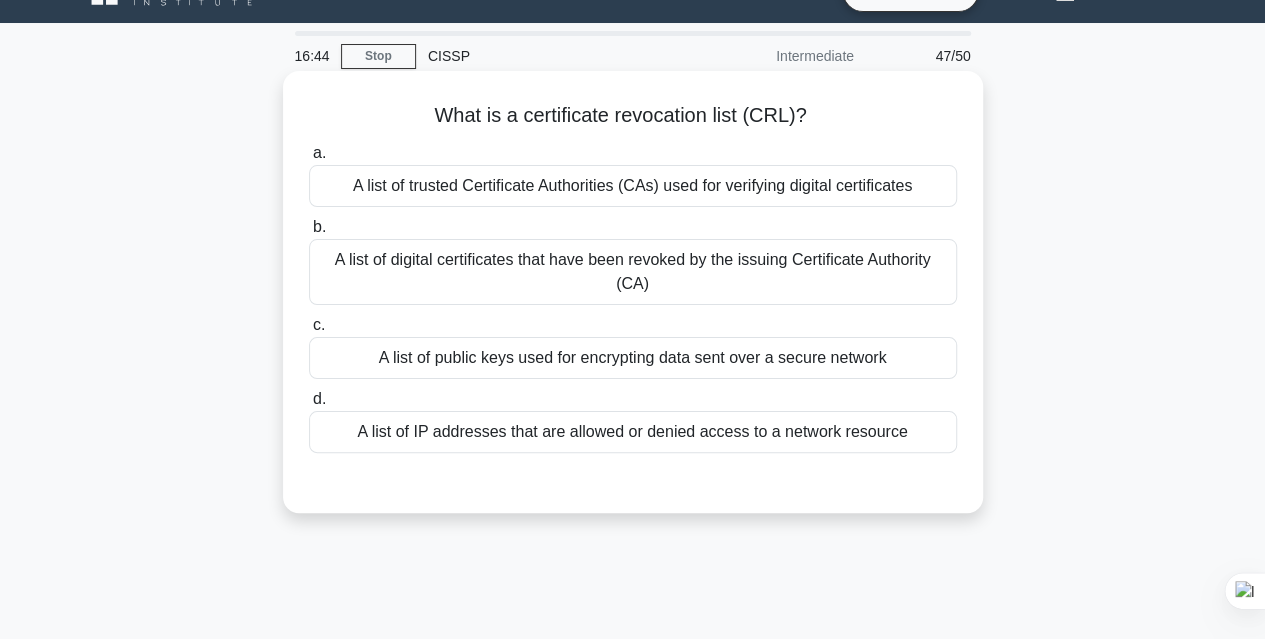 click on "A list of digital certificates that have been revoked by the issuing Certificate Authority (CA)" at bounding box center (633, 272) 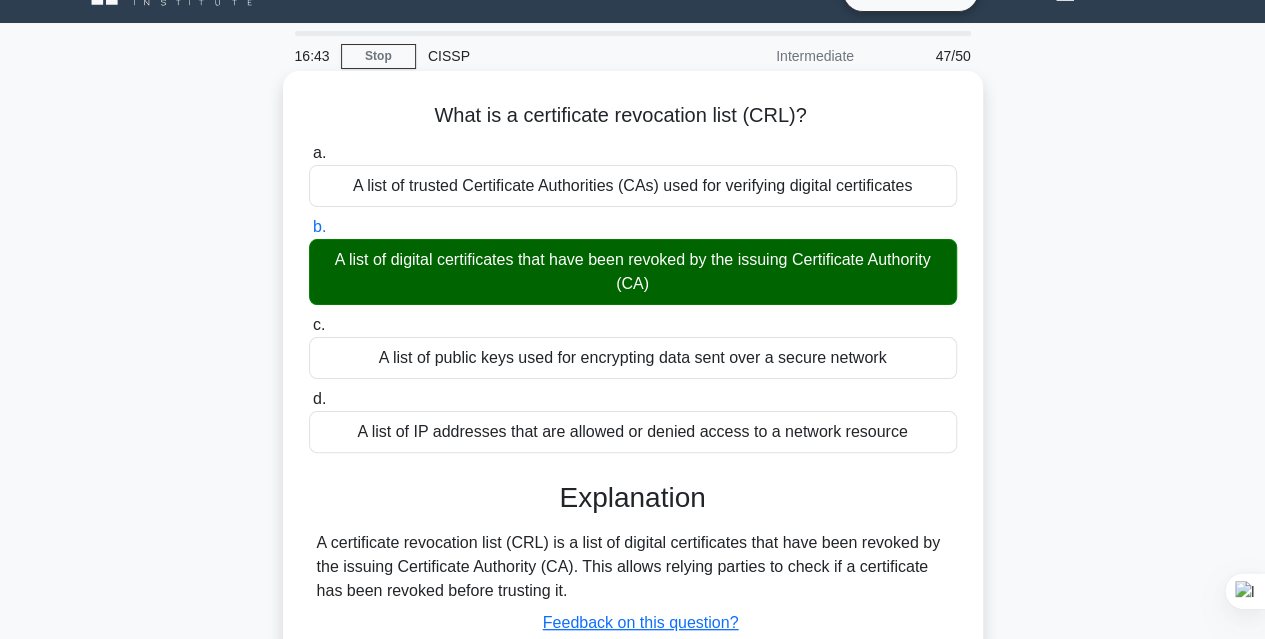 scroll, scrollTop: 341, scrollLeft: 0, axis: vertical 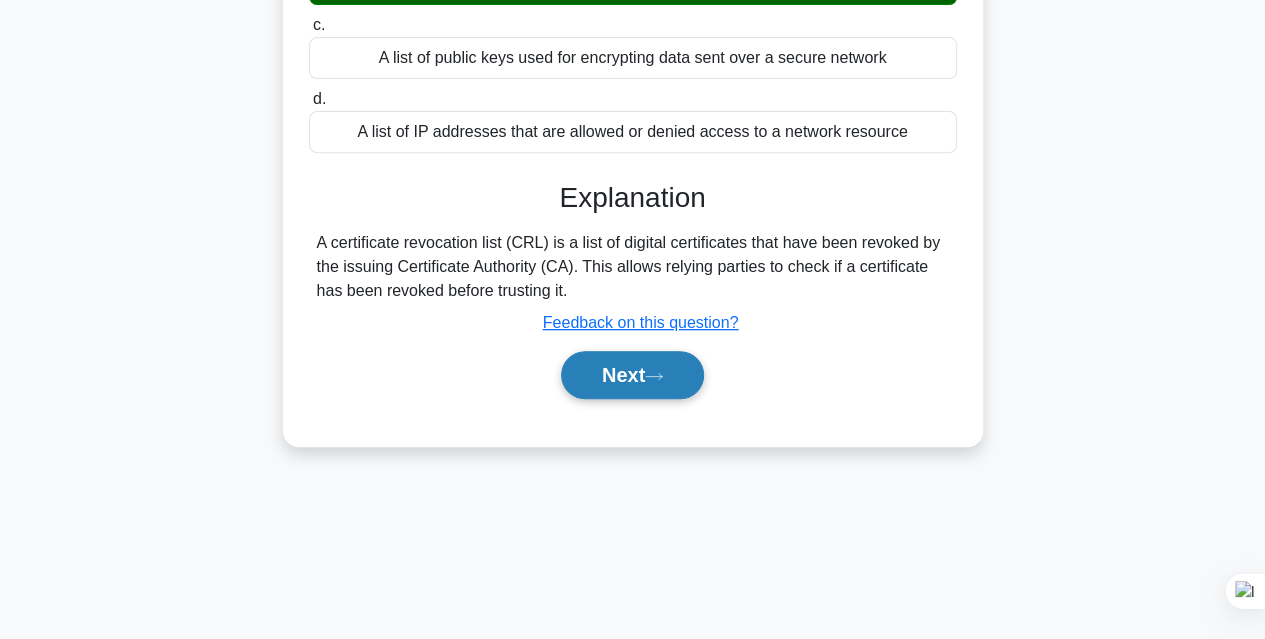 click 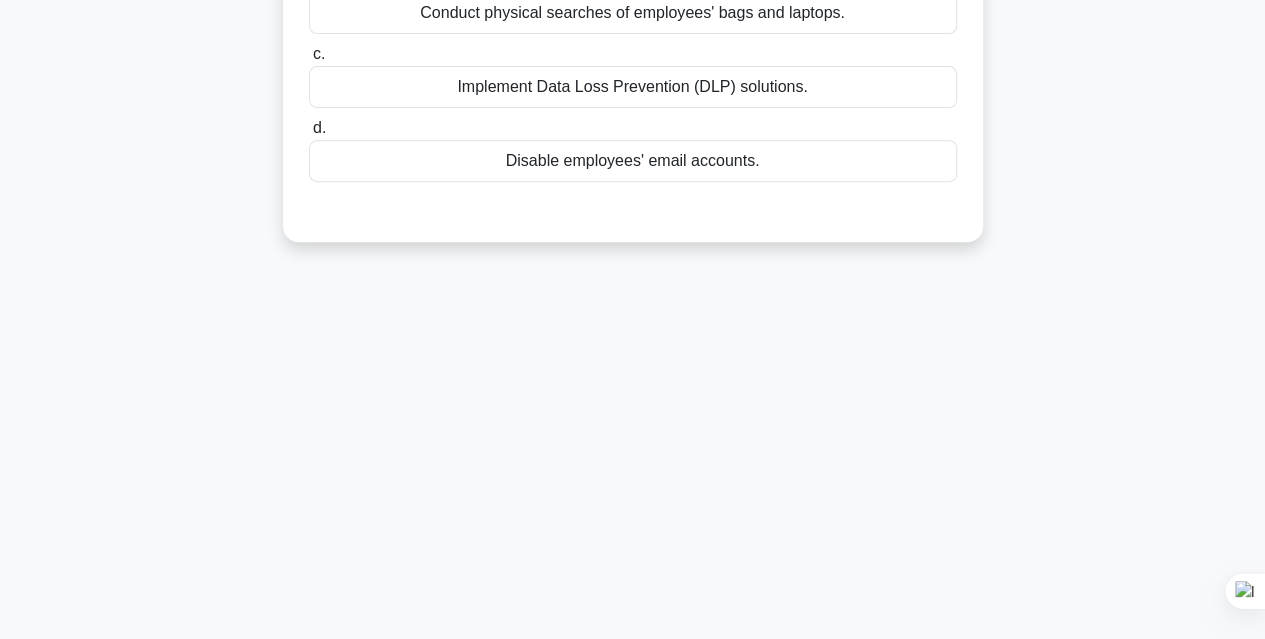 scroll, scrollTop: 0, scrollLeft: 0, axis: both 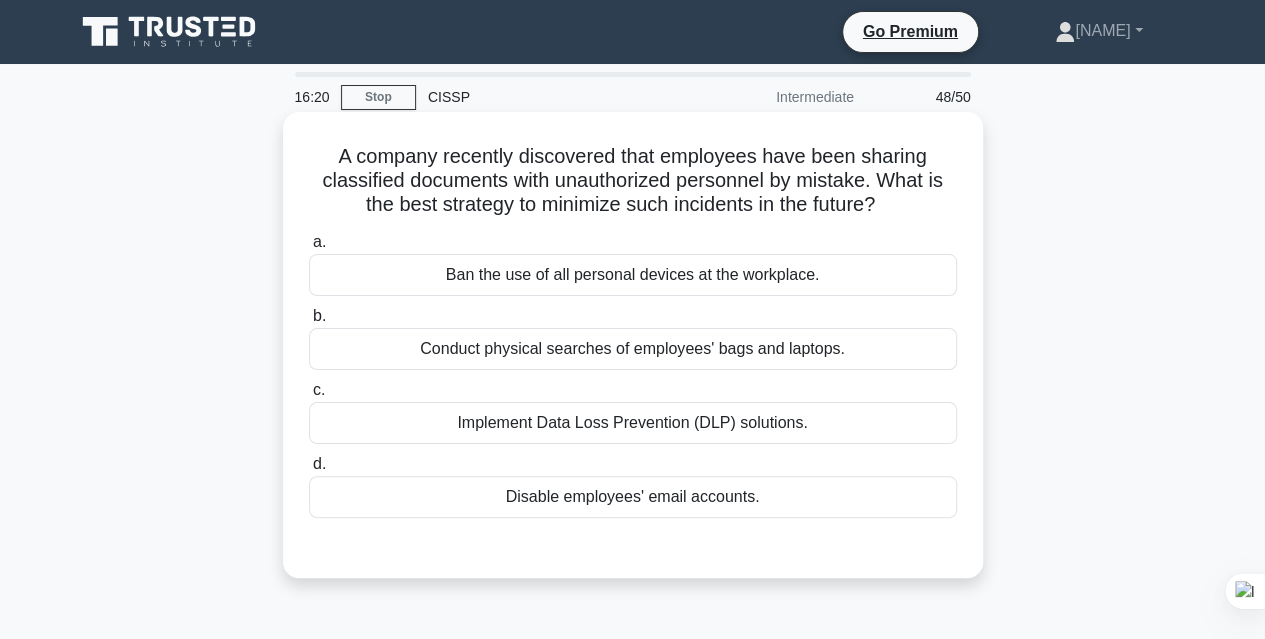 click on "Implement Data Loss Prevention (DLP) solutions." at bounding box center (633, 423) 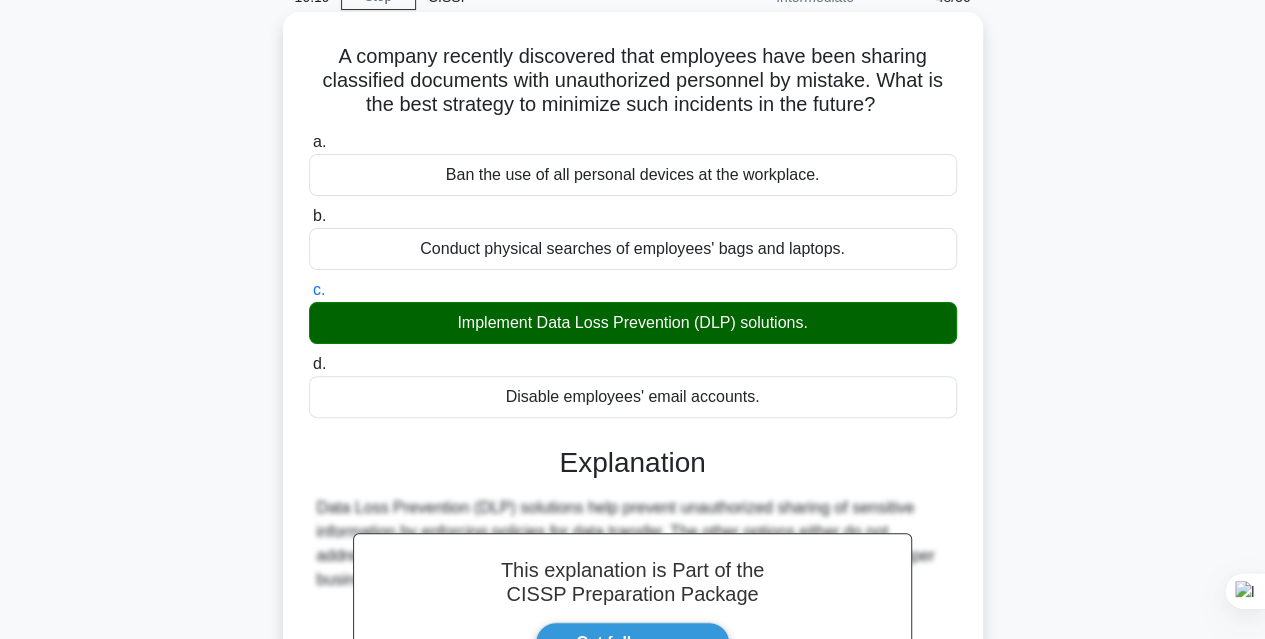 scroll, scrollTop: 300, scrollLeft: 0, axis: vertical 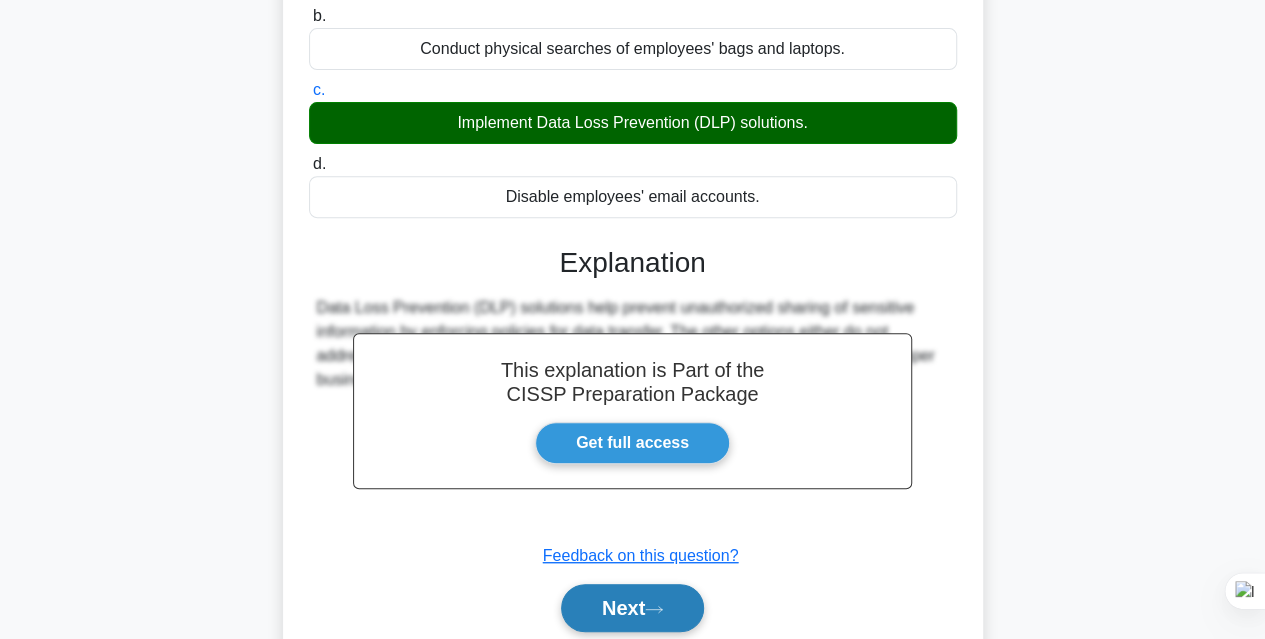 click on "Next" at bounding box center (632, 608) 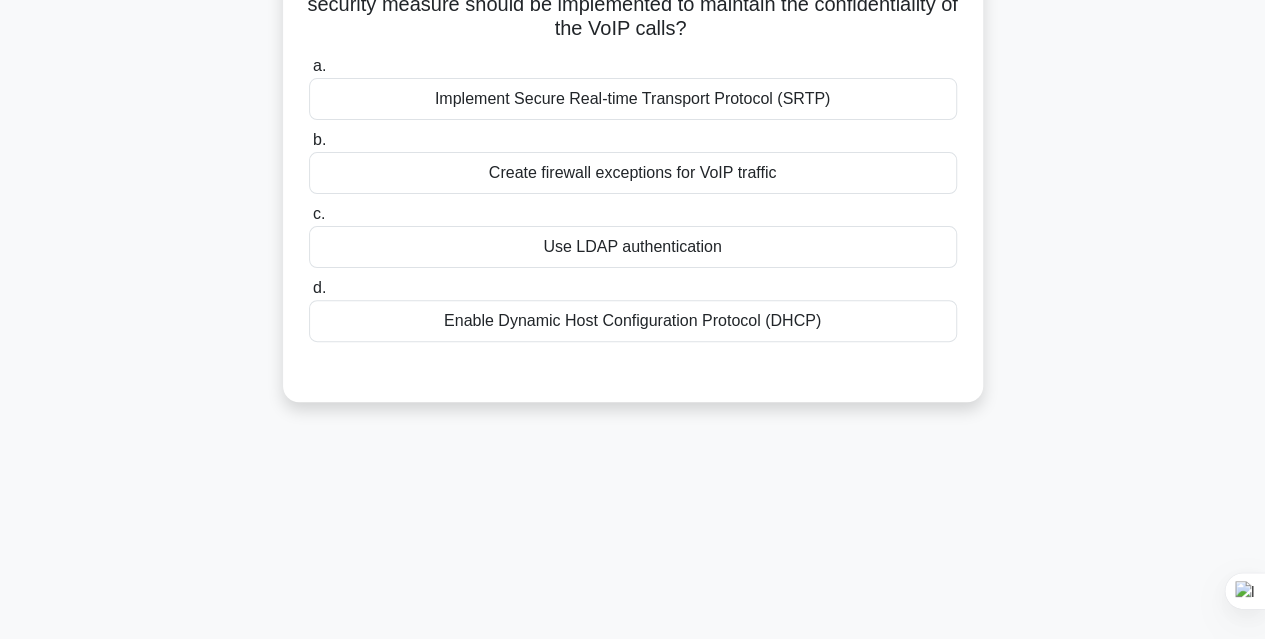 scroll, scrollTop: 0, scrollLeft: 0, axis: both 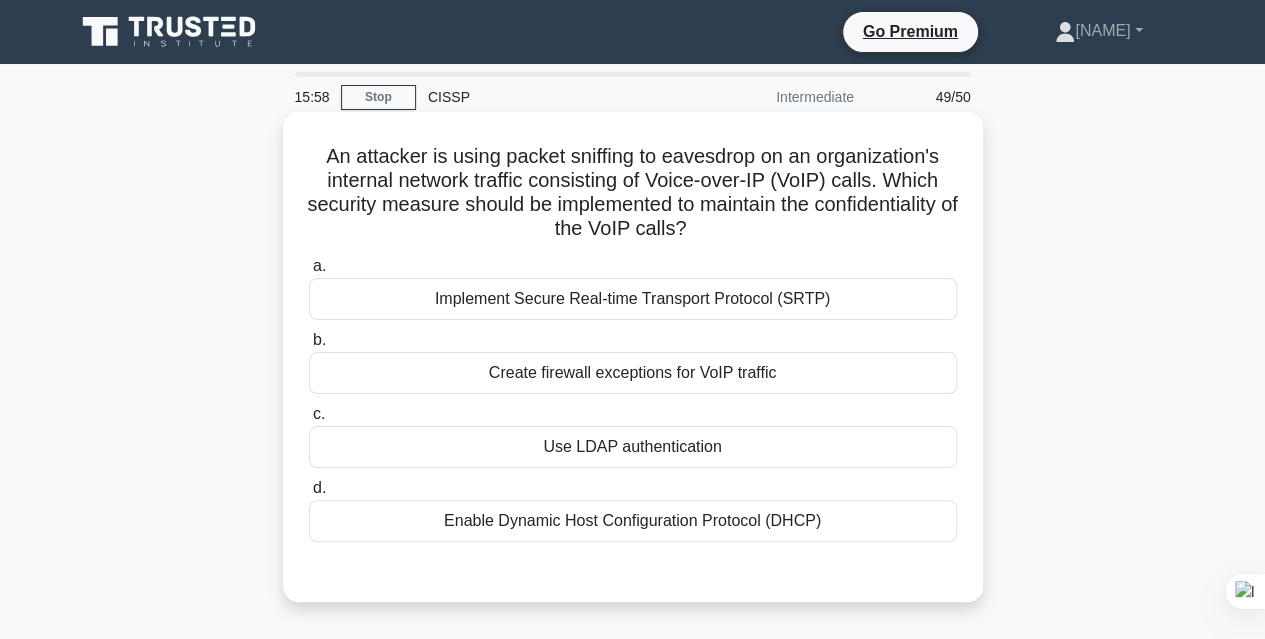 drag, startPoint x: 342, startPoint y: 171, endPoint x: 894, endPoint y: 523, distance: 654.6816 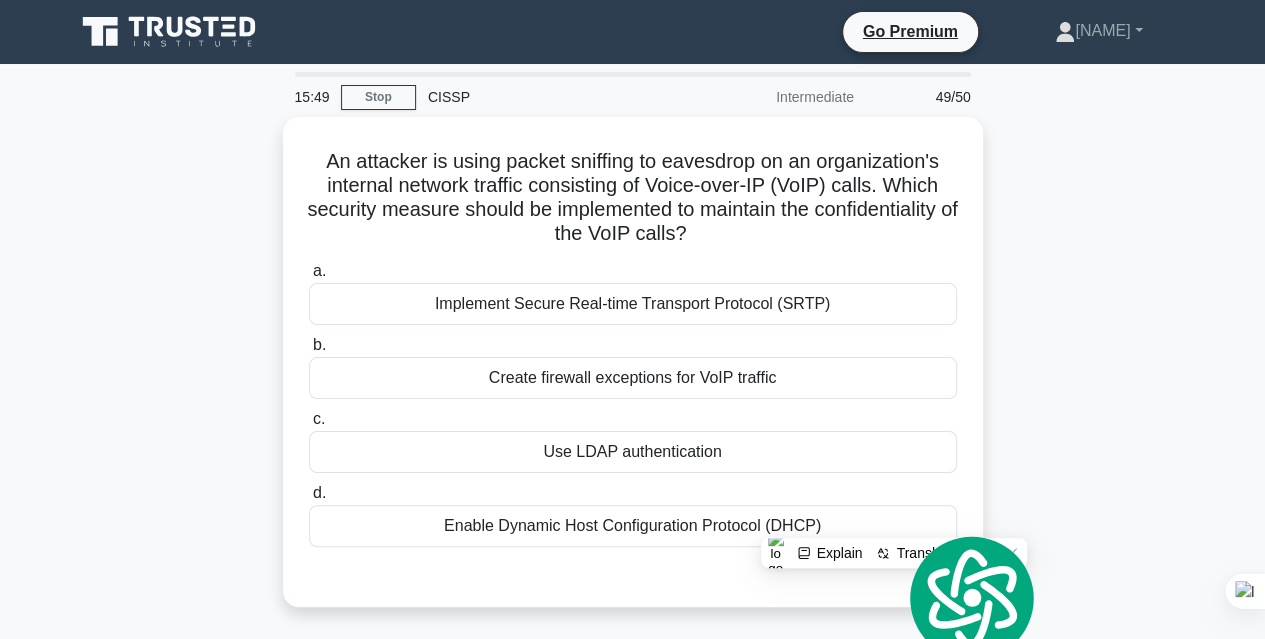 click on "An attacker is using packet sniffing to eavesdrop on an organization's internal network traffic consisting of Voice-over-IP (VoIP) calls. Which security measure should be implemented to maintain the confidentiality of the VoIP calls?
.spinner_0XTQ{transform-origin:center;animation:spinner_y6GP .75s linear infinite}@keyframes spinner_y6GP{100%{transform:rotate(360deg)}}
a." at bounding box center (633, 374) 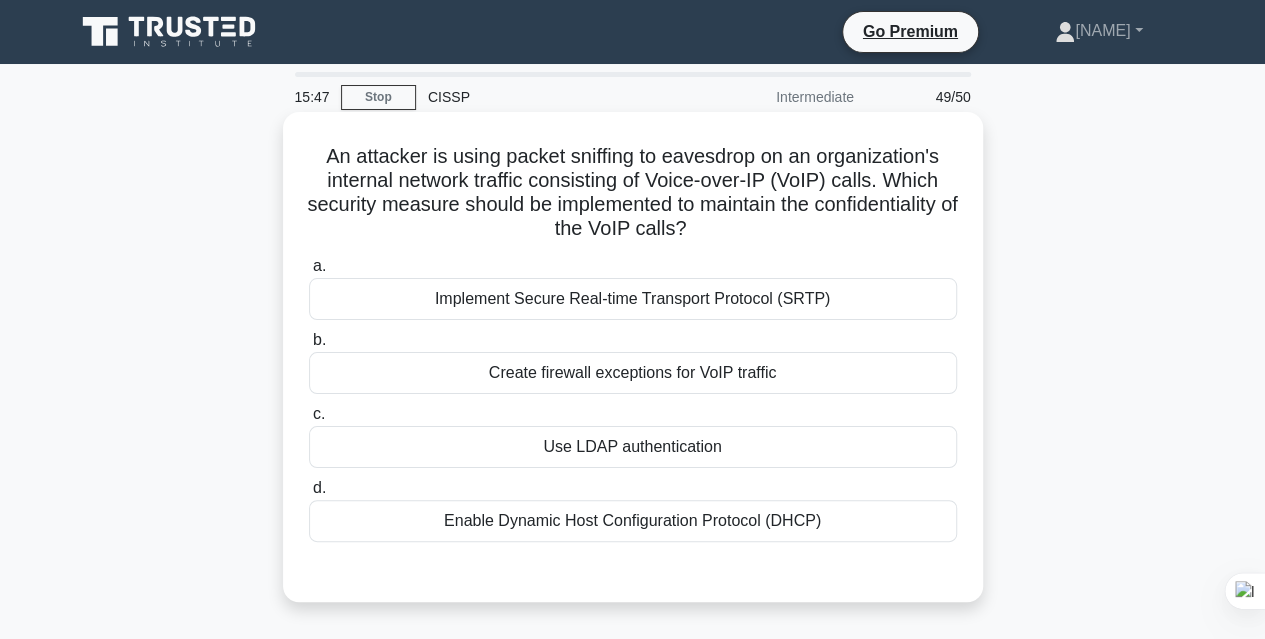 click on "Implement Secure Real-time Transport Protocol (SRTP)" at bounding box center [633, 299] 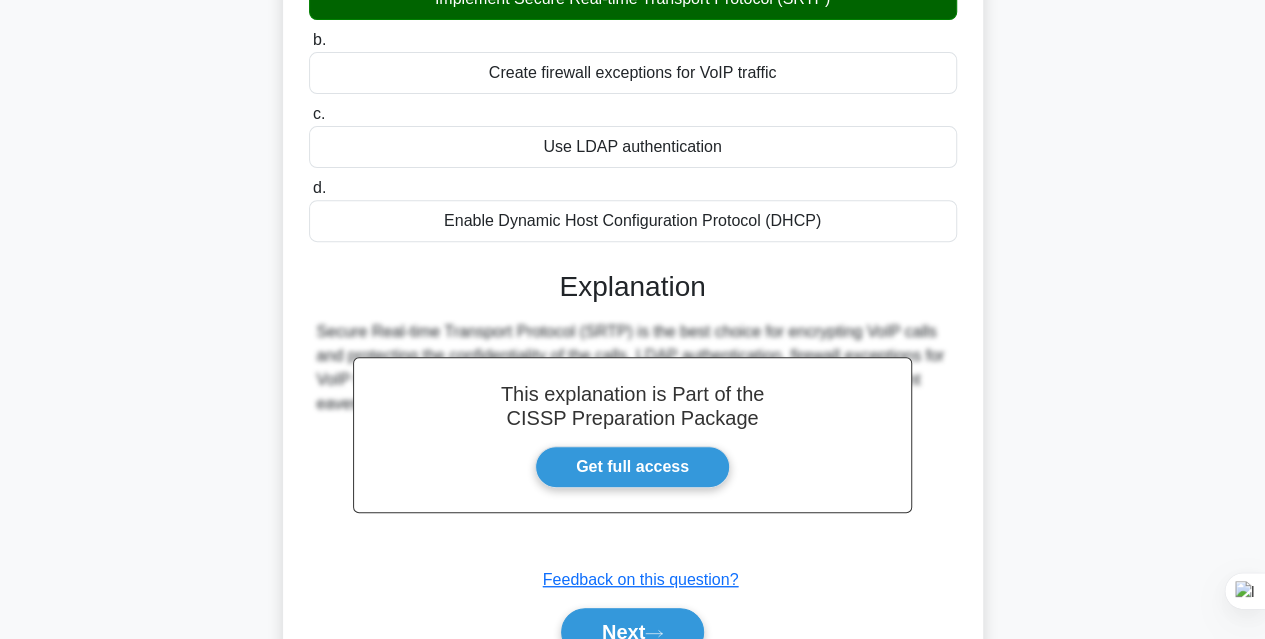 scroll, scrollTop: 400, scrollLeft: 0, axis: vertical 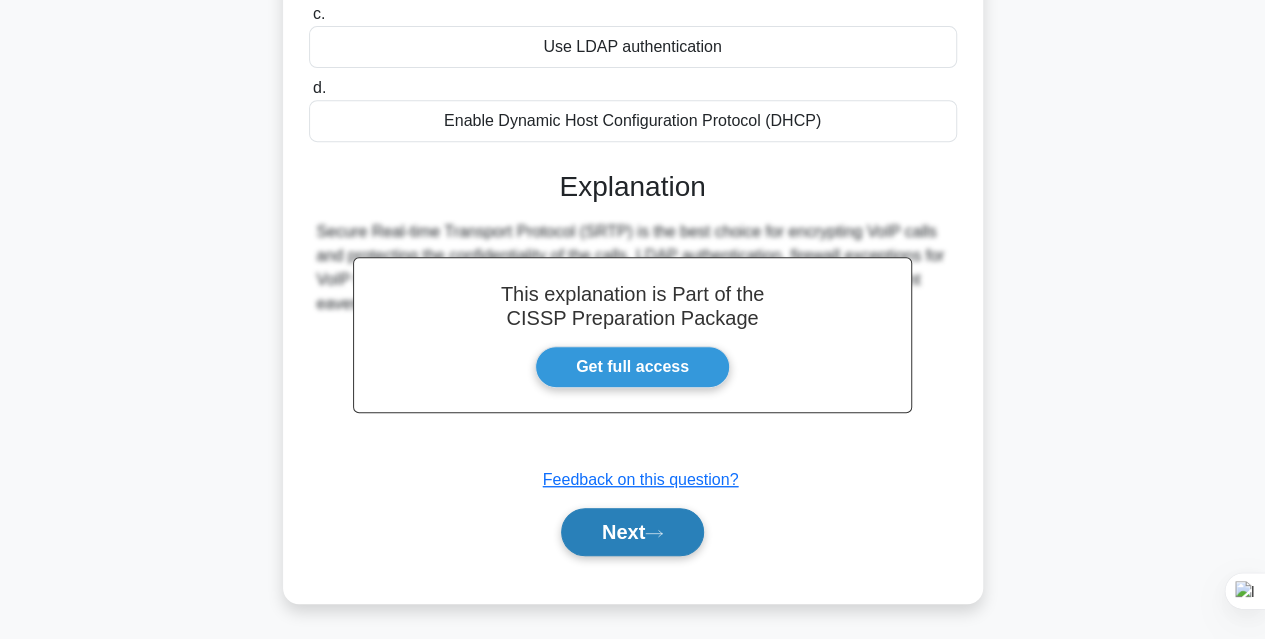 click on "Next" at bounding box center [632, 532] 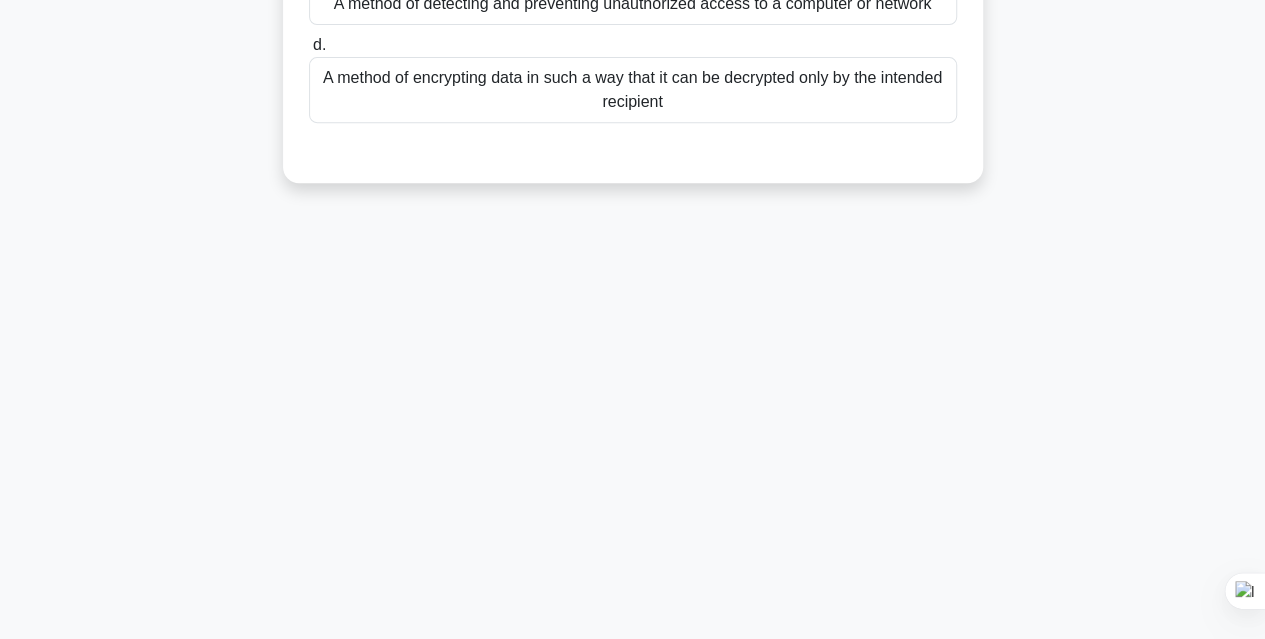 scroll, scrollTop: 0, scrollLeft: 0, axis: both 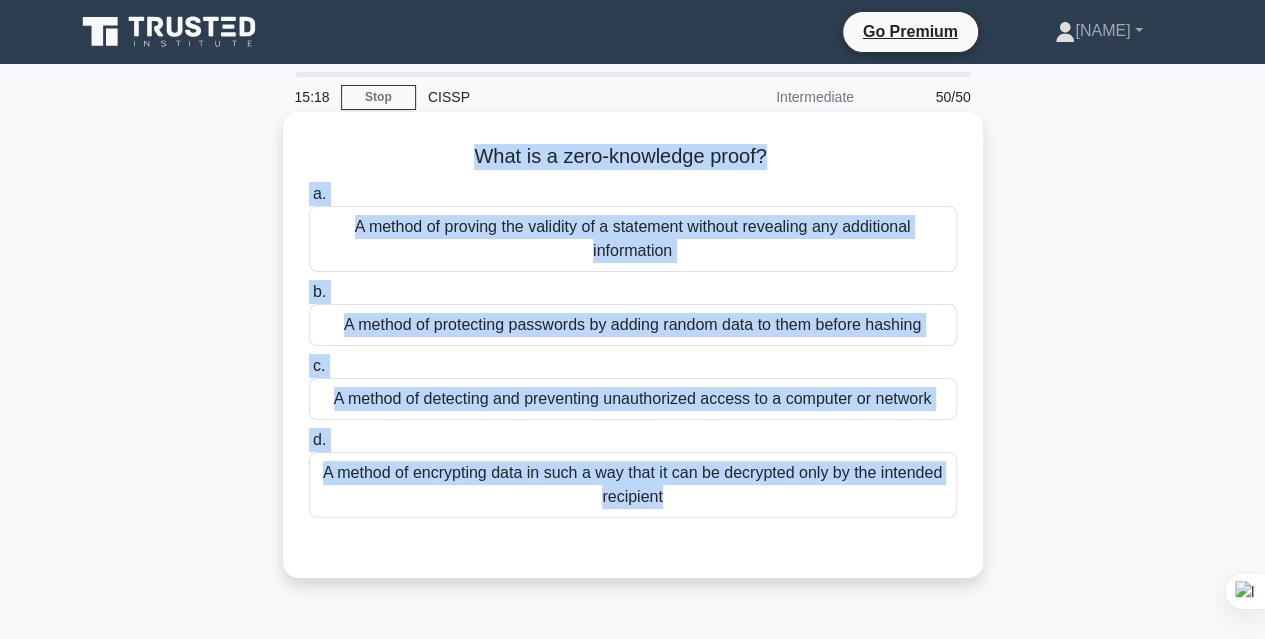 drag, startPoint x: 470, startPoint y: 154, endPoint x: 930, endPoint y: 527, distance: 592.22375 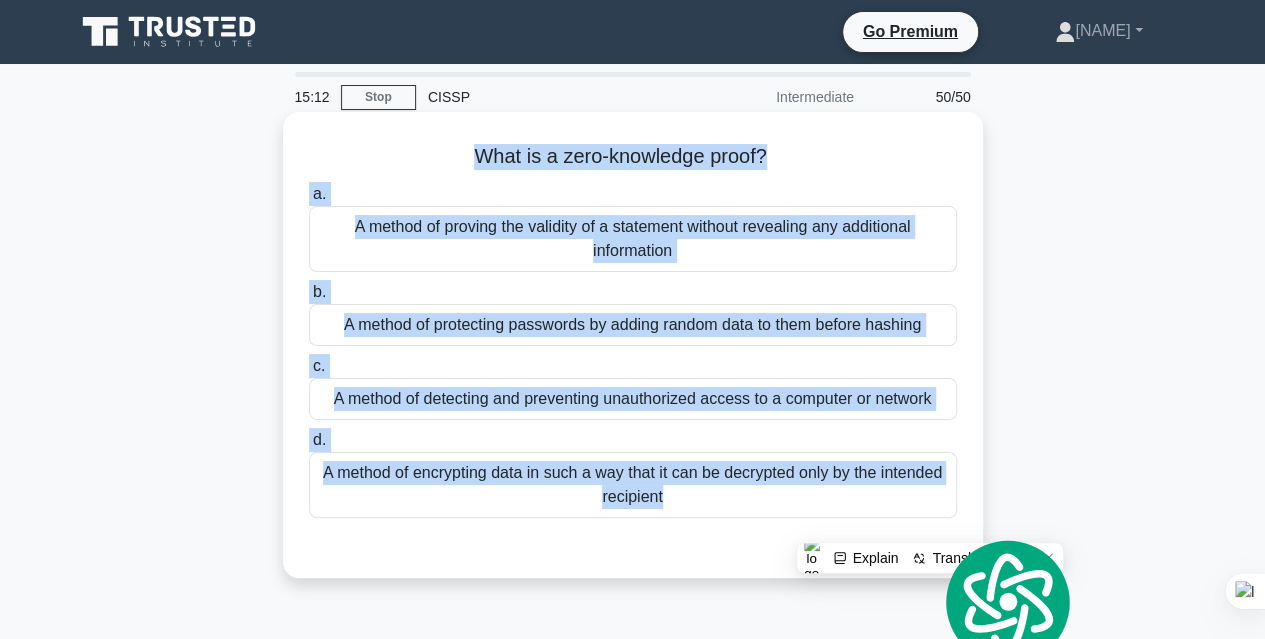 click on "What is a zero-knowledge proof?
.spinner_0XTQ{transform-origin:center;animation:spinner_y6GP .75s linear infinite}@keyframes spinner_y6GP{100%{transform:rotate(360deg)}}
a.
A method of proving the validity of a statement without revealing any additional information
b. c. d." at bounding box center [633, 362] 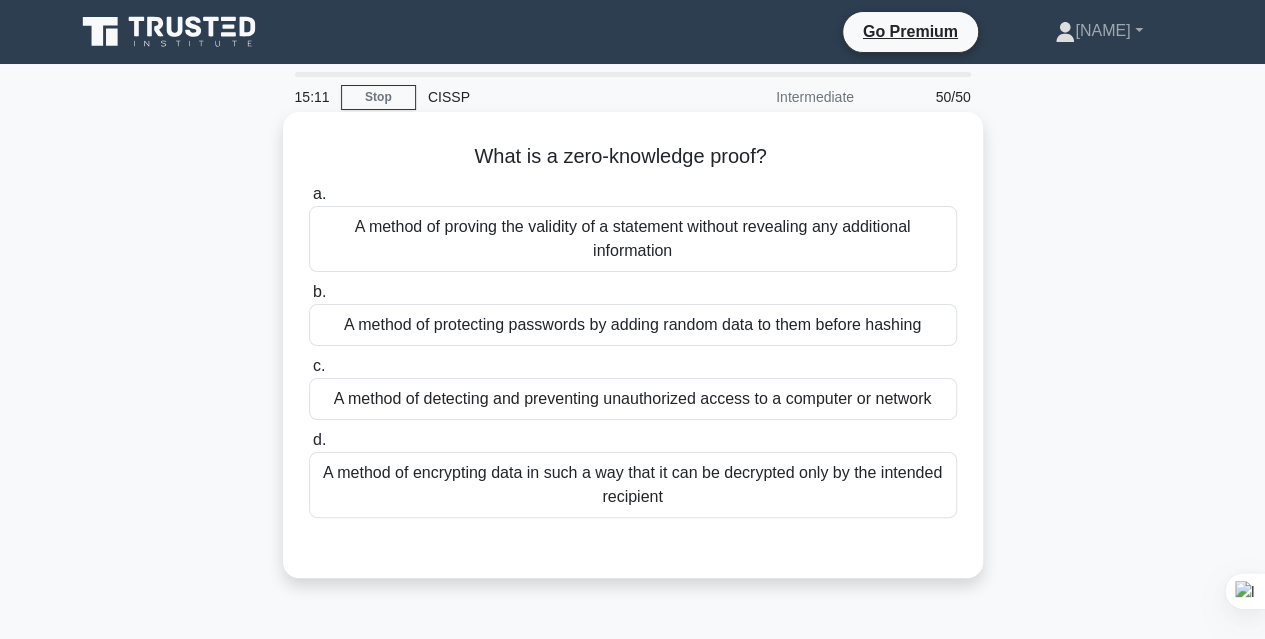 click on "A method of proving the validity of a statement without revealing any additional information" at bounding box center (633, 239) 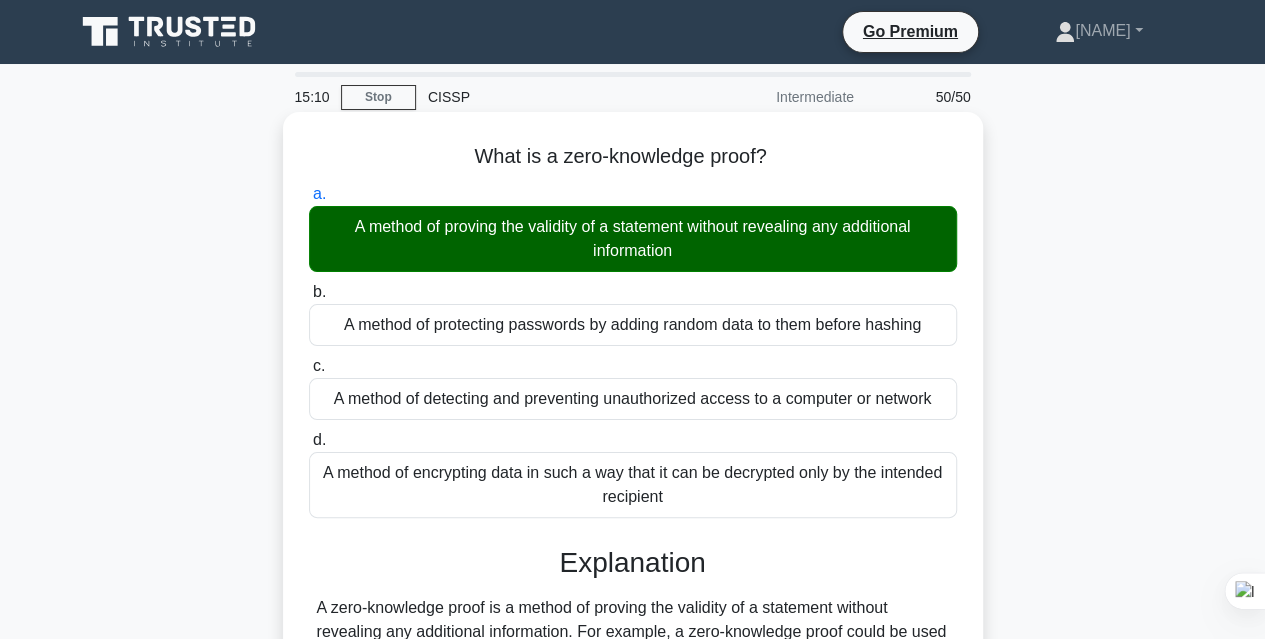 scroll, scrollTop: 200, scrollLeft: 0, axis: vertical 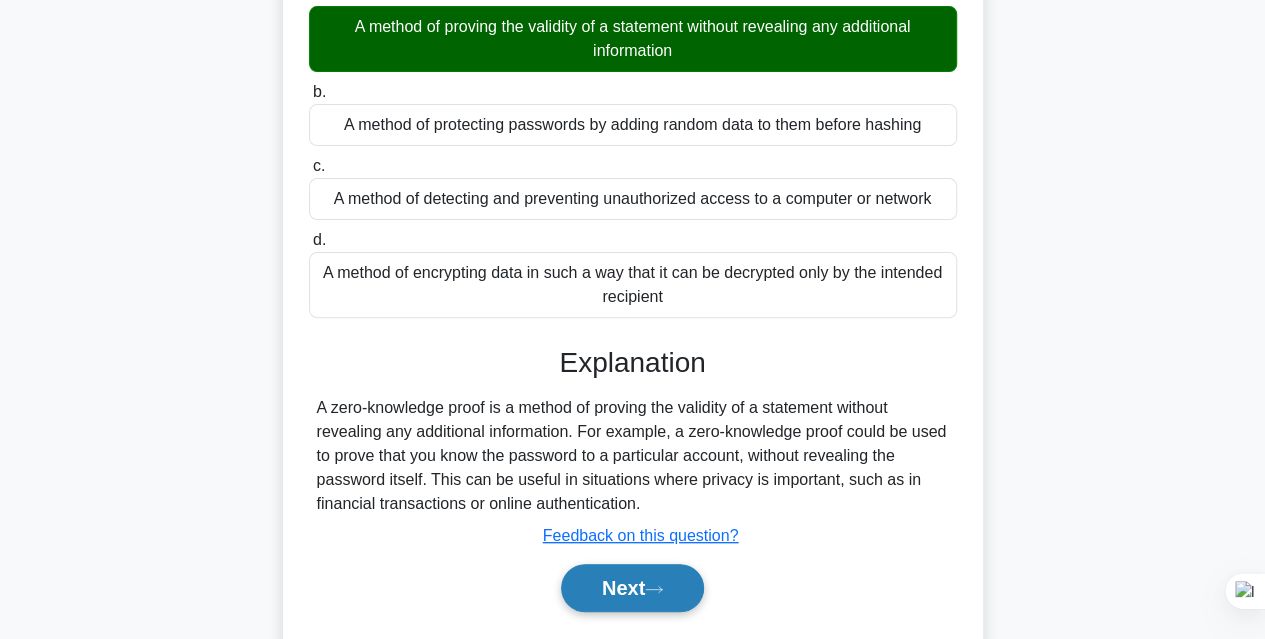 click on "Next" at bounding box center [632, 588] 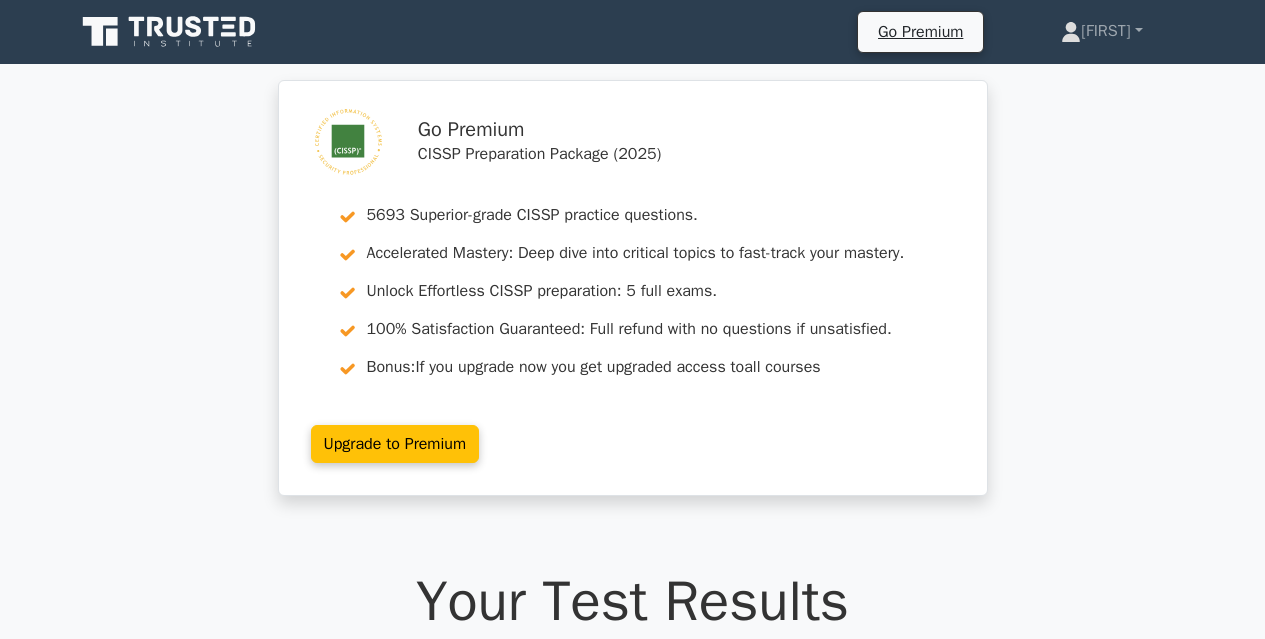 scroll, scrollTop: 0, scrollLeft: 0, axis: both 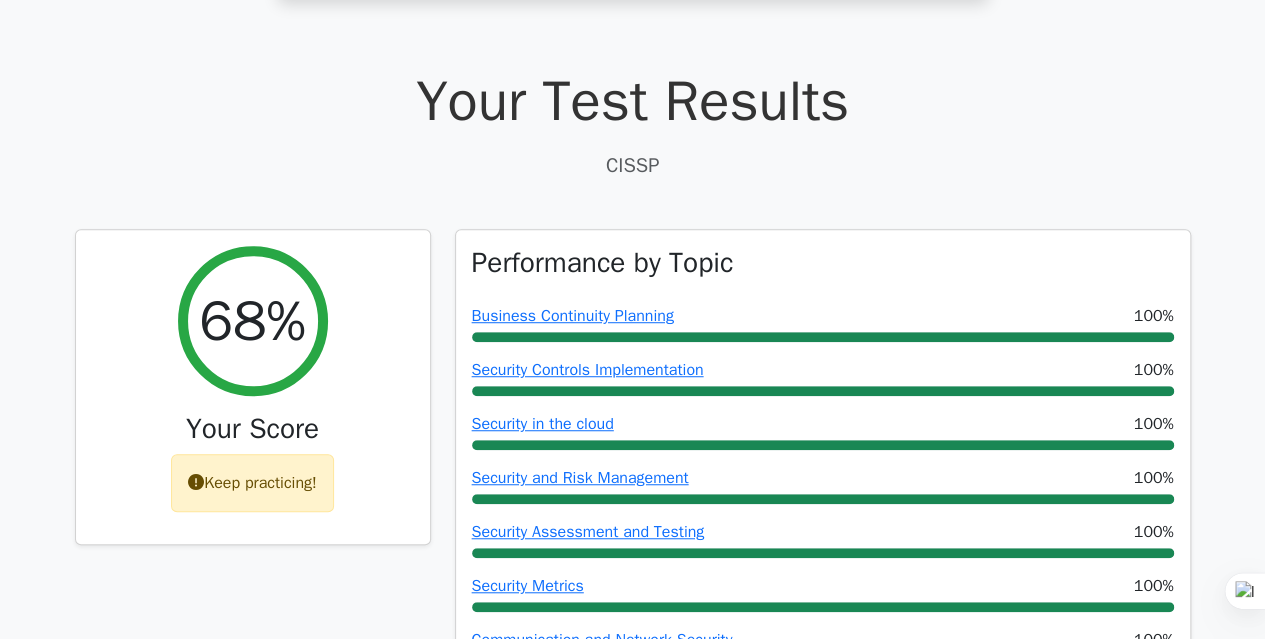 click on "Your Test Results
CISSP" at bounding box center (633, 124) 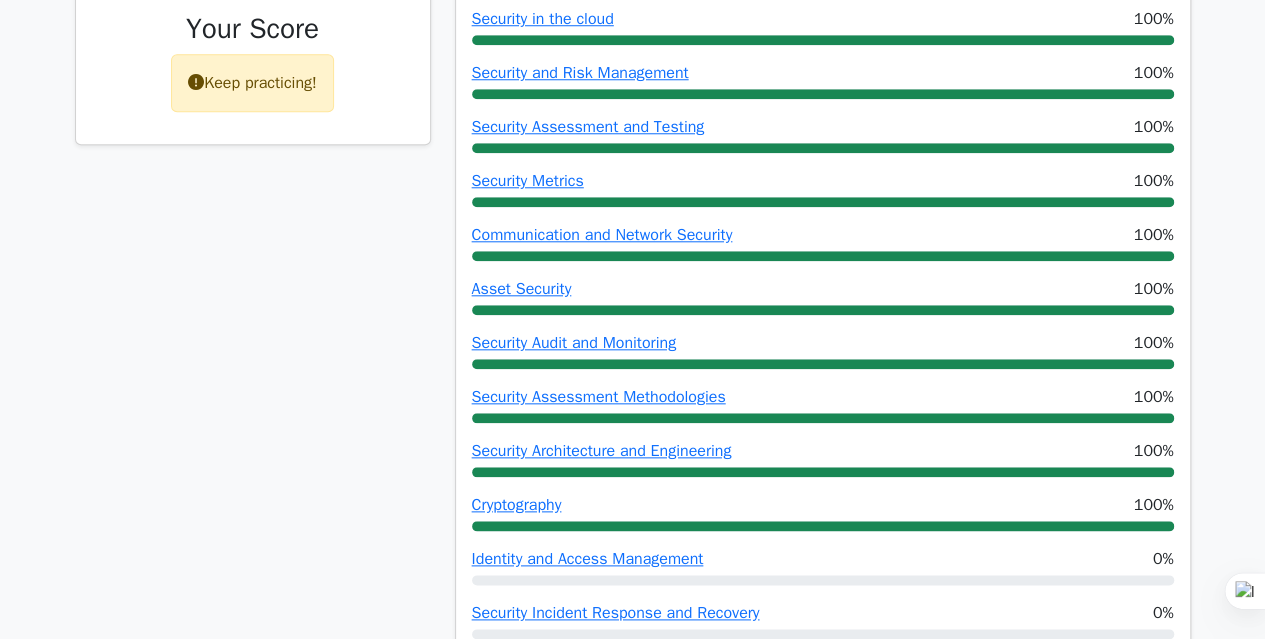 scroll, scrollTop: 700, scrollLeft: 0, axis: vertical 